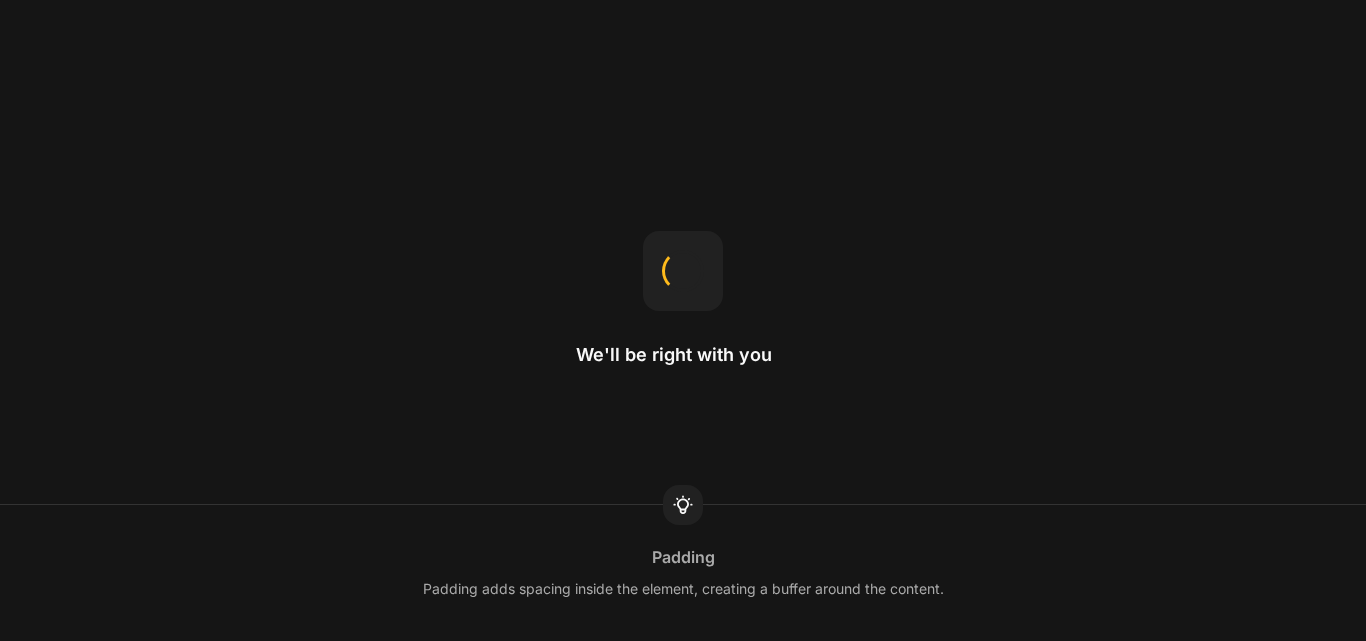 scroll, scrollTop: 0, scrollLeft: 0, axis: both 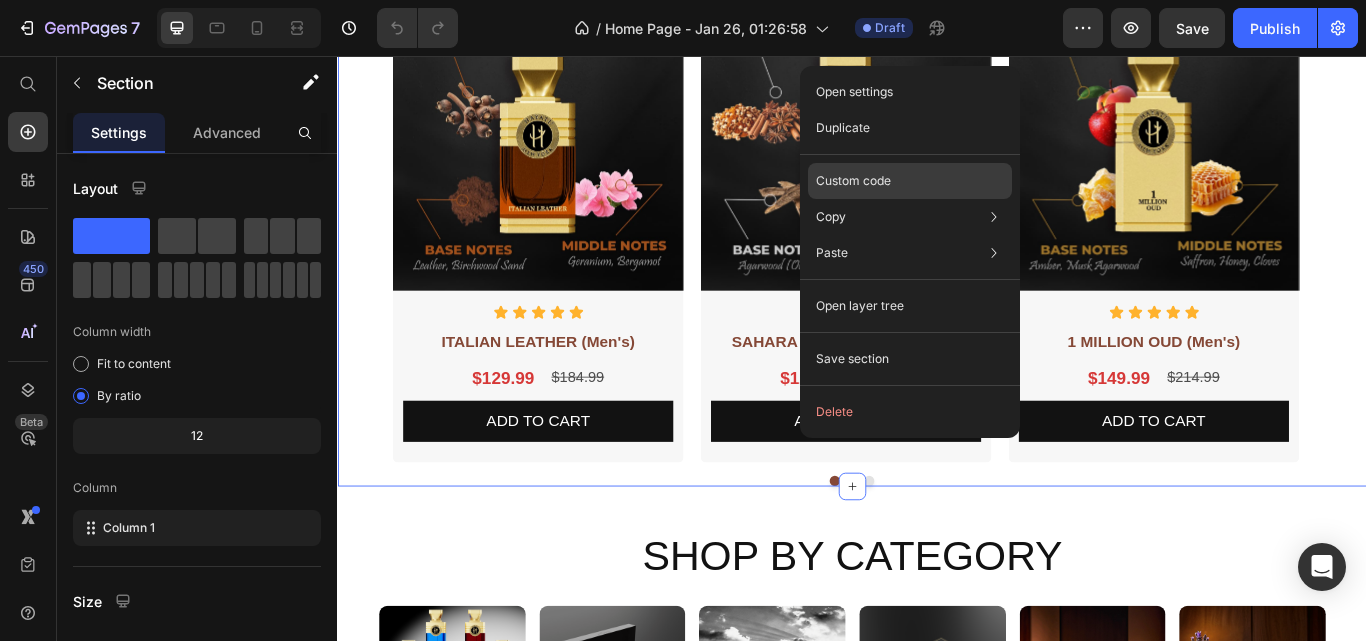 click on "Custom code" 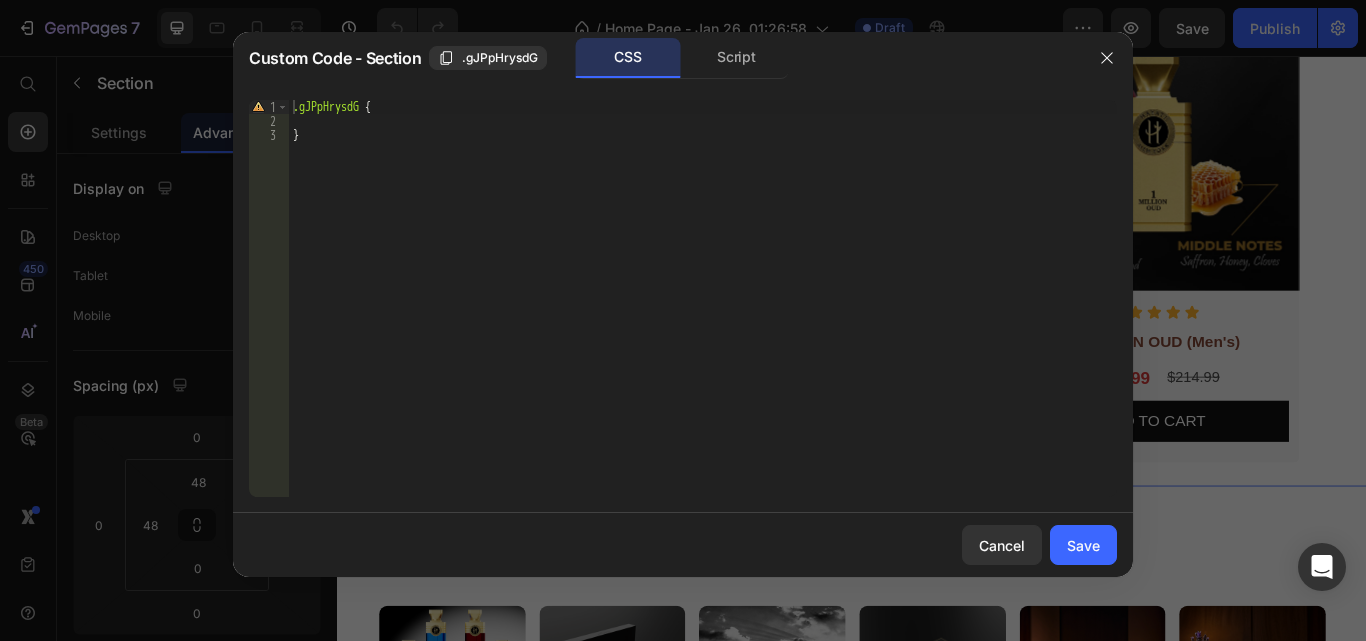 type on ".gJPpHrysdG {" 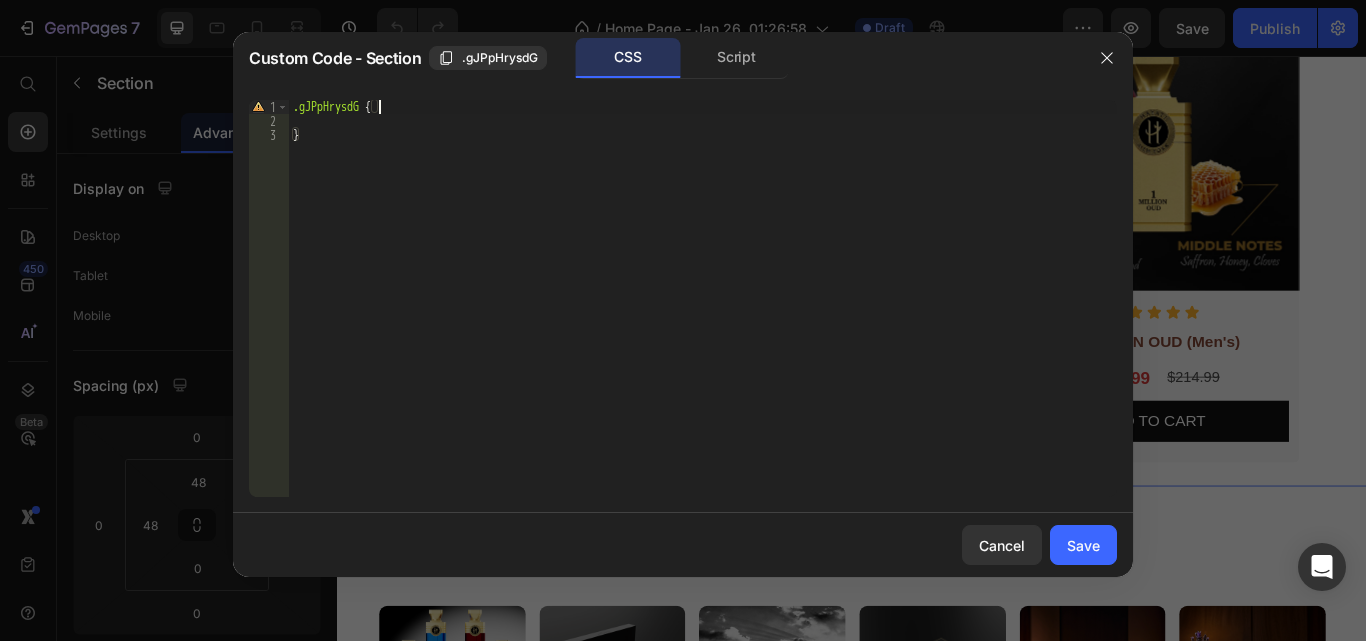 scroll, scrollTop: 0, scrollLeft: 1, axis: horizontal 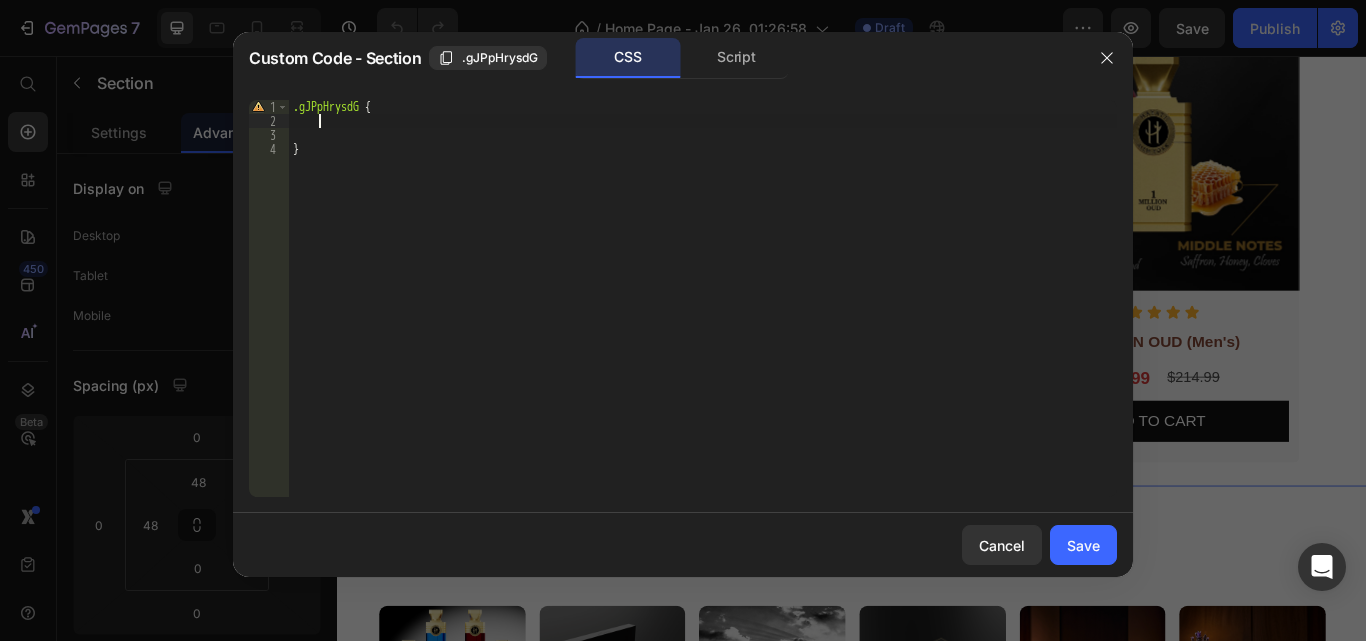 paste on "zoom: 0.8;" 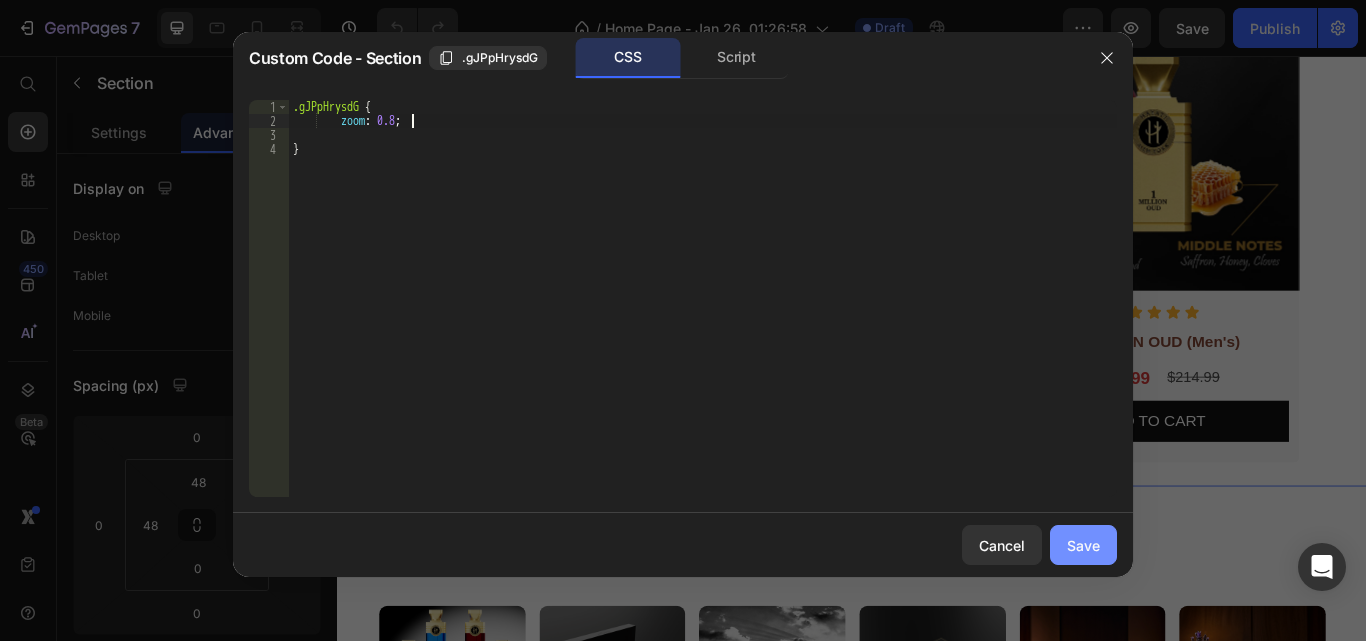 type on "zoom: 0.8;" 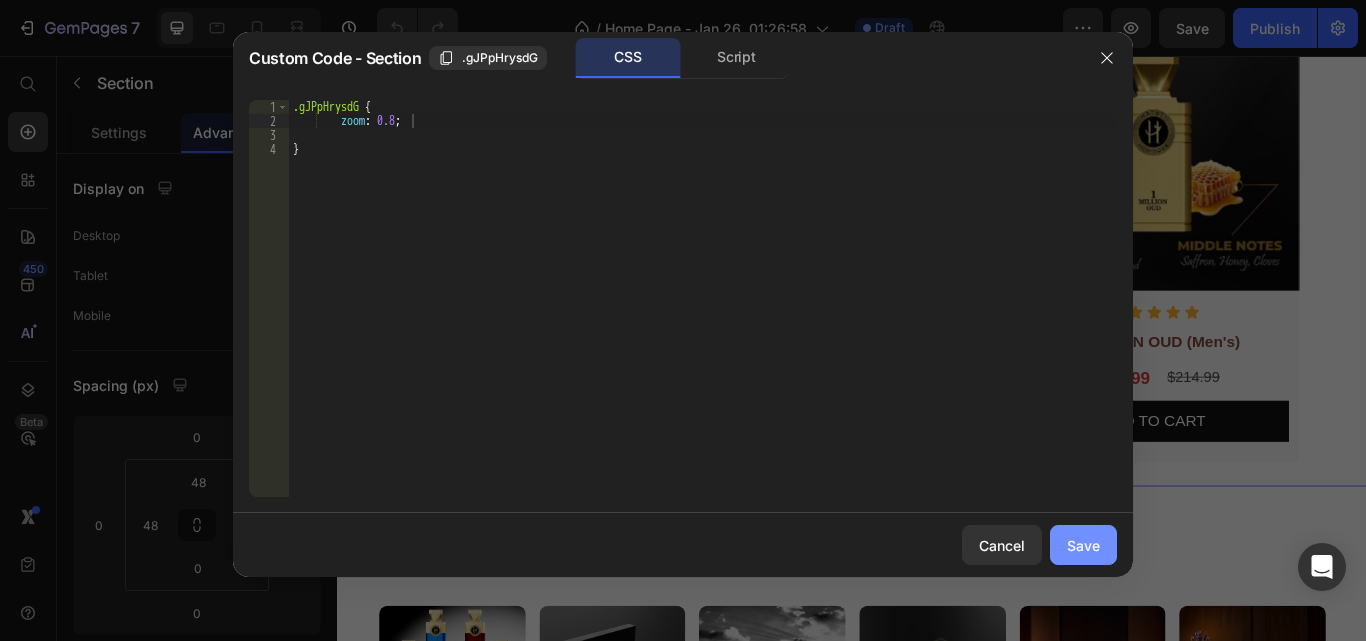 drag, startPoint x: 1085, startPoint y: 552, endPoint x: 872, endPoint y: 577, distance: 214.46211 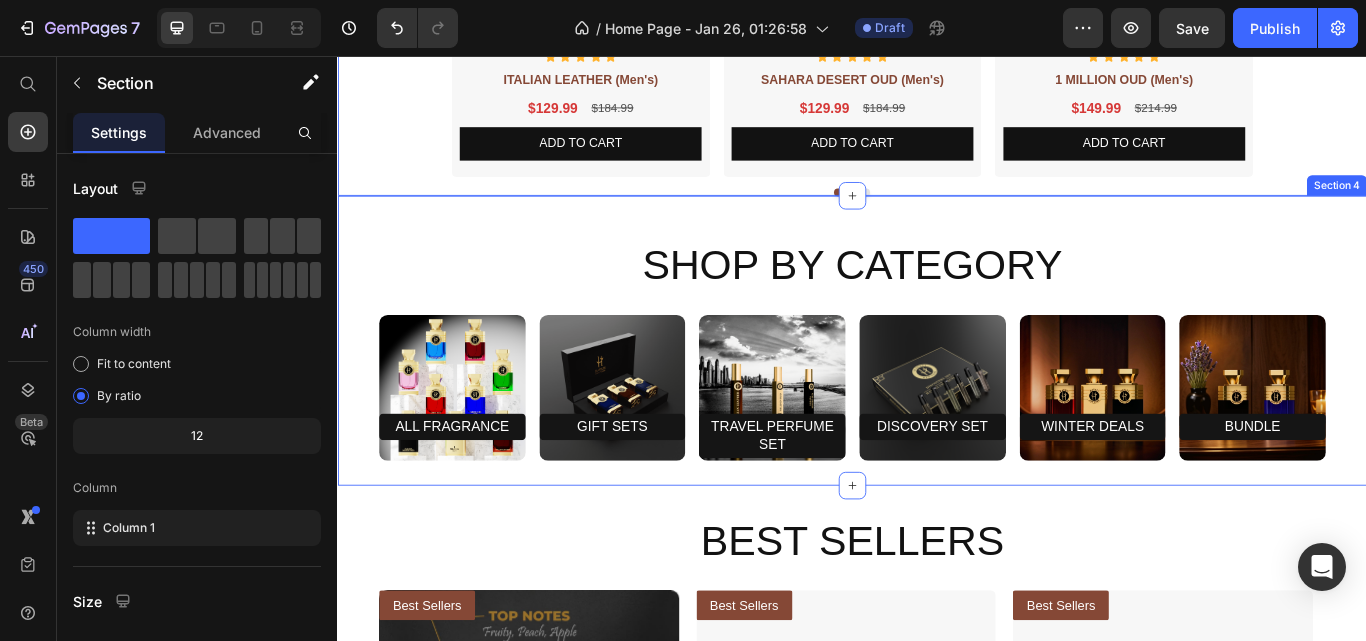 scroll, scrollTop: 1100, scrollLeft: 0, axis: vertical 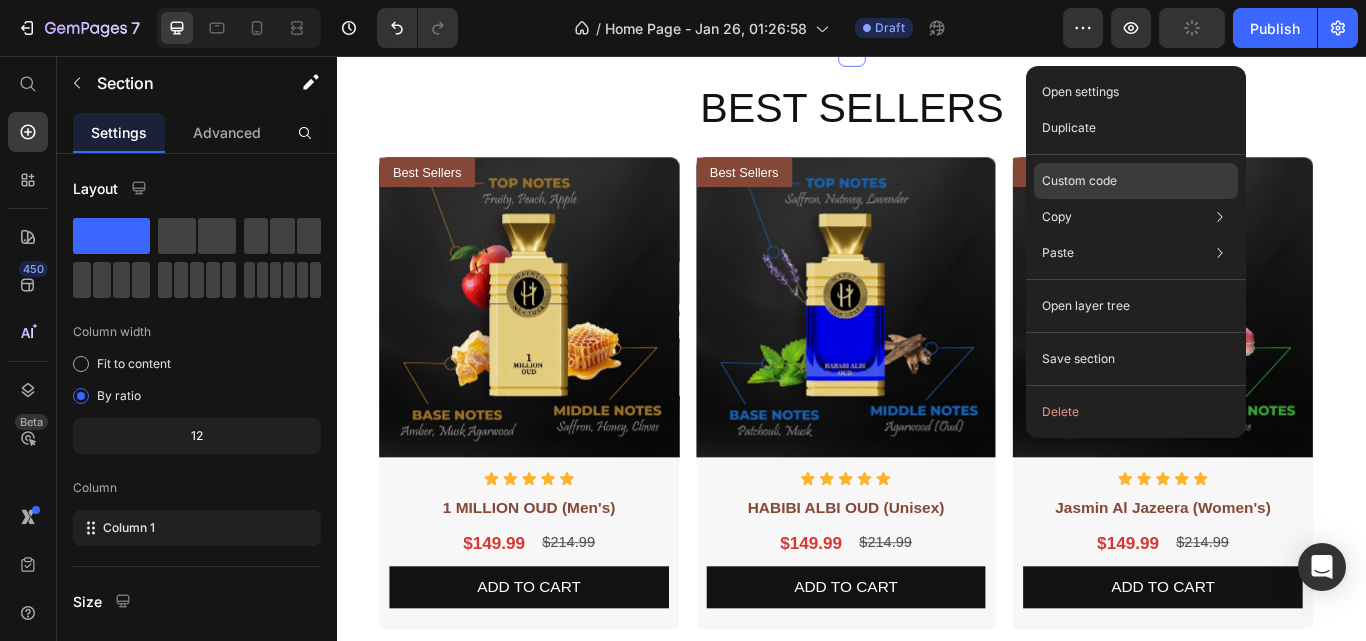 click on "Custom code" at bounding box center [1079, 181] 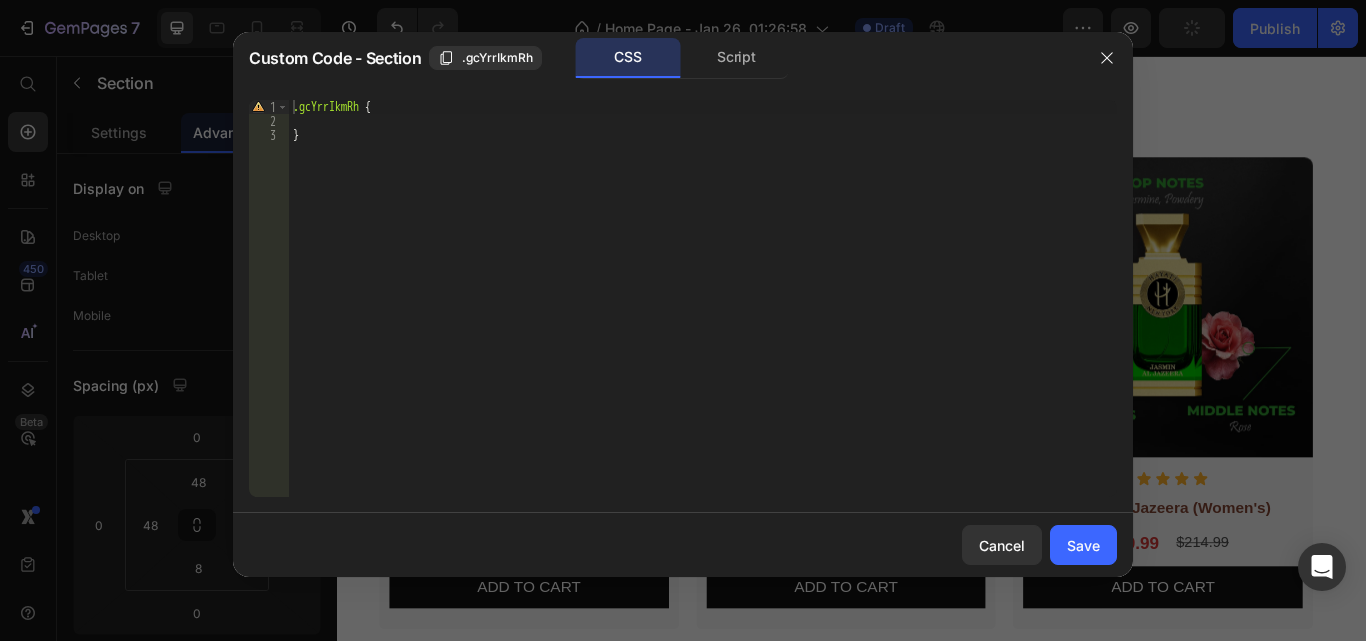 type on ".gcYrrIkmRh {" 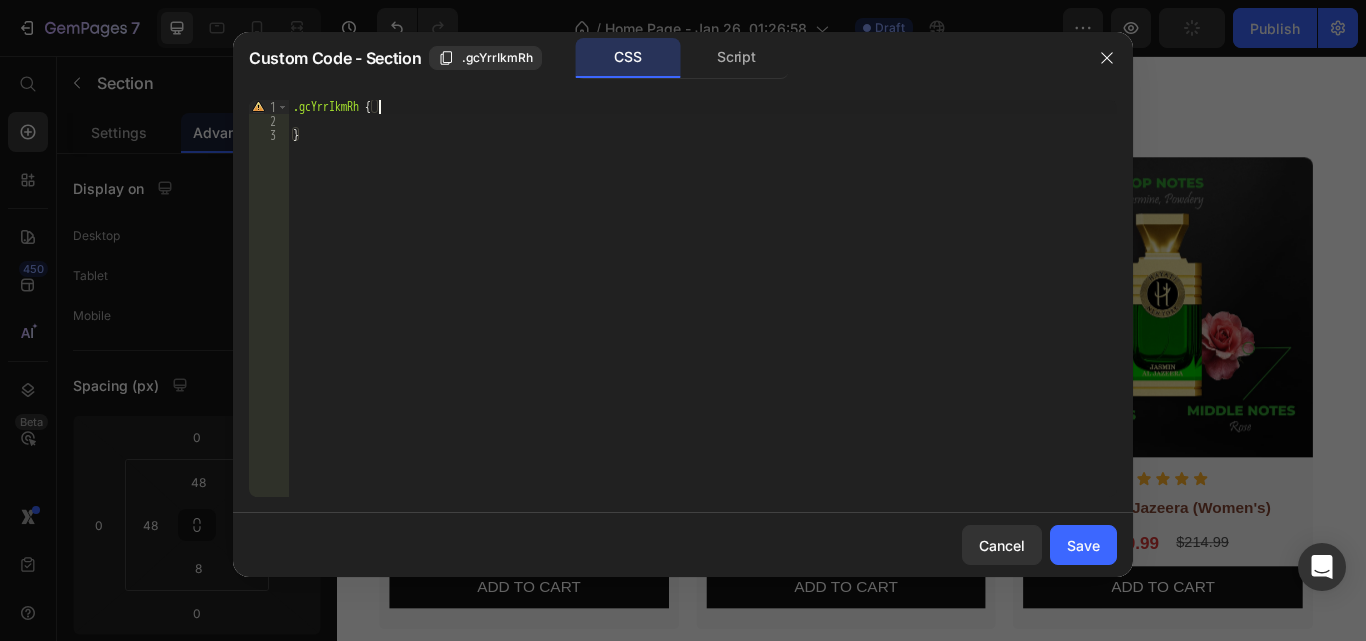 click on ".gcYrrIkmRh   { }" at bounding box center (703, 312) 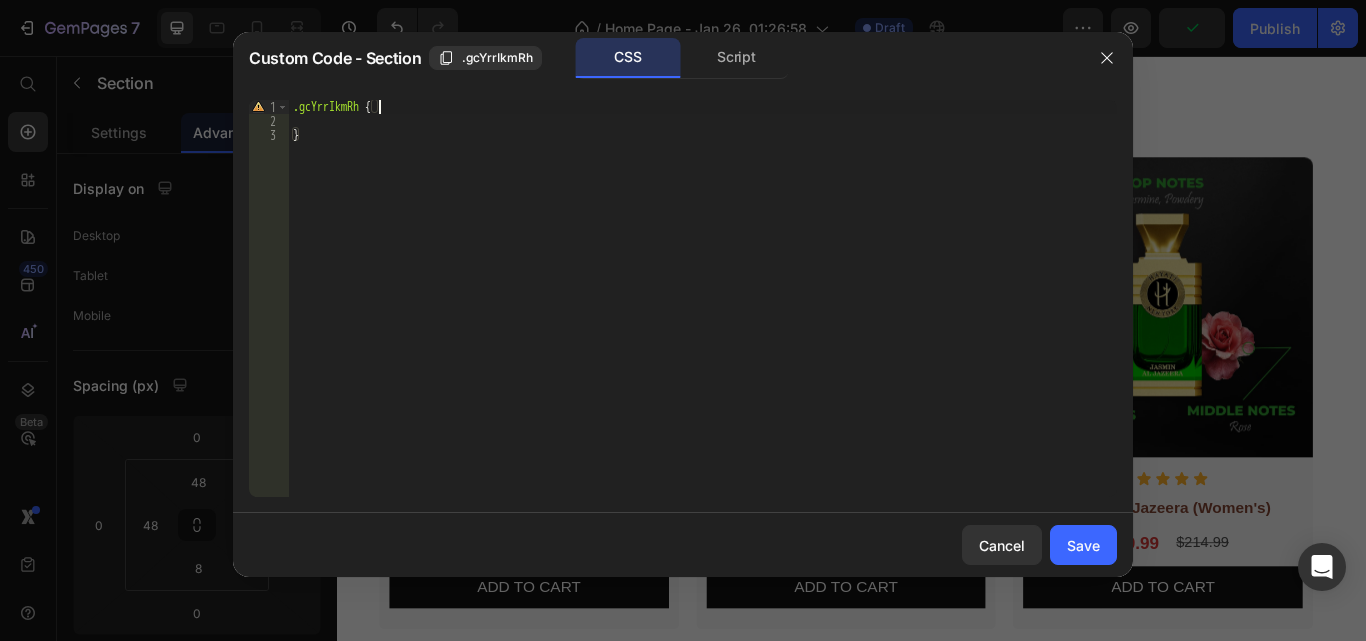 scroll, scrollTop: 0, scrollLeft: 1, axis: horizontal 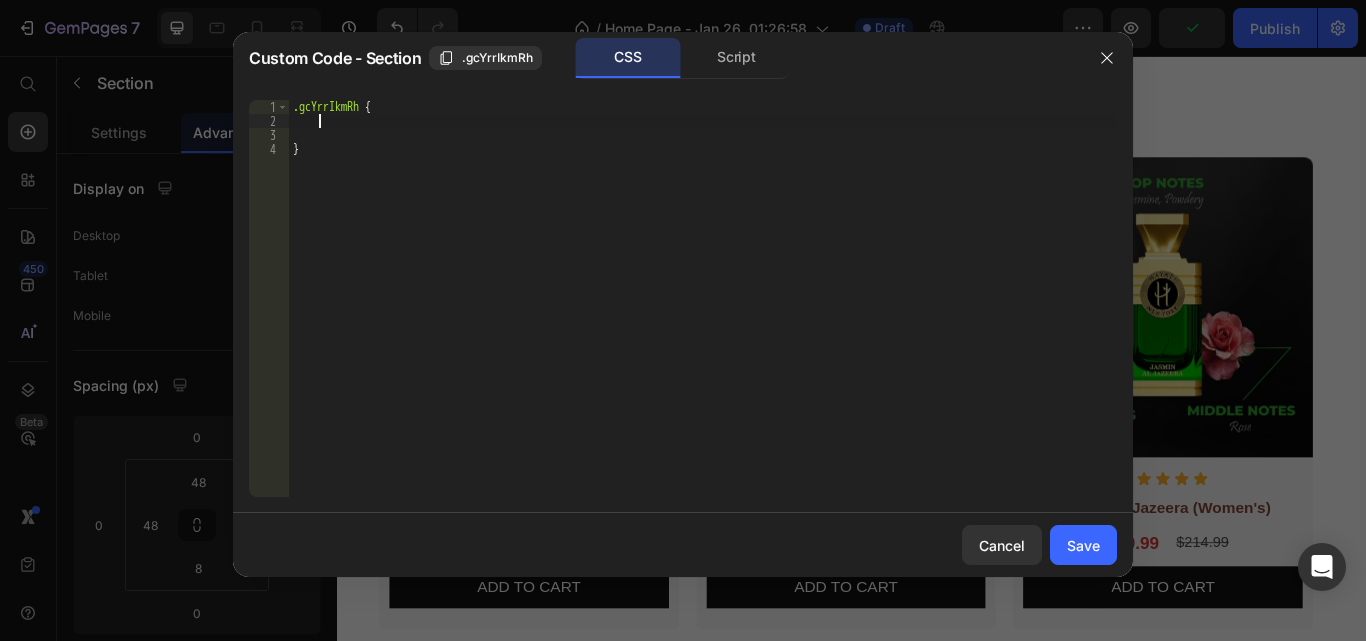 paste on "zoom: 0.8;" 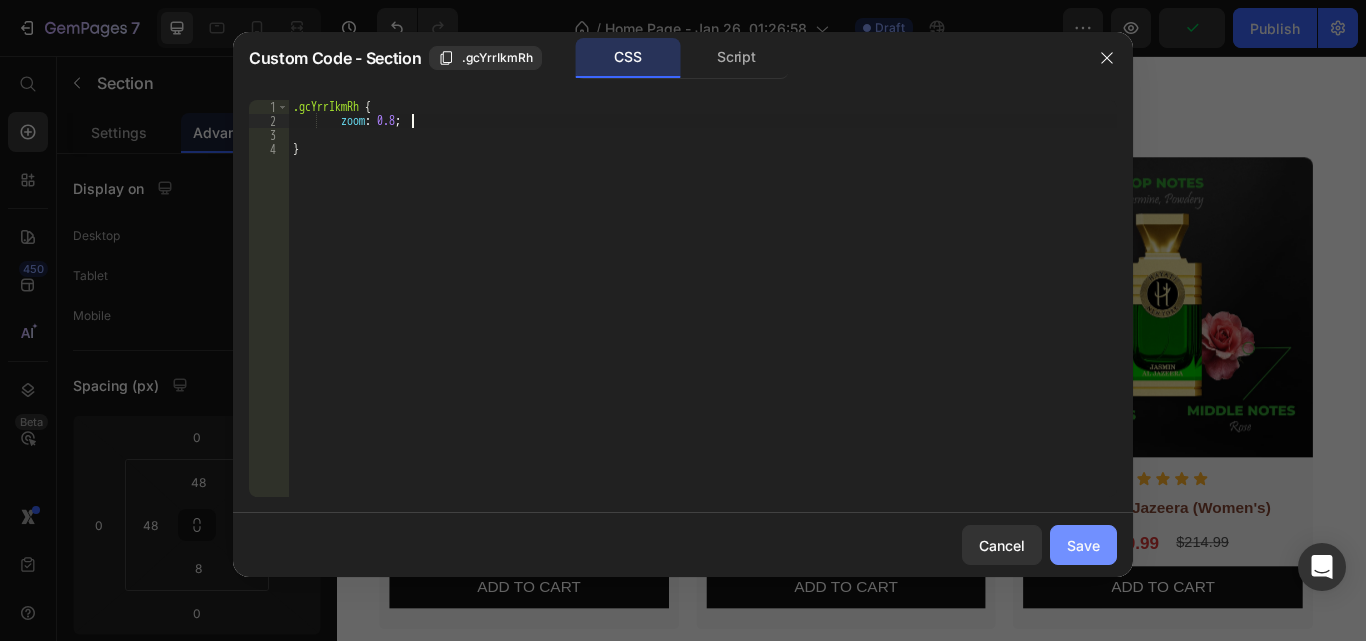 type on "zoom: 0.8;" 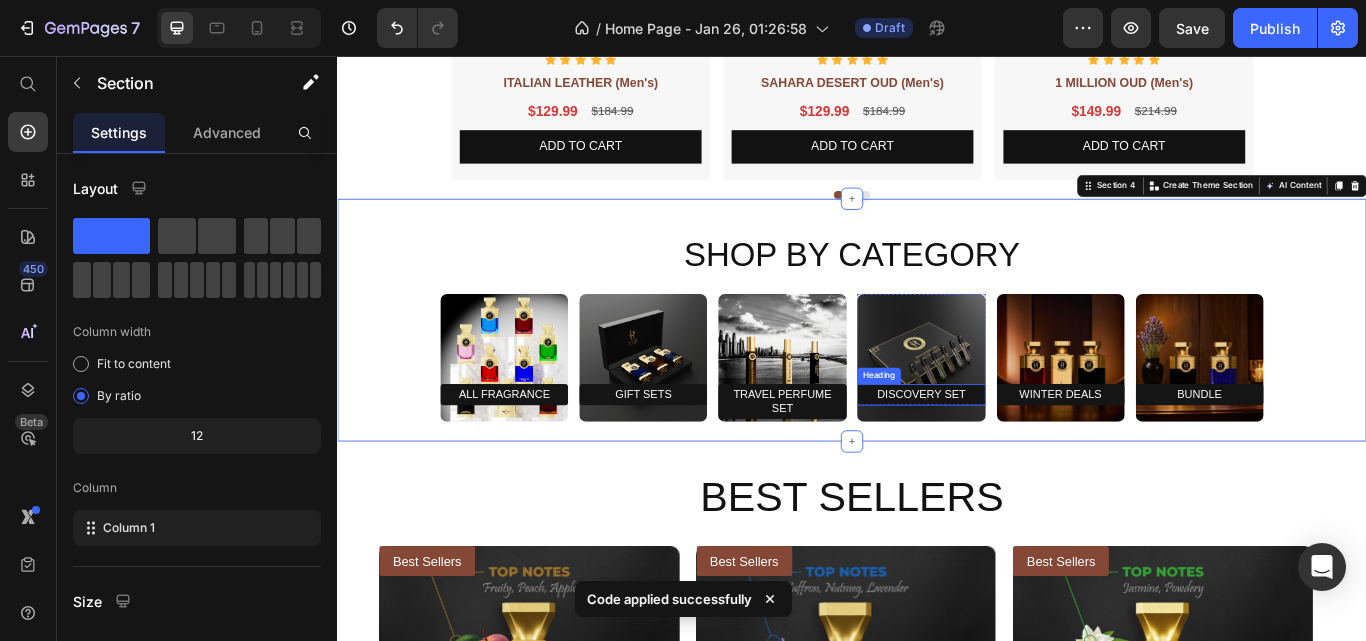 scroll, scrollTop: 1300, scrollLeft: 0, axis: vertical 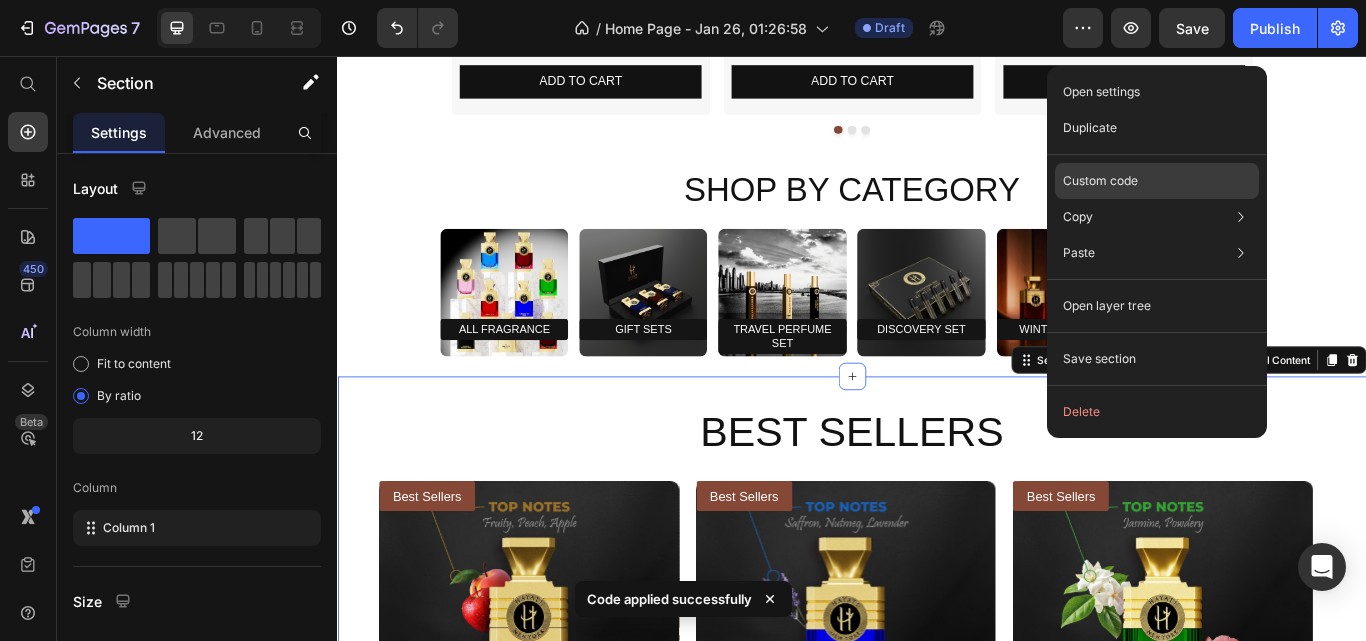 click on "Custom code" at bounding box center [1100, 181] 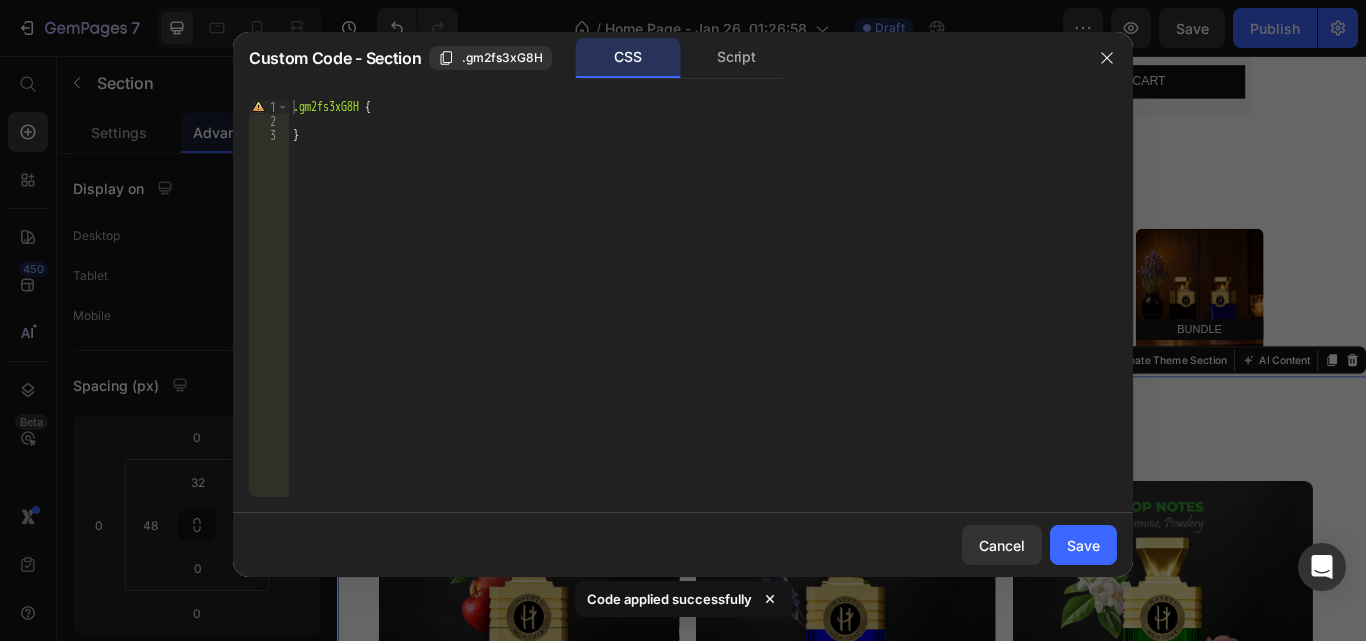 click on ".gm2fs3xG8H   { }" at bounding box center [703, 312] 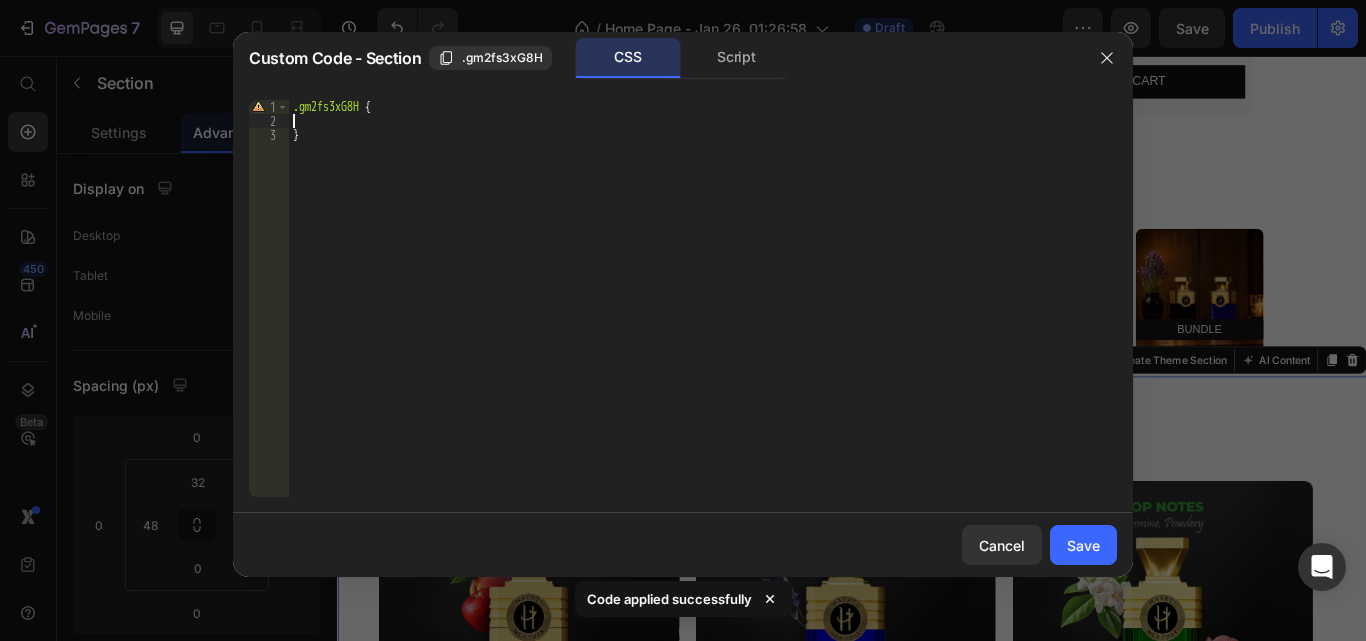 paste on "zoom: 0.8;" 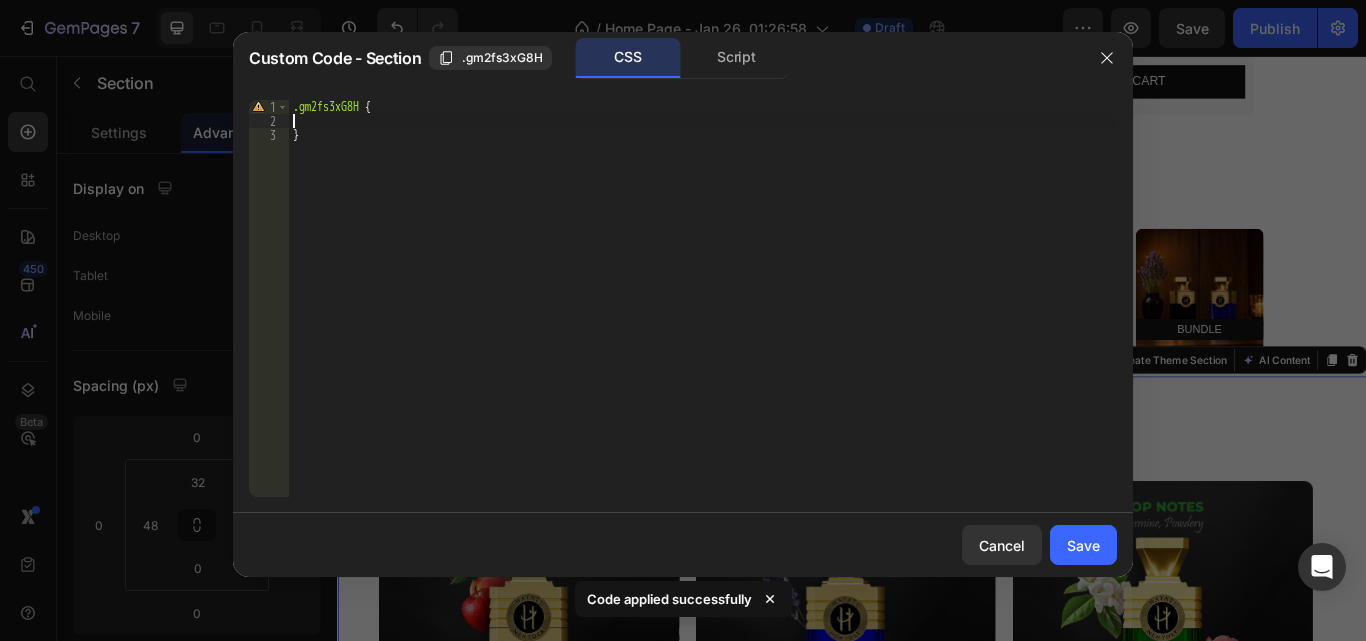 type on "zoom: 0.8;" 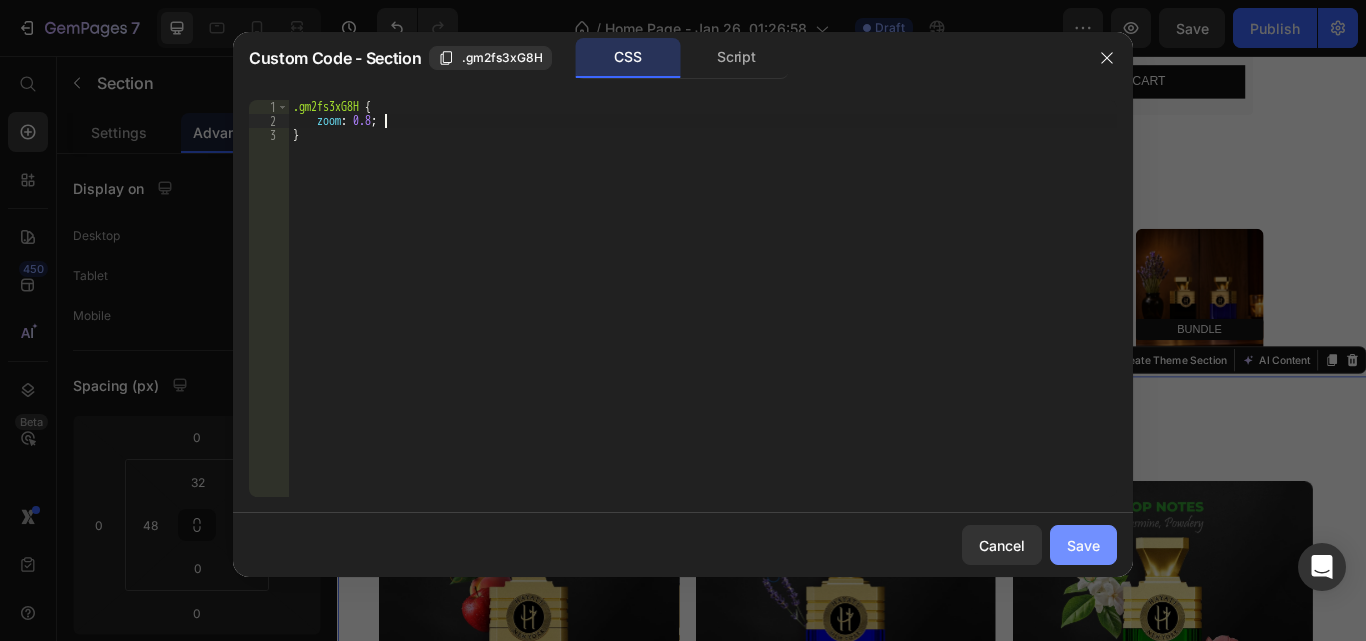 click on "Save" at bounding box center (1083, 545) 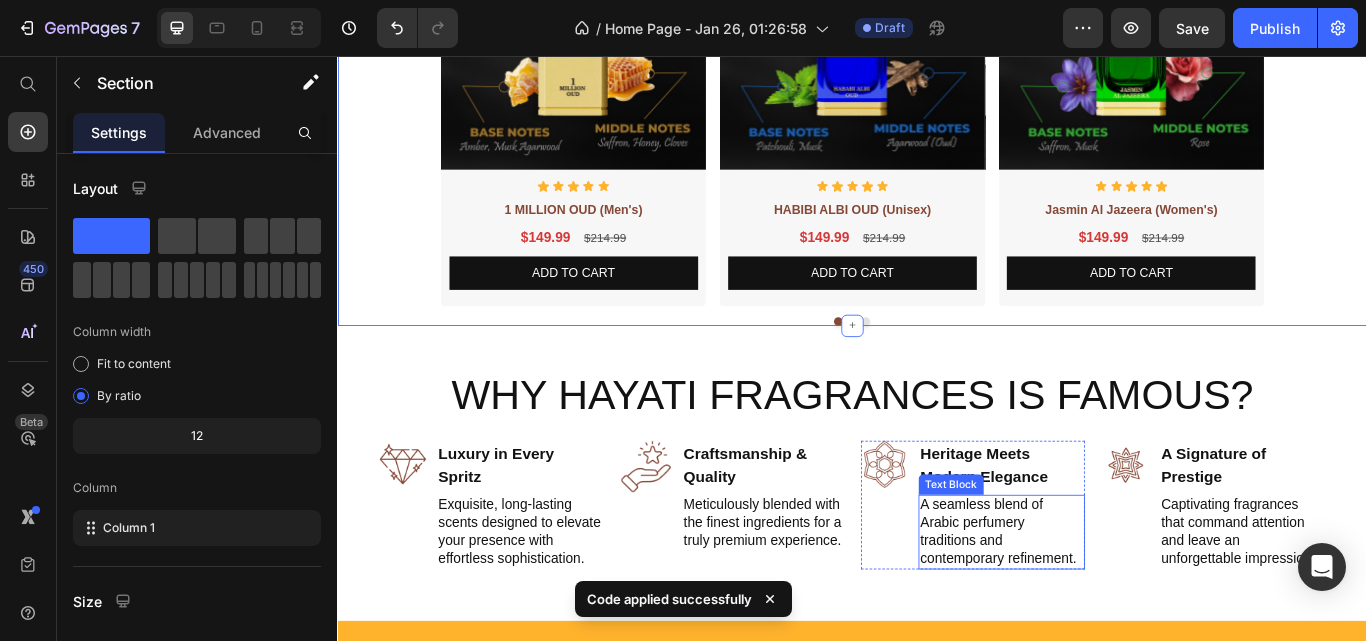 scroll, scrollTop: 1856, scrollLeft: 0, axis: vertical 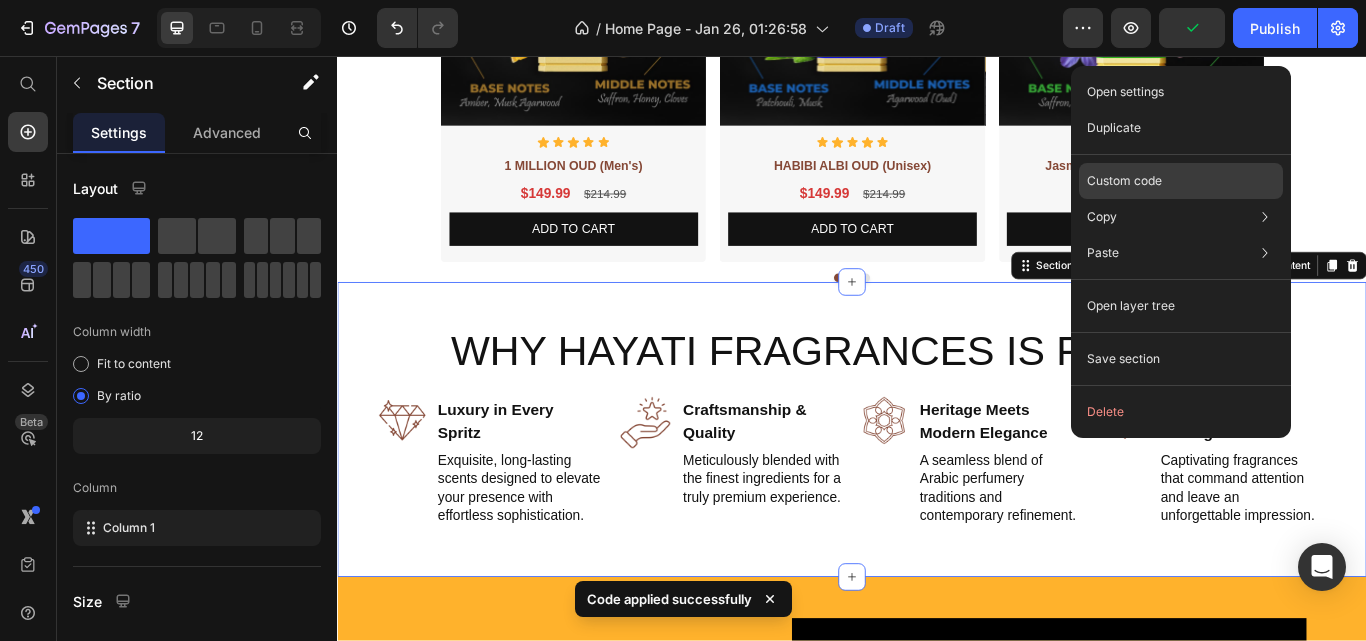 click on "Custom code" at bounding box center (1124, 181) 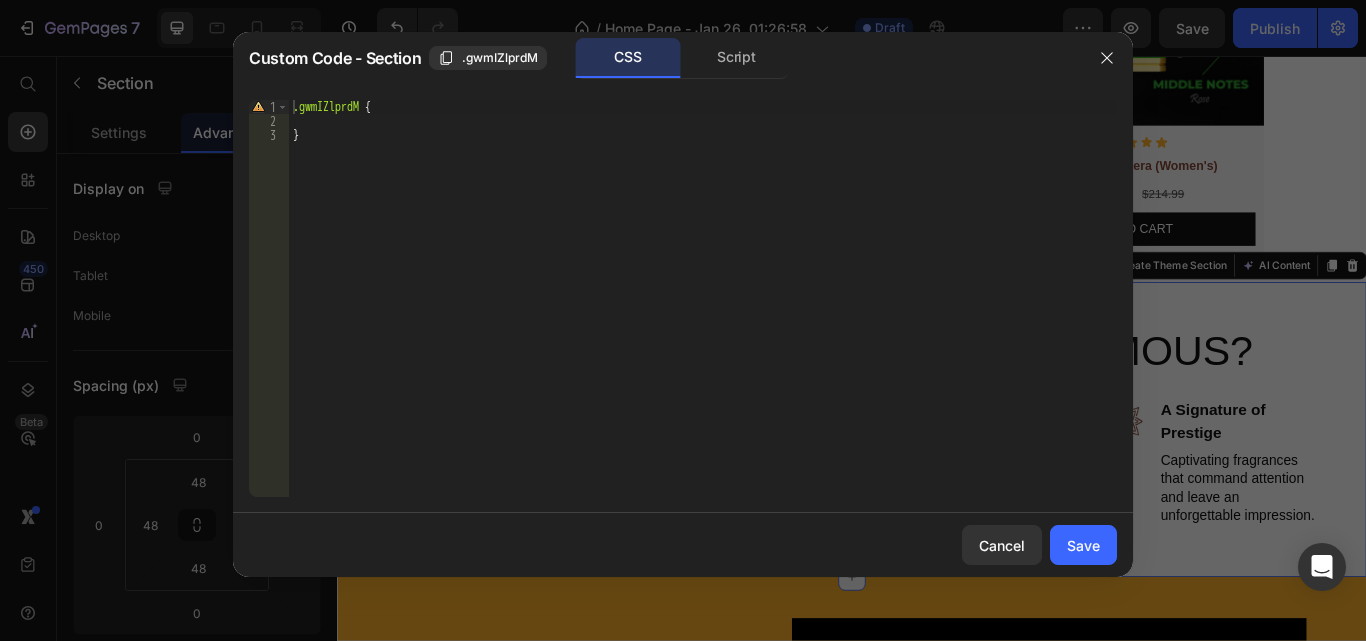 type on ".gwmIZlprdM {" 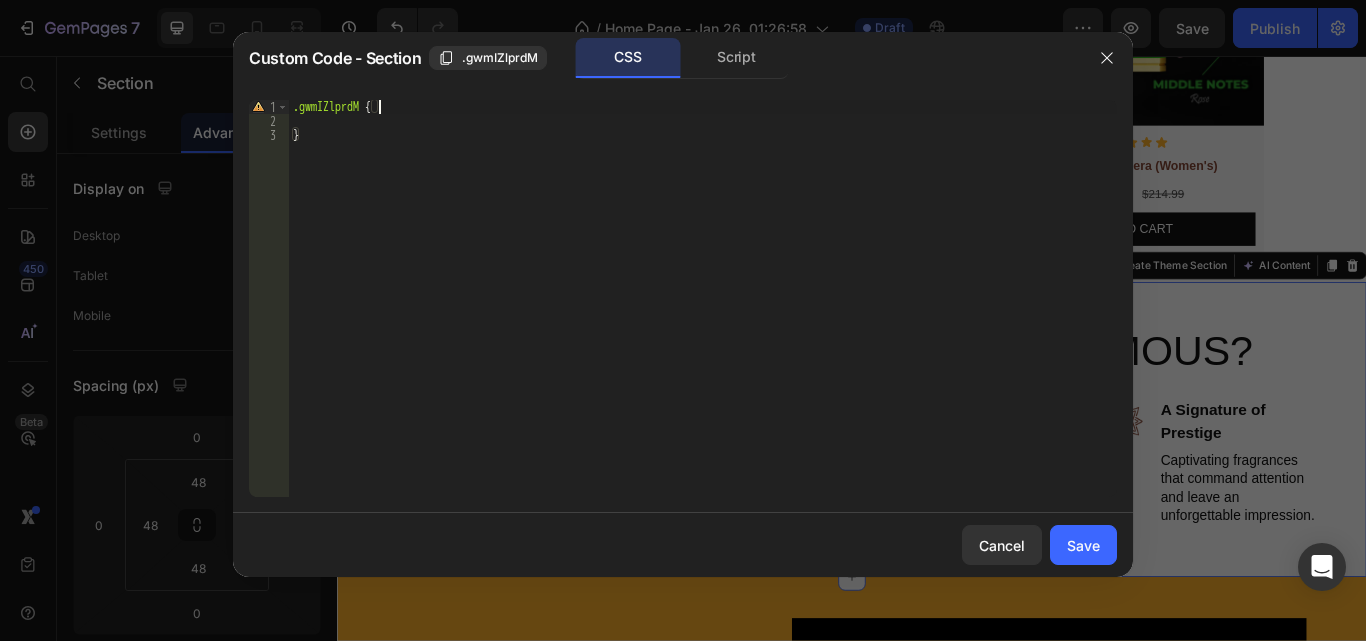 scroll, scrollTop: 0, scrollLeft: 1, axis: horizontal 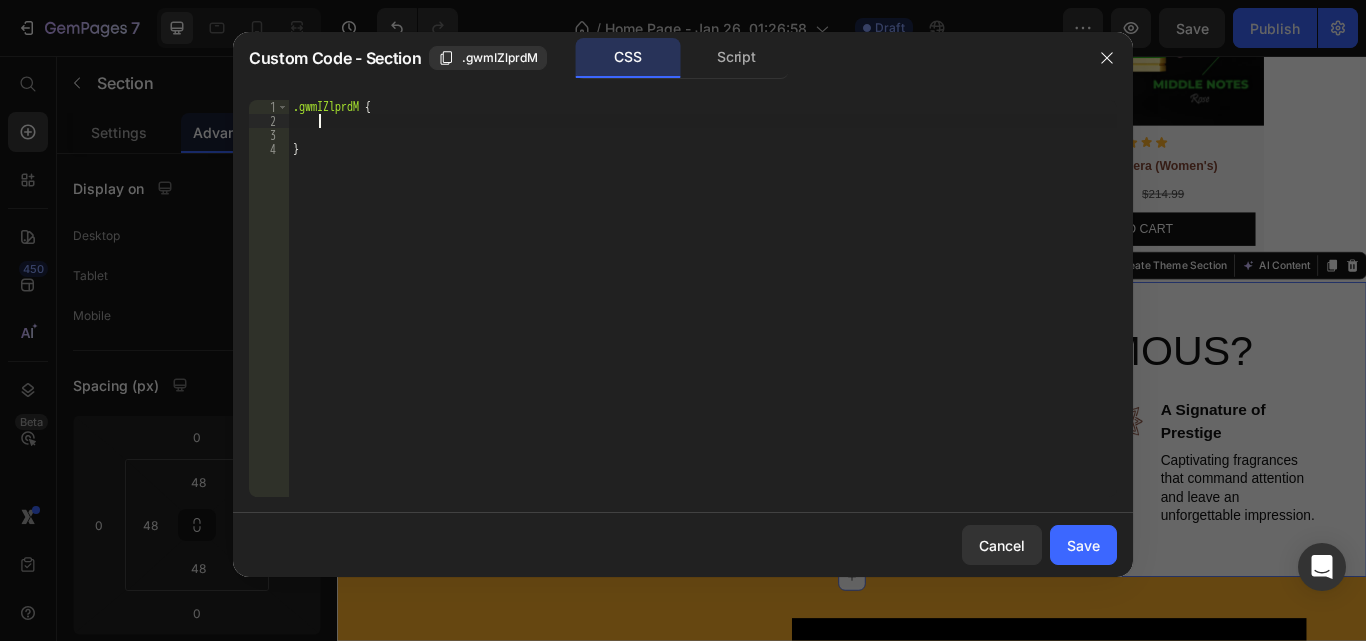 paste on "zoom: 0.8;" 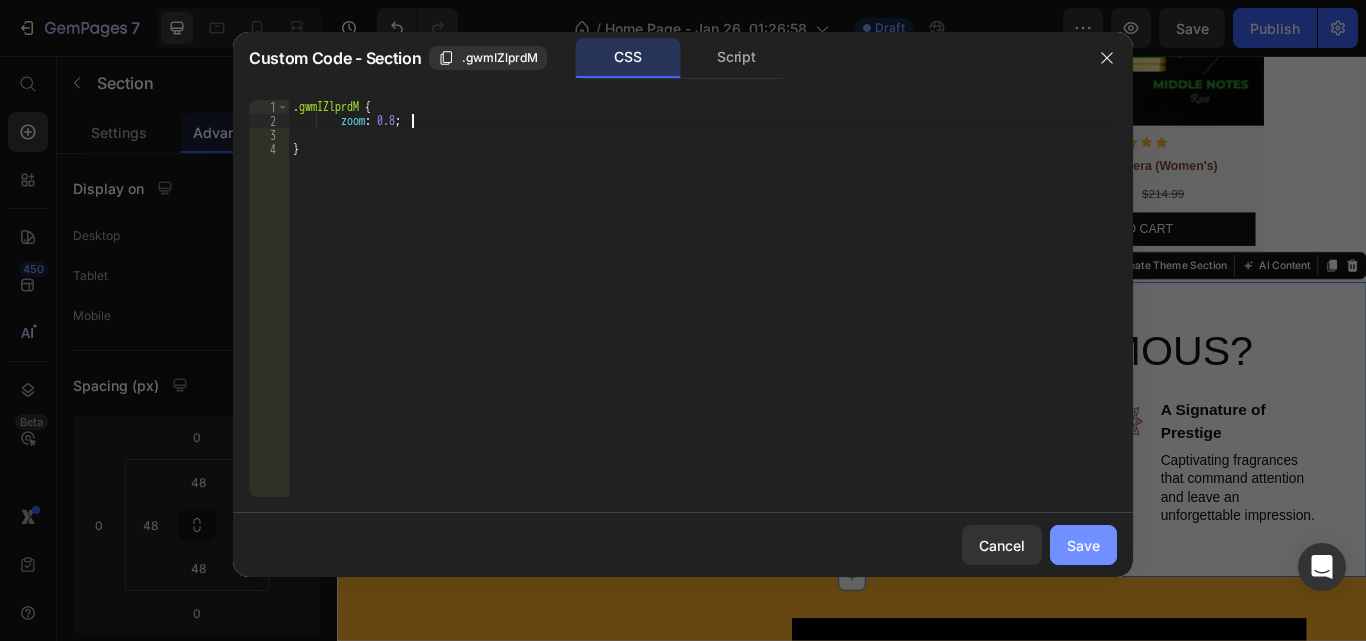 type on "zoom: 0.8;" 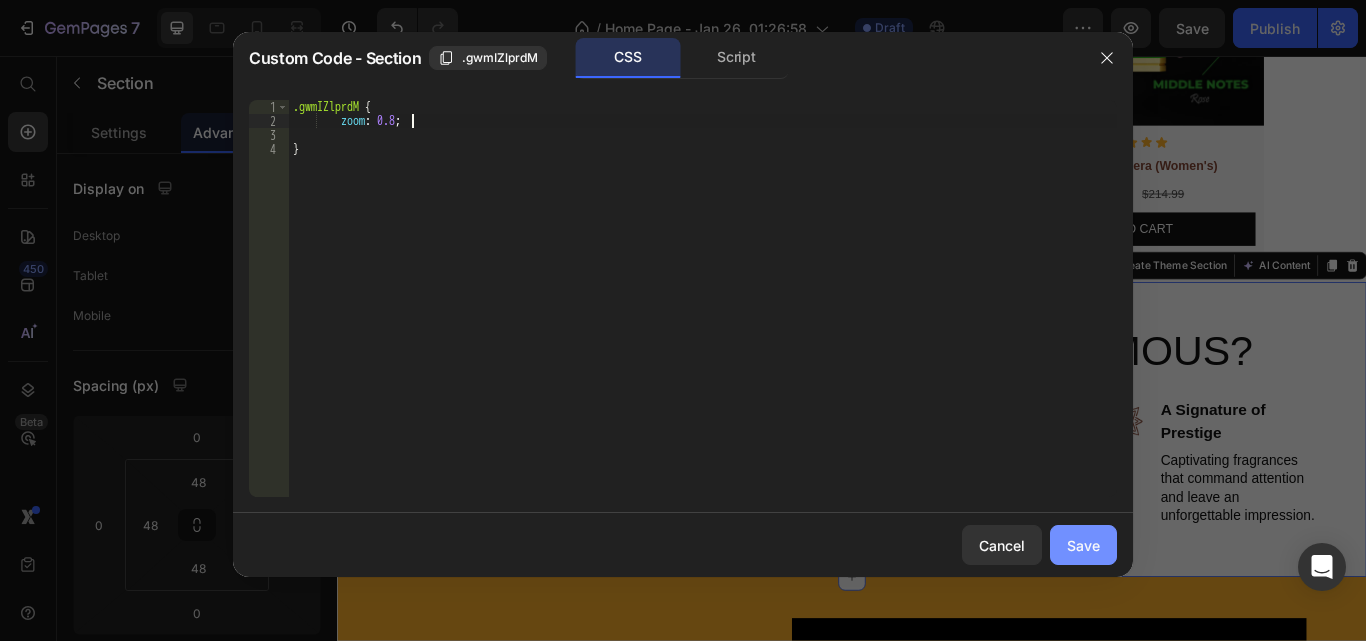 click on "Save" 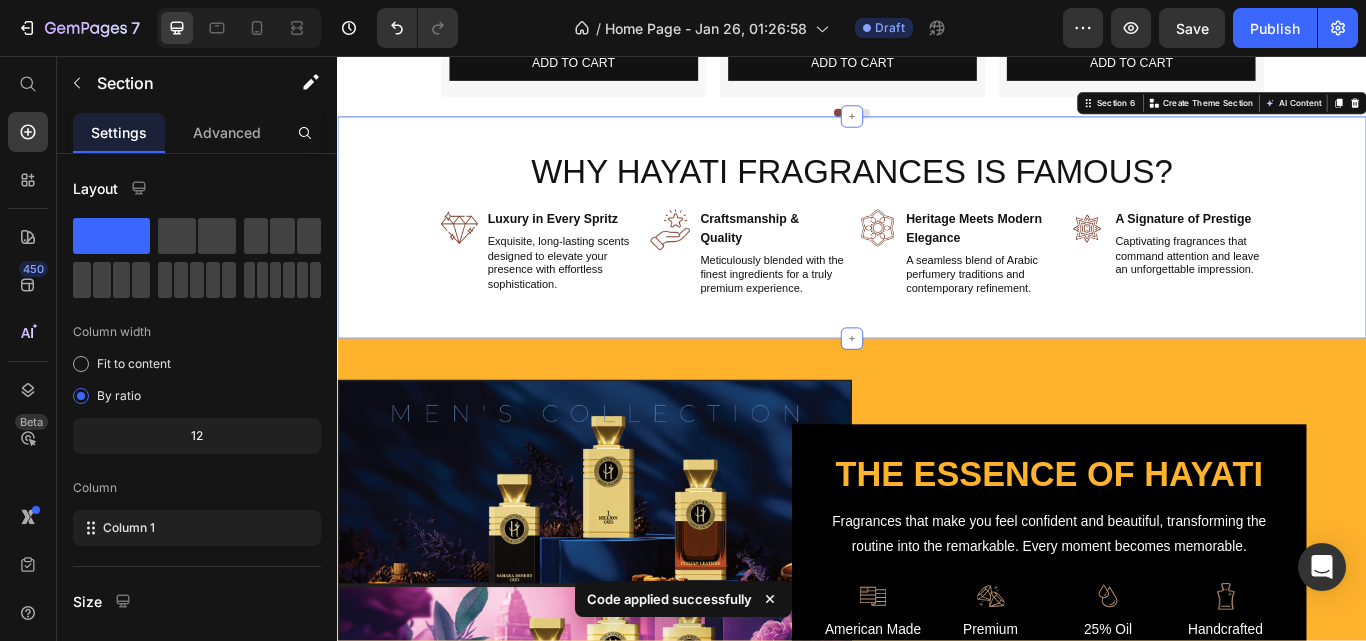 scroll, scrollTop: 2000, scrollLeft: 0, axis: vertical 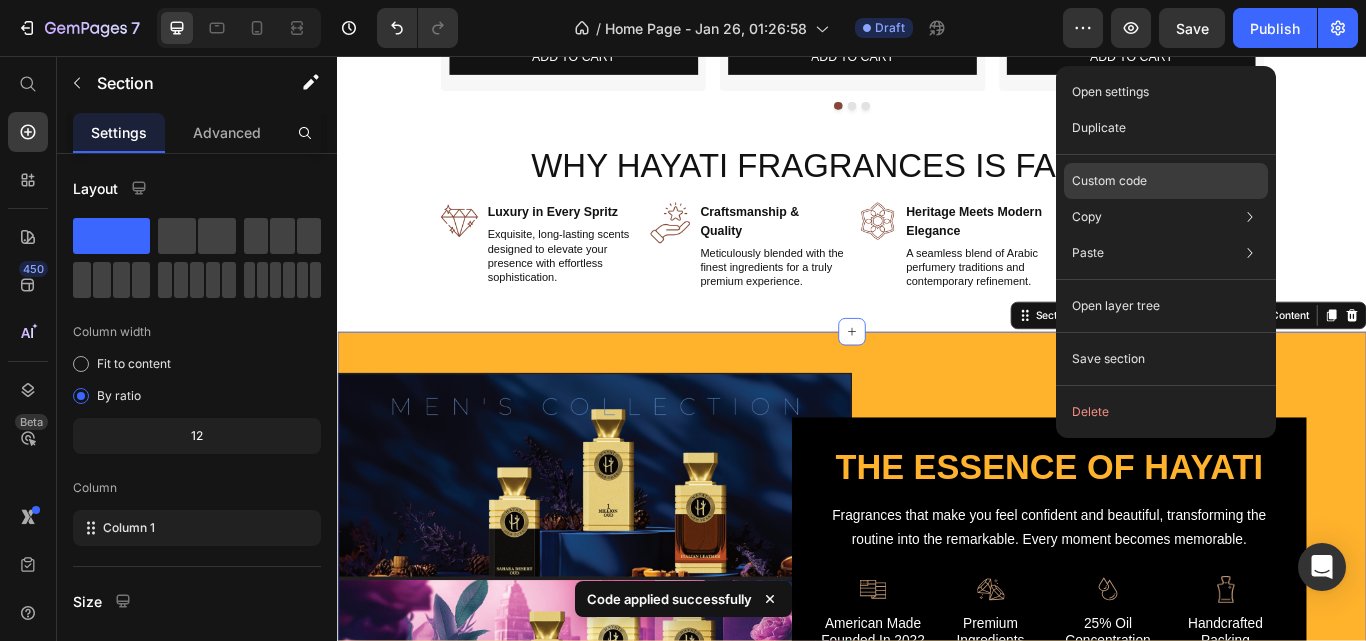 click on "Custom code" 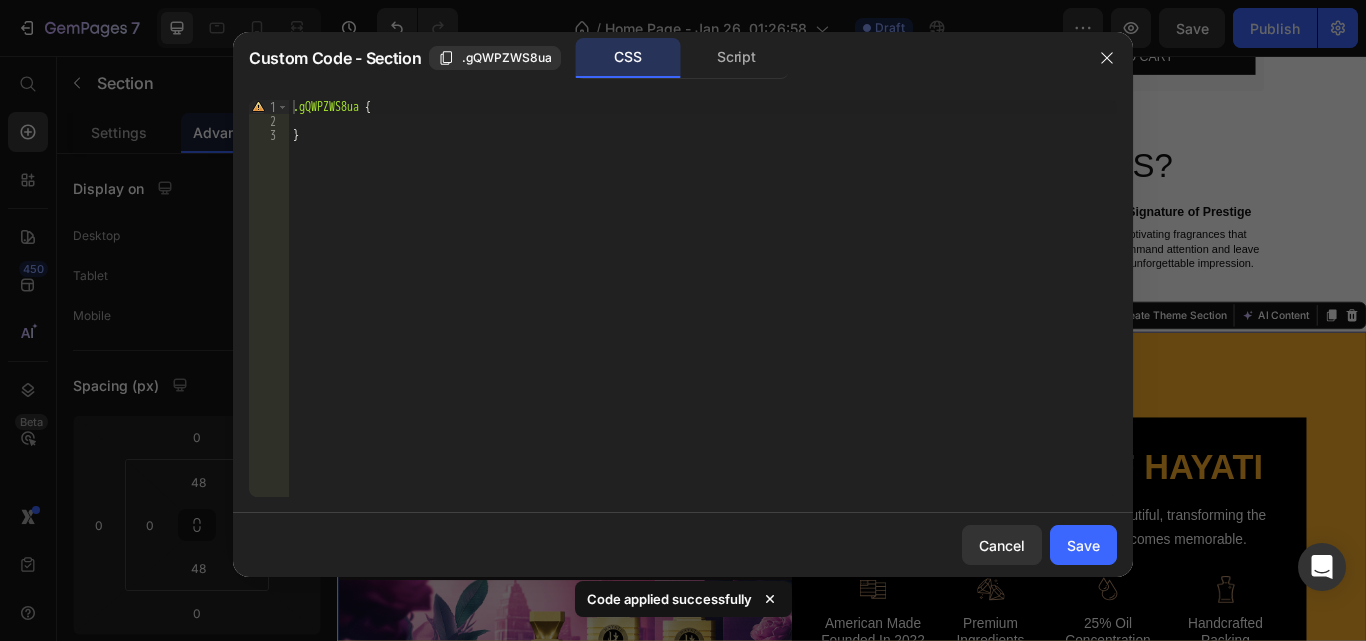 type on ".gQWPZWS8ua {" 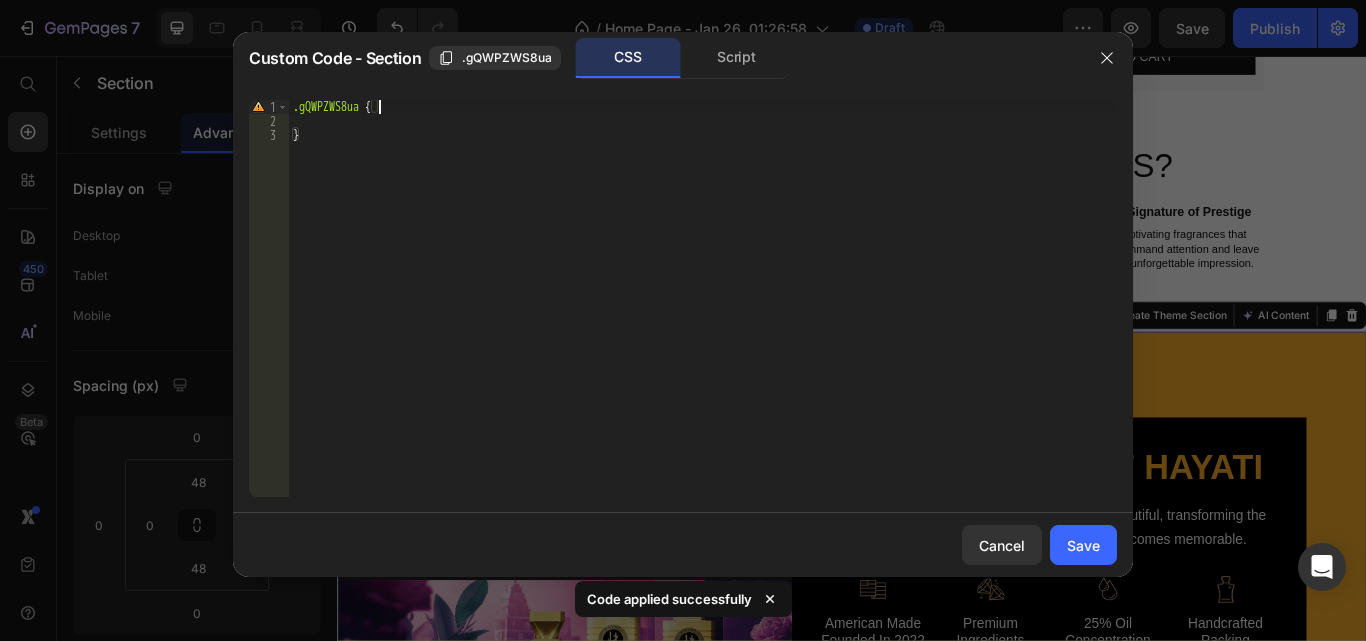 scroll, scrollTop: 0, scrollLeft: 1, axis: horizontal 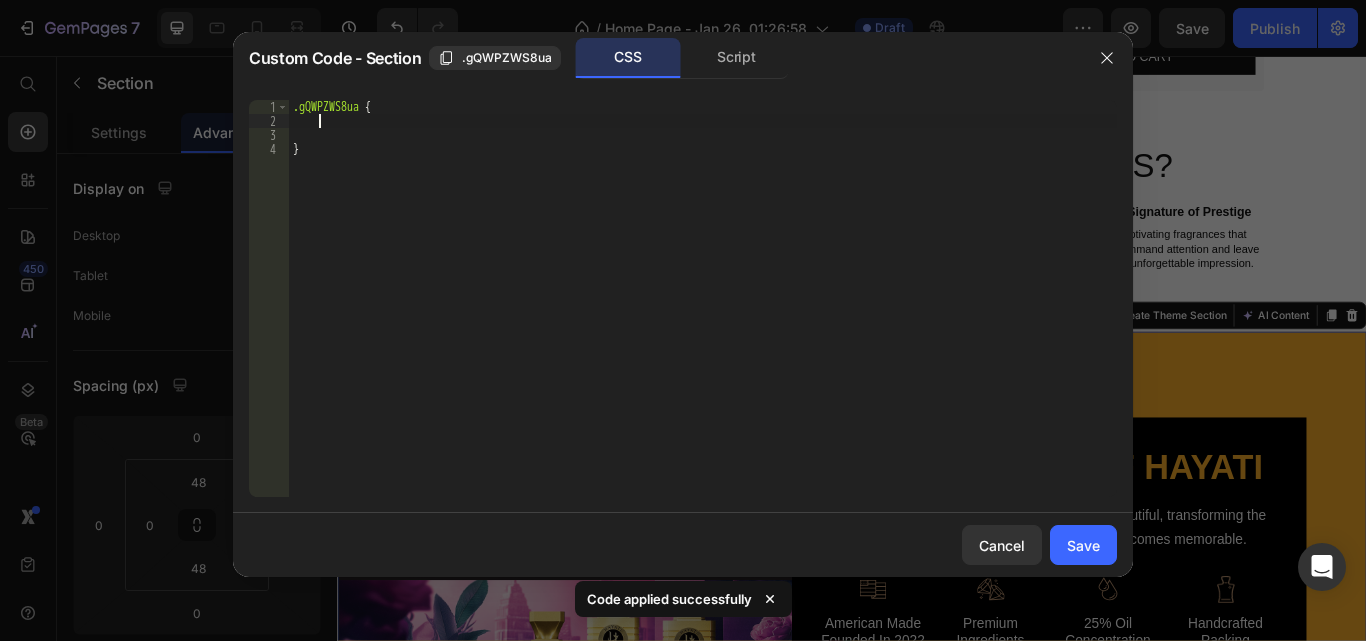 paste on "zoom: 0.8;" 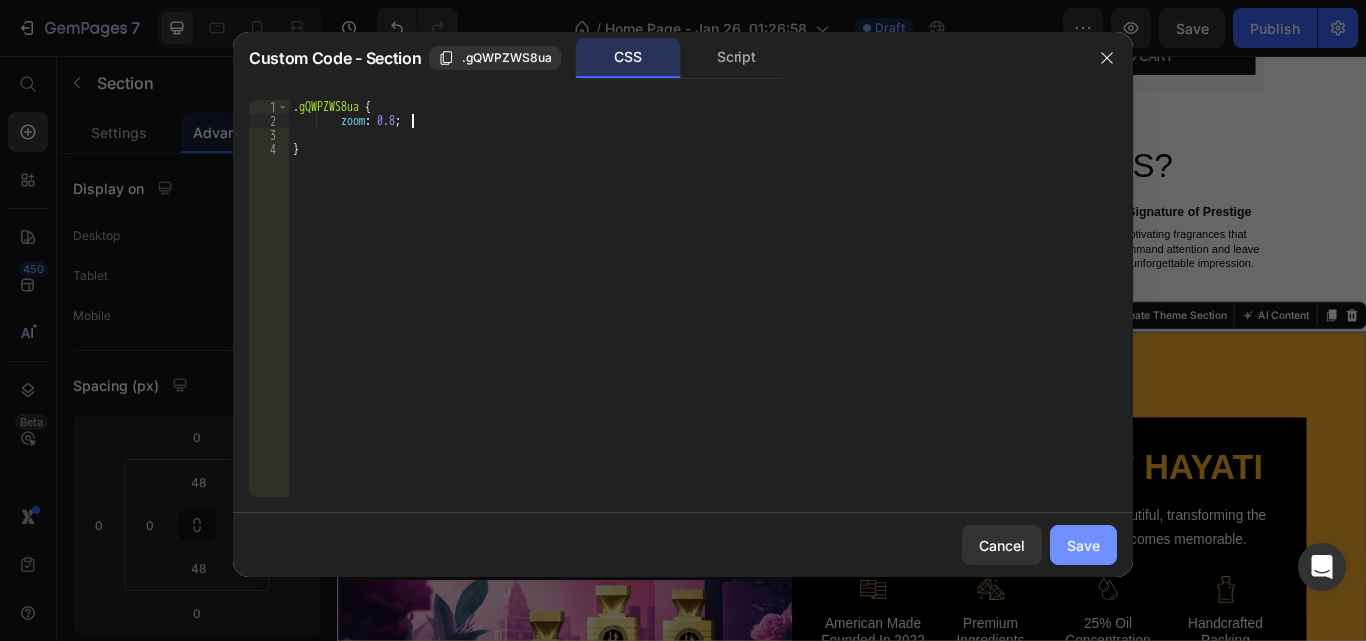 type on "zoom: 0.8;" 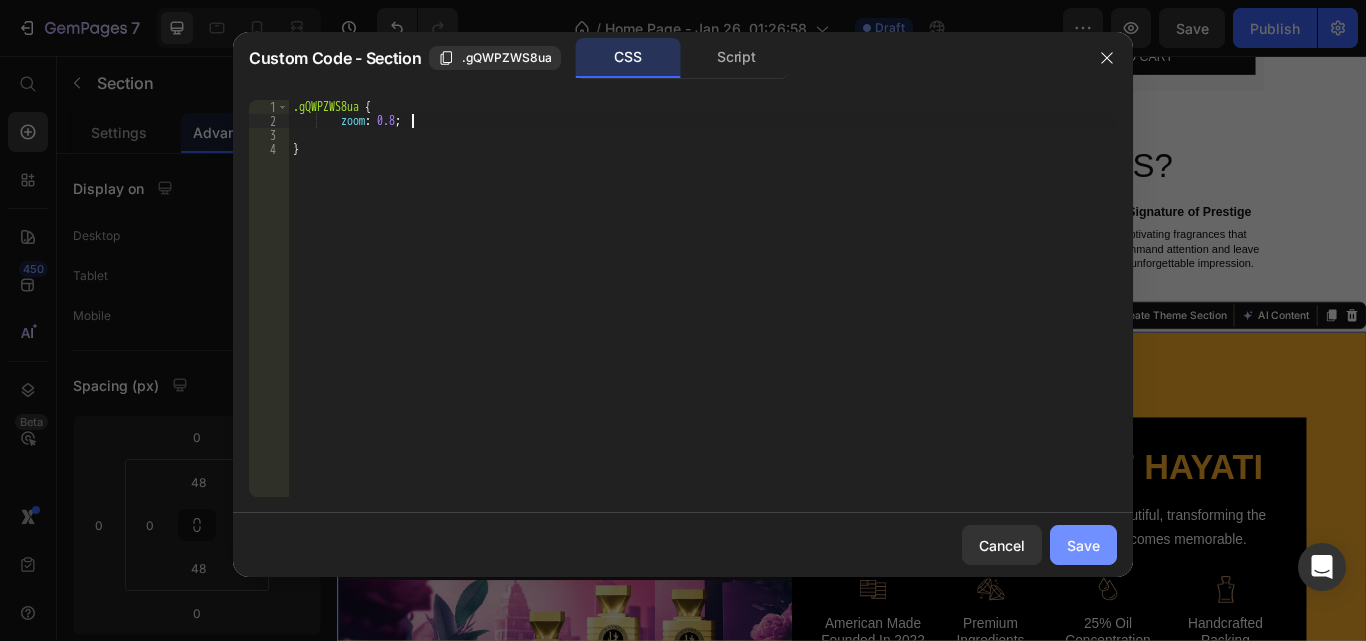 click on "Save" 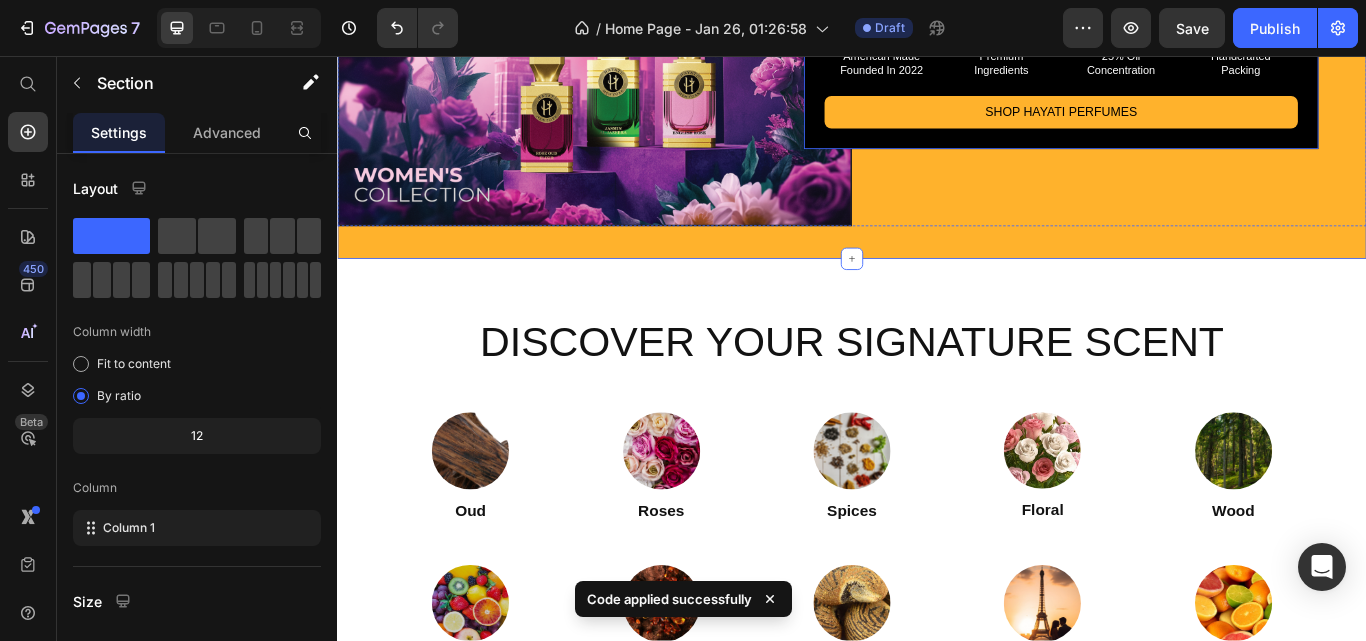 scroll, scrollTop: 2482, scrollLeft: 0, axis: vertical 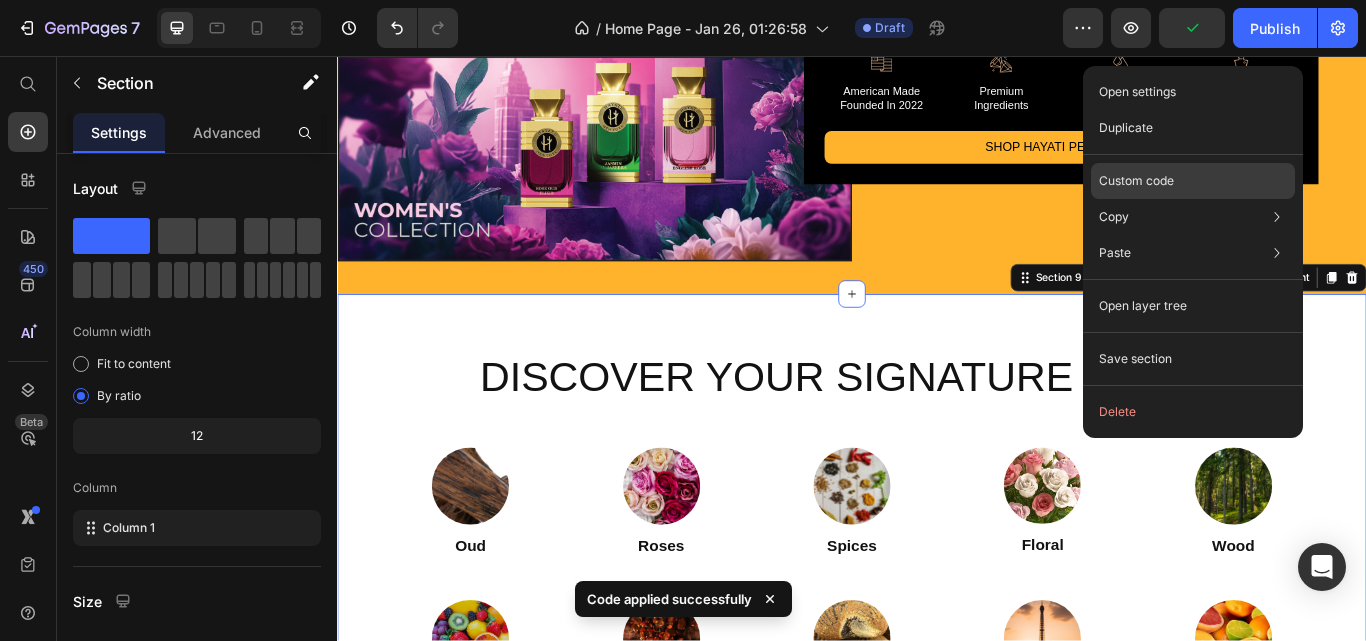click on "Custom code" at bounding box center [1136, 181] 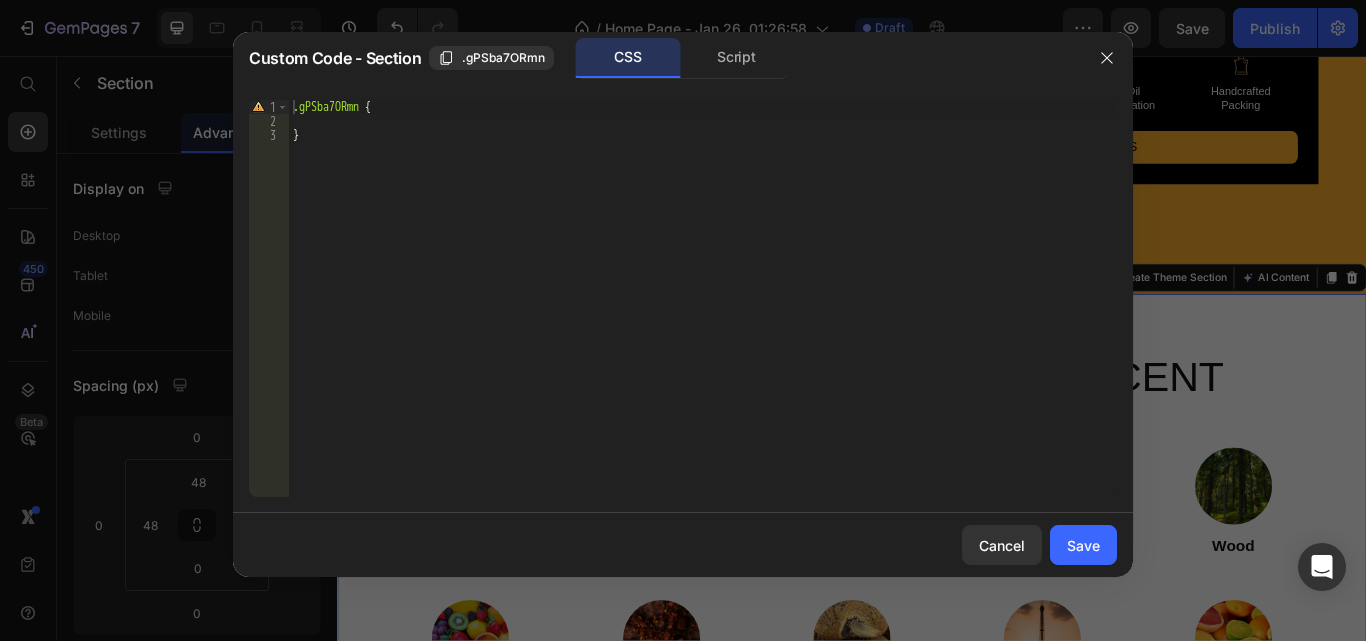 type on ".gPSba7ORmn {" 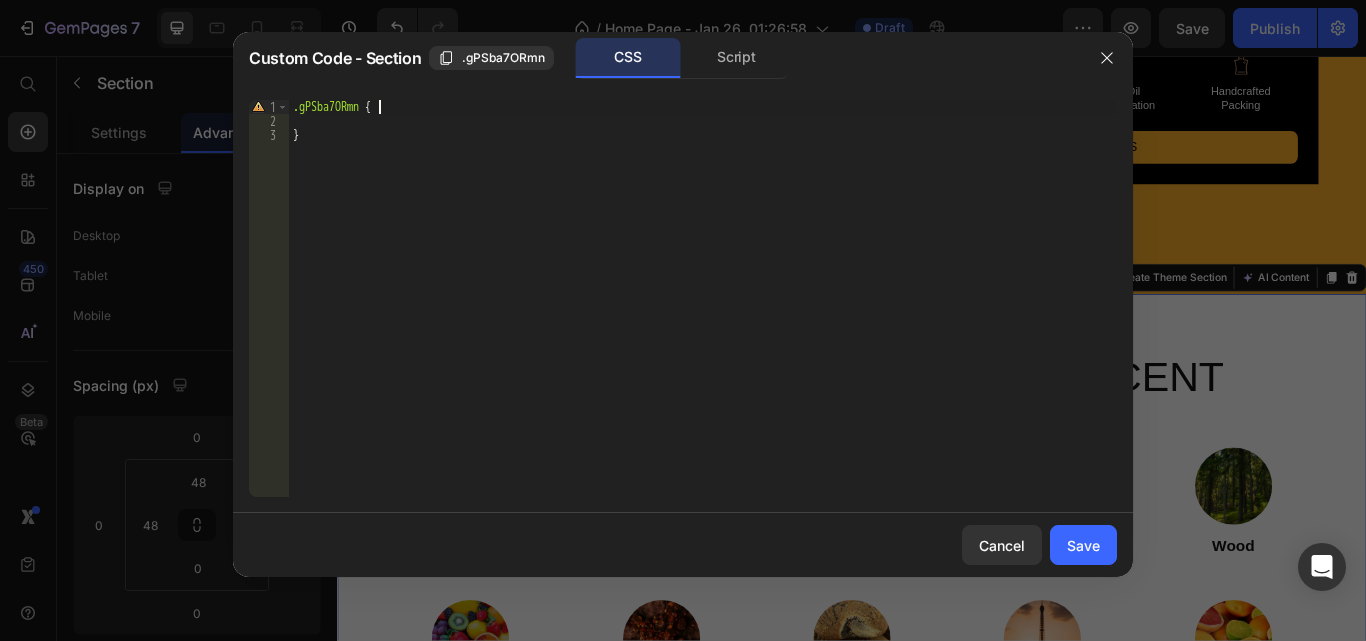 click on ".gPSba7ORmn   { }" at bounding box center [703, 312] 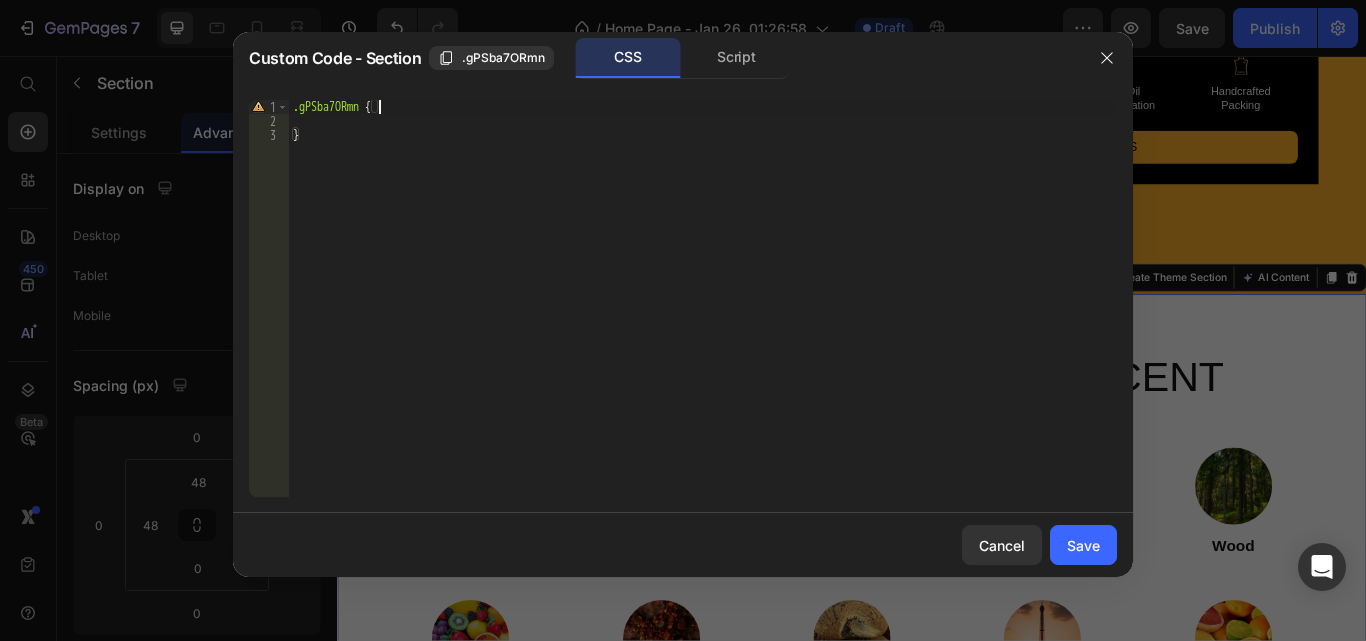 scroll, scrollTop: 0, scrollLeft: 1, axis: horizontal 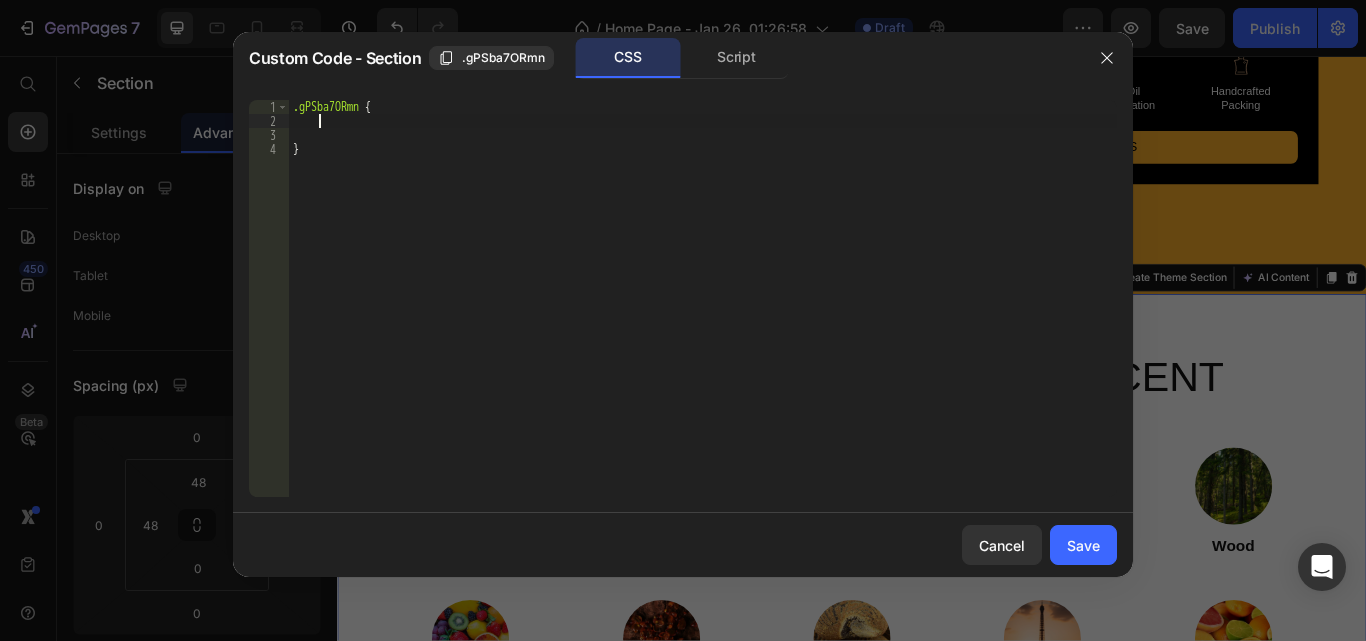 paste on "zoom: 0.8;" 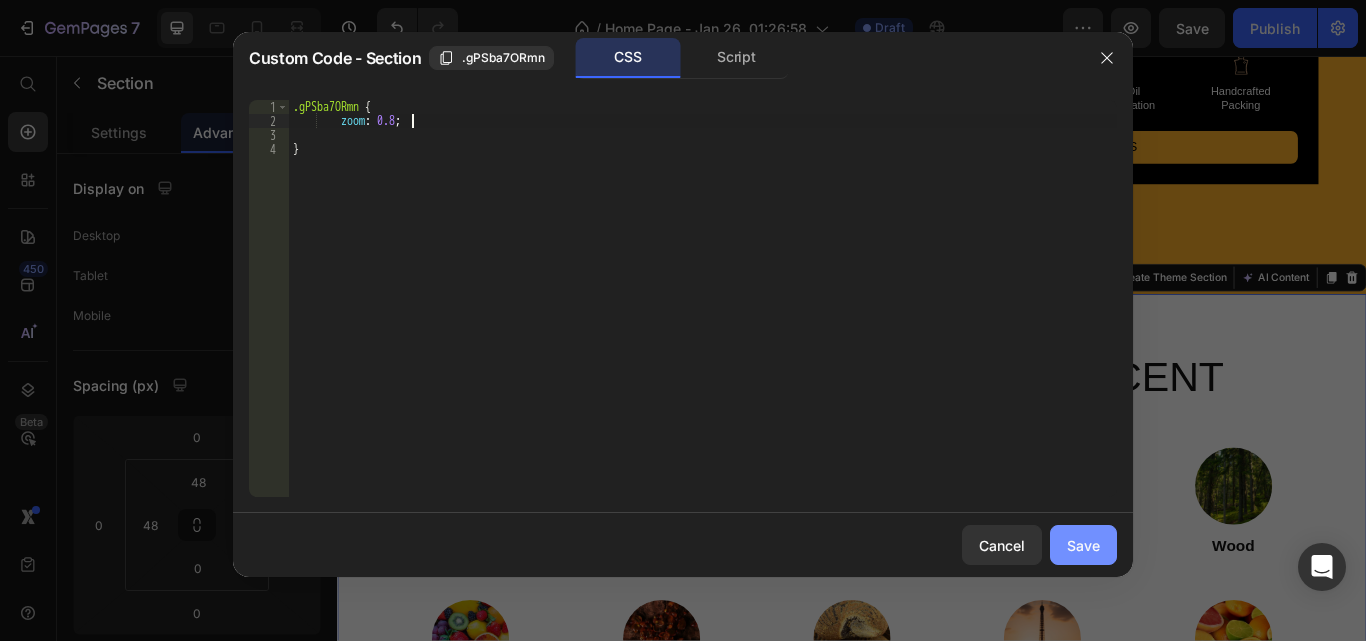 type on "zoom: 0.8;" 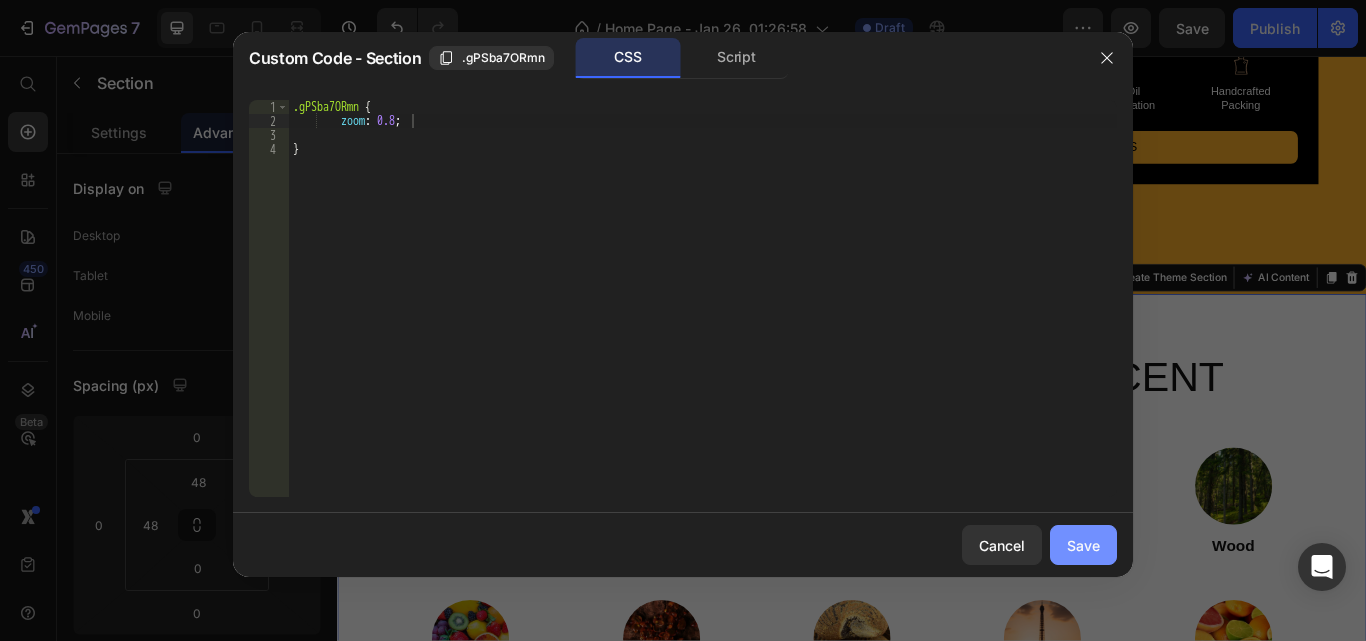 click on "Save" 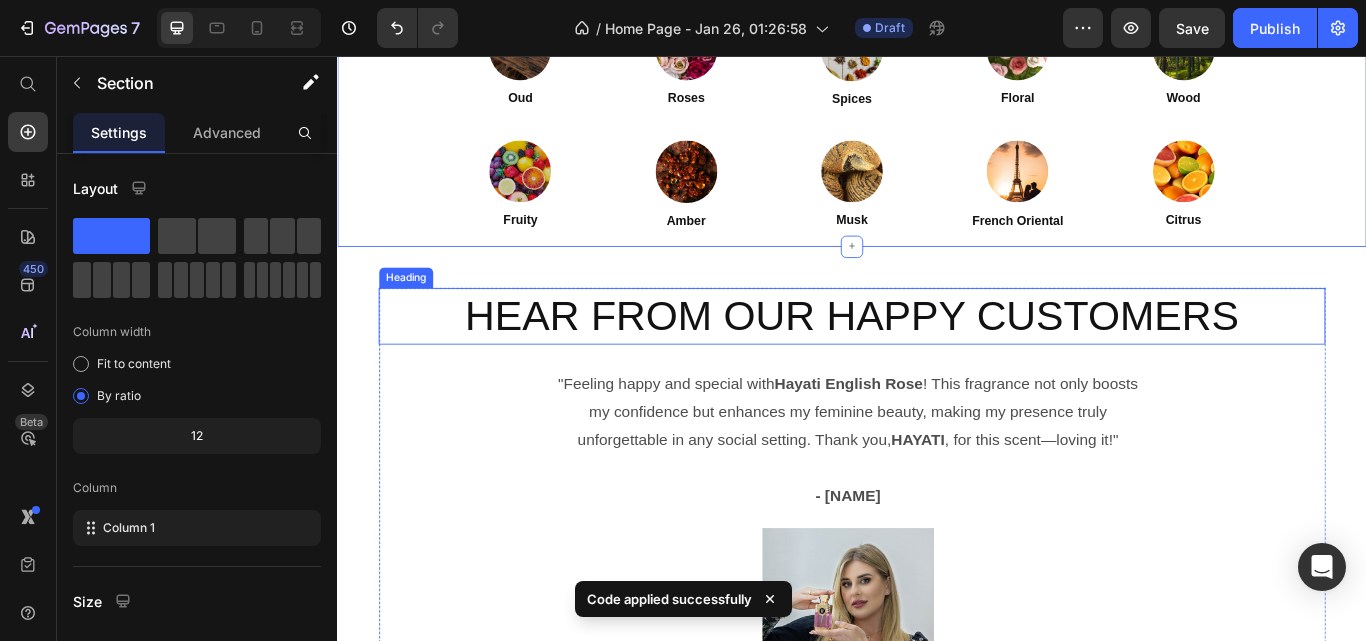 scroll, scrollTop: 2930, scrollLeft: 0, axis: vertical 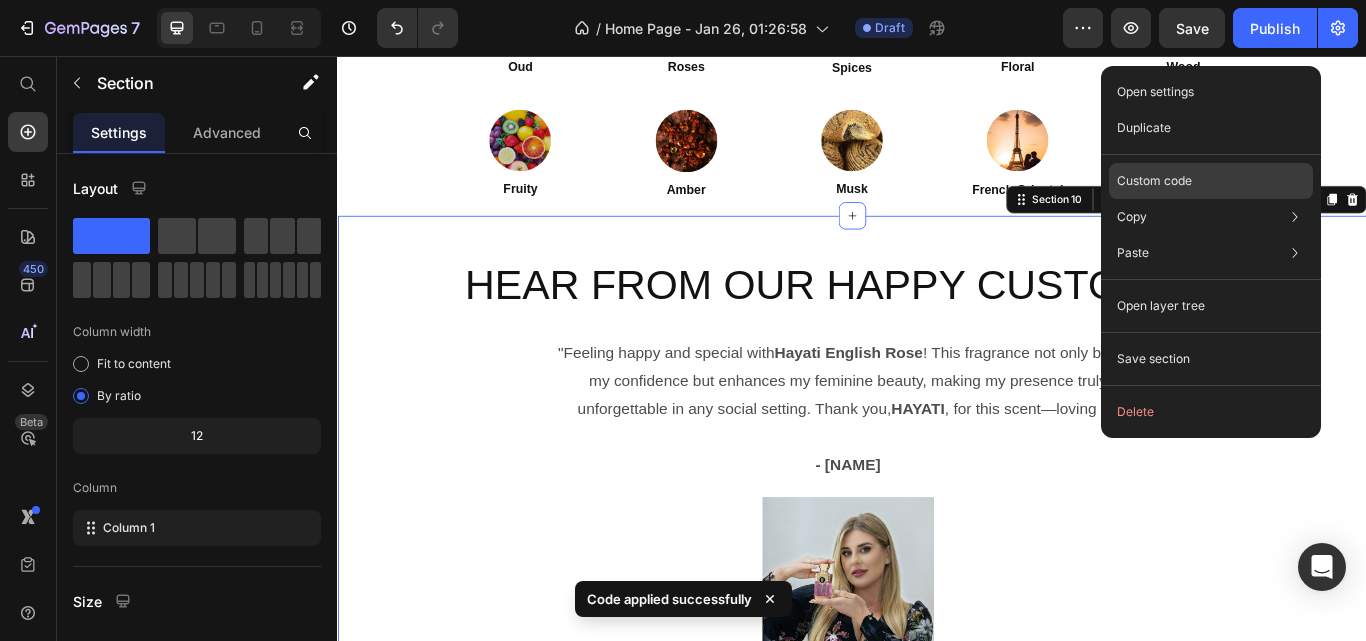 click on "Custom code" at bounding box center [1154, 181] 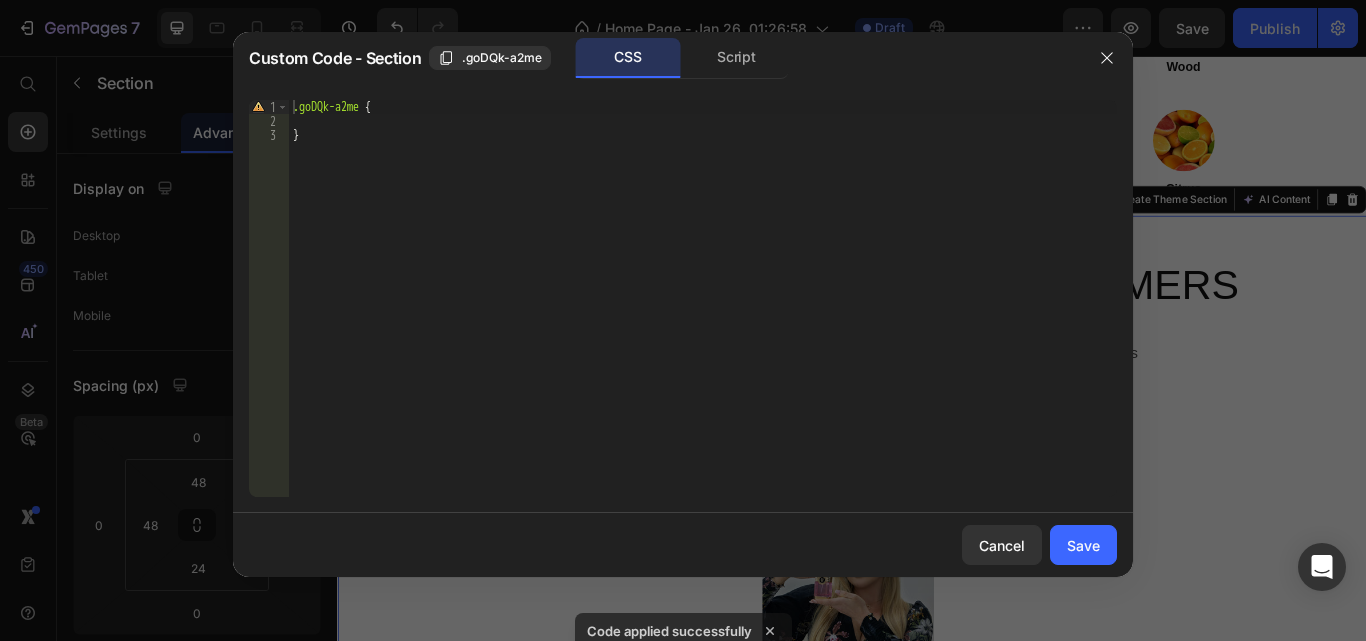 click on ".goDQk-a2me   { }" at bounding box center (703, 312) 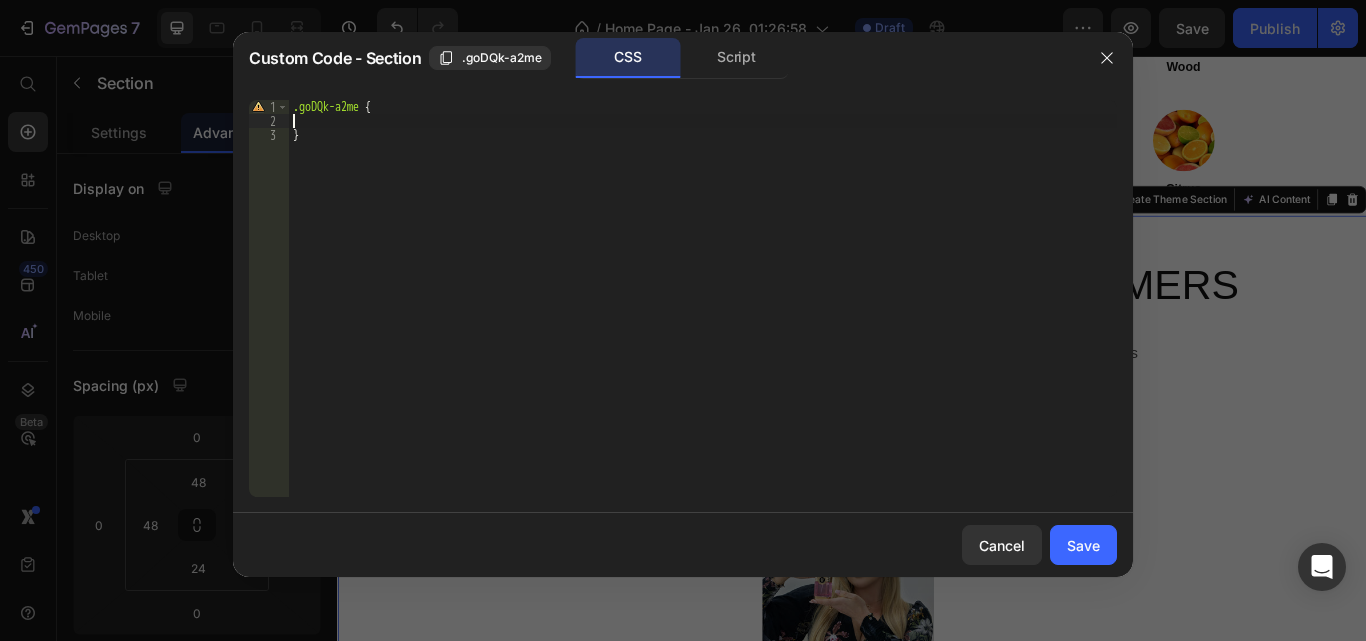 paste on "zoom: 0.8;" 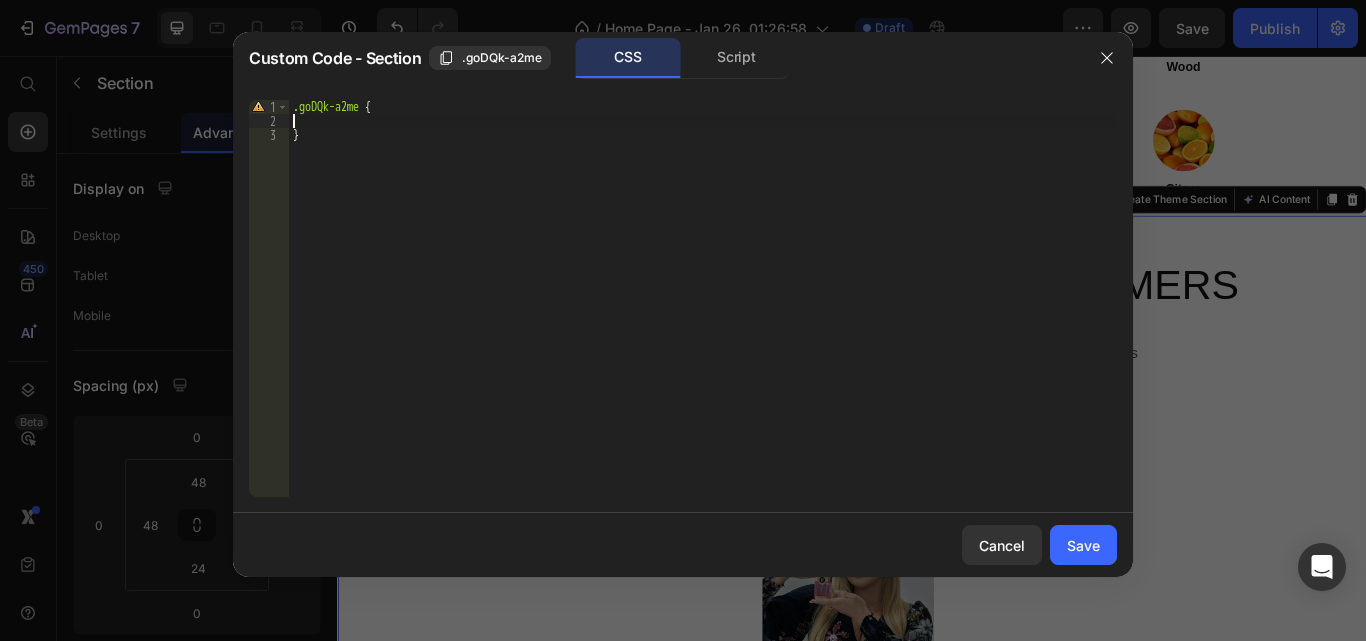 type on "zoom: 0.8;" 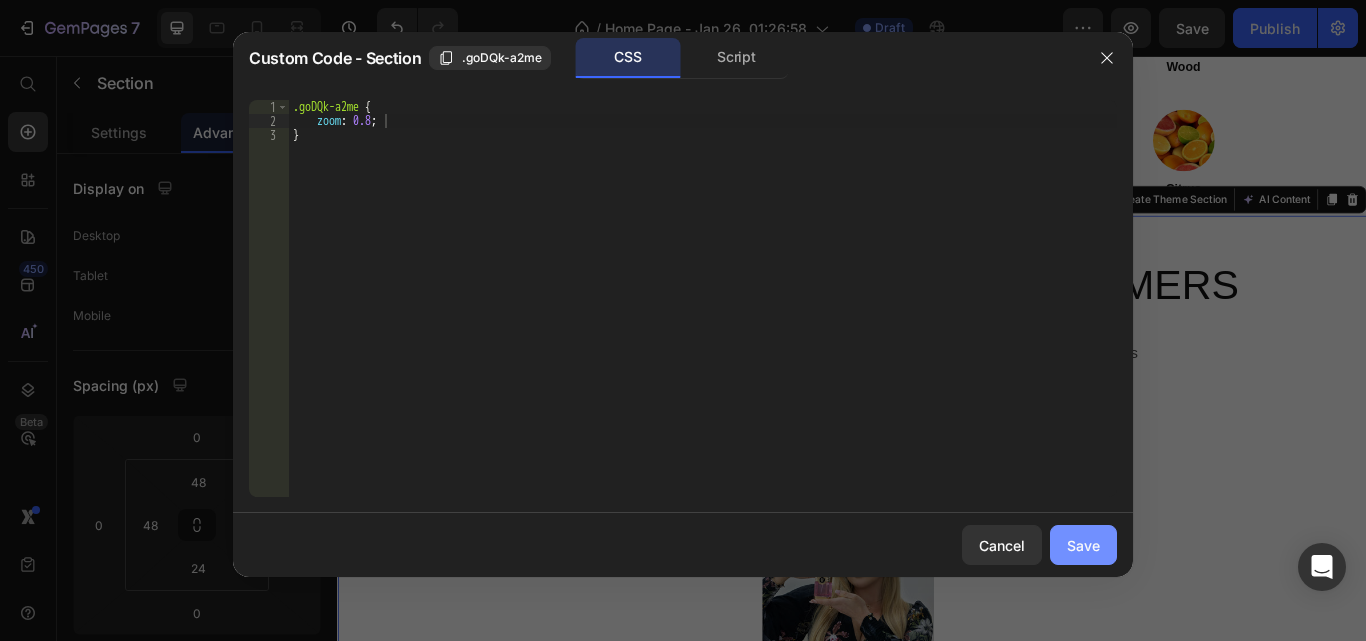 click on "Save" at bounding box center (1083, 545) 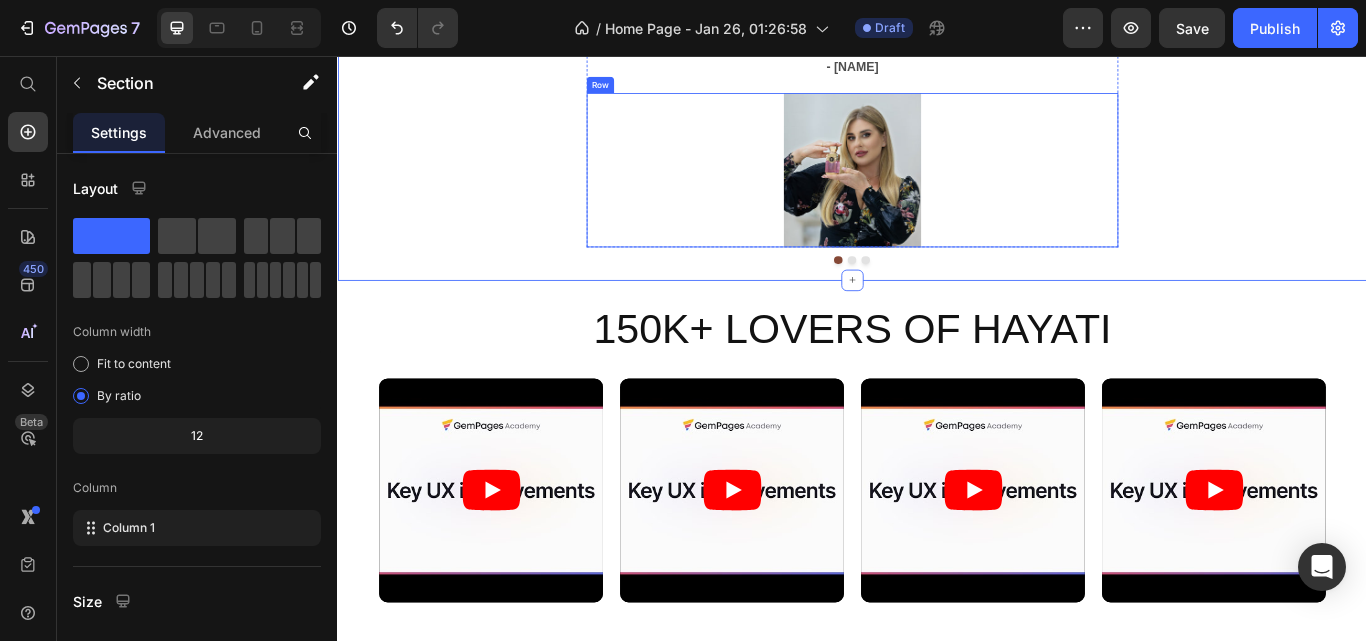 scroll, scrollTop: 3220, scrollLeft: 0, axis: vertical 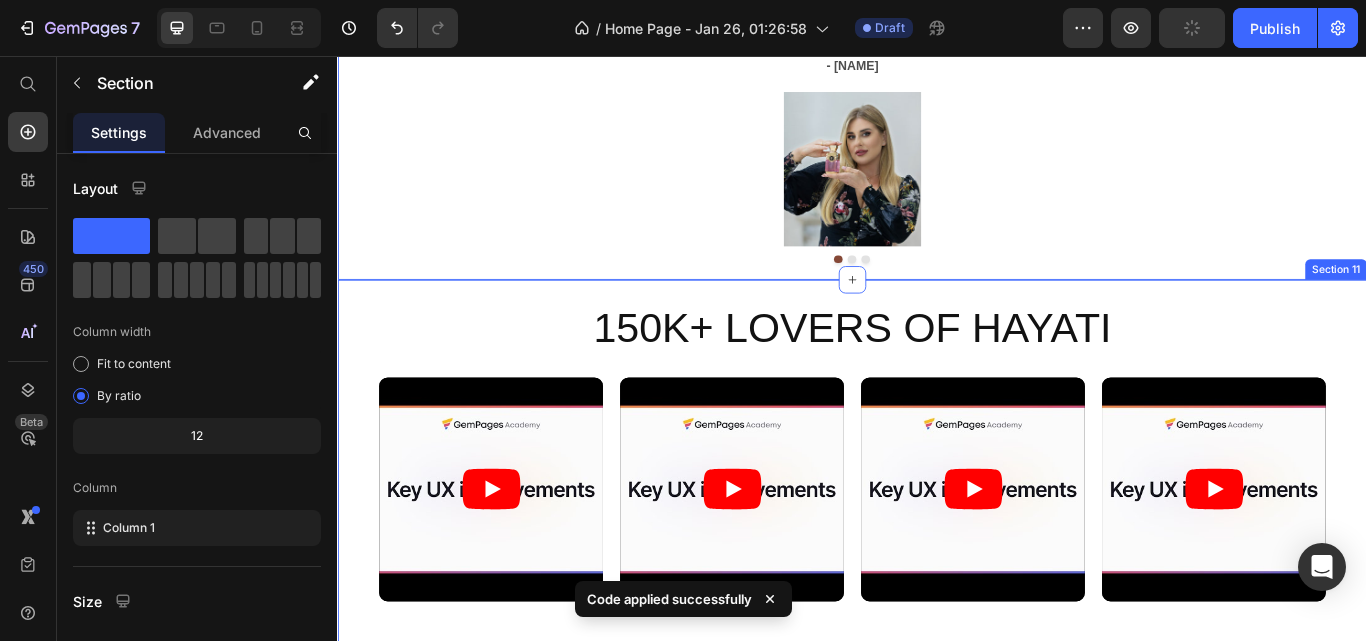 click on "150k+ Lovers of Hayati Heading Video Row Video Row Video Row Video Row Row Row Section 11" at bounding box center [937, 541] 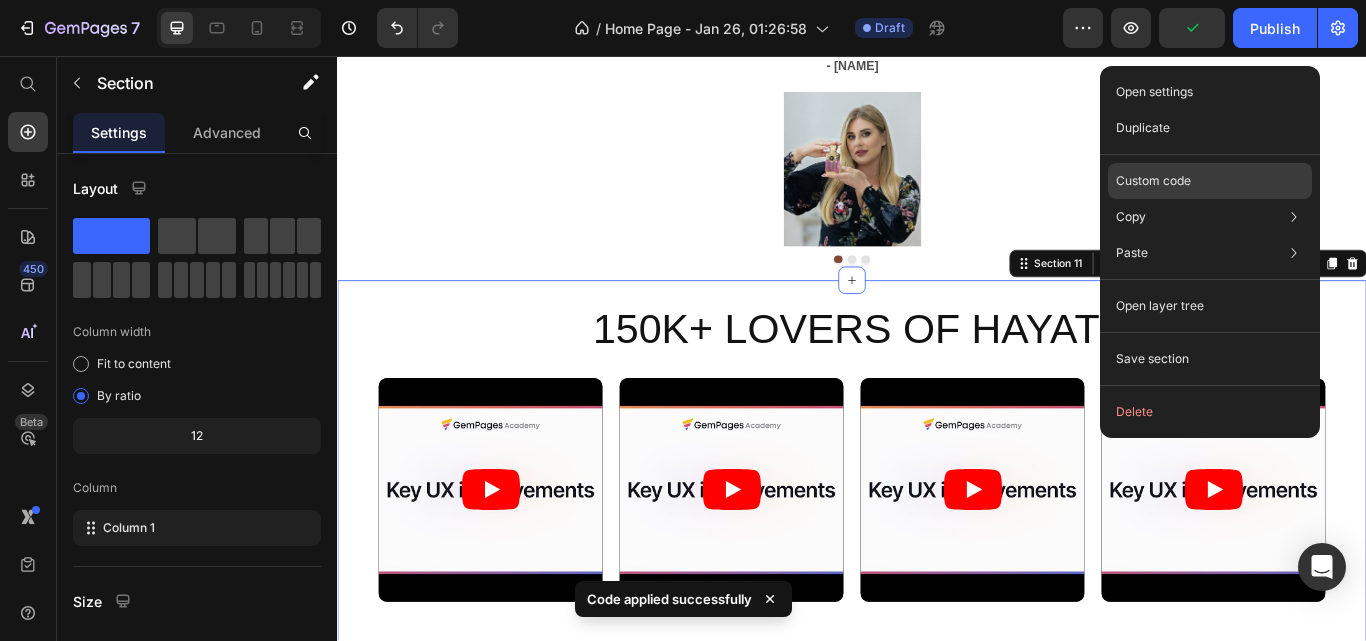 click on "Custom code" at bounding box center [1153, 181] 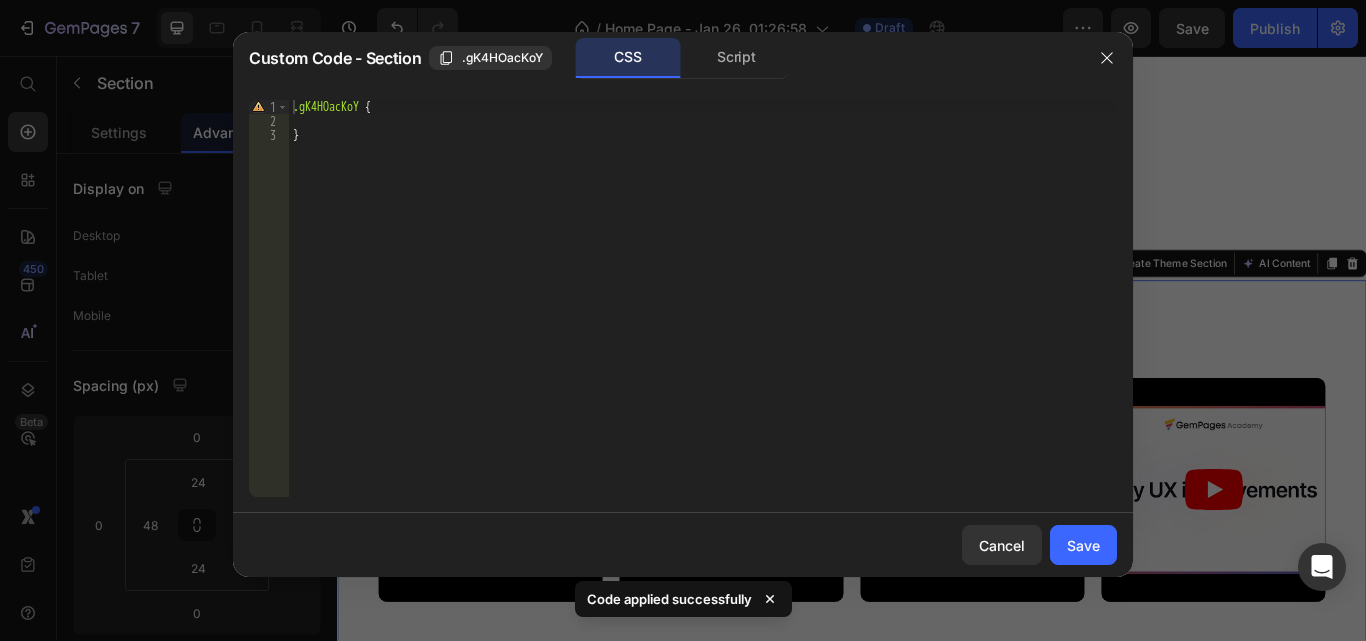 click on ".gK4HOacKoY   { }" at bounding box center [703, 312] 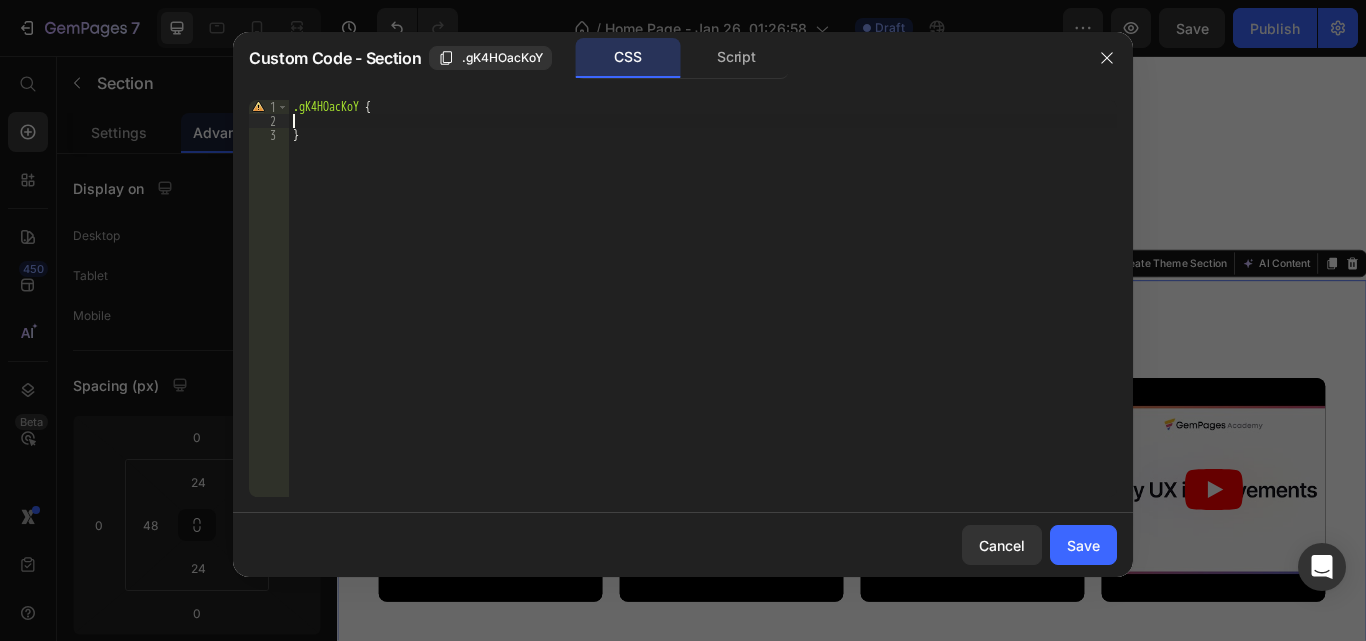 paste on "zoom: 0.8;" 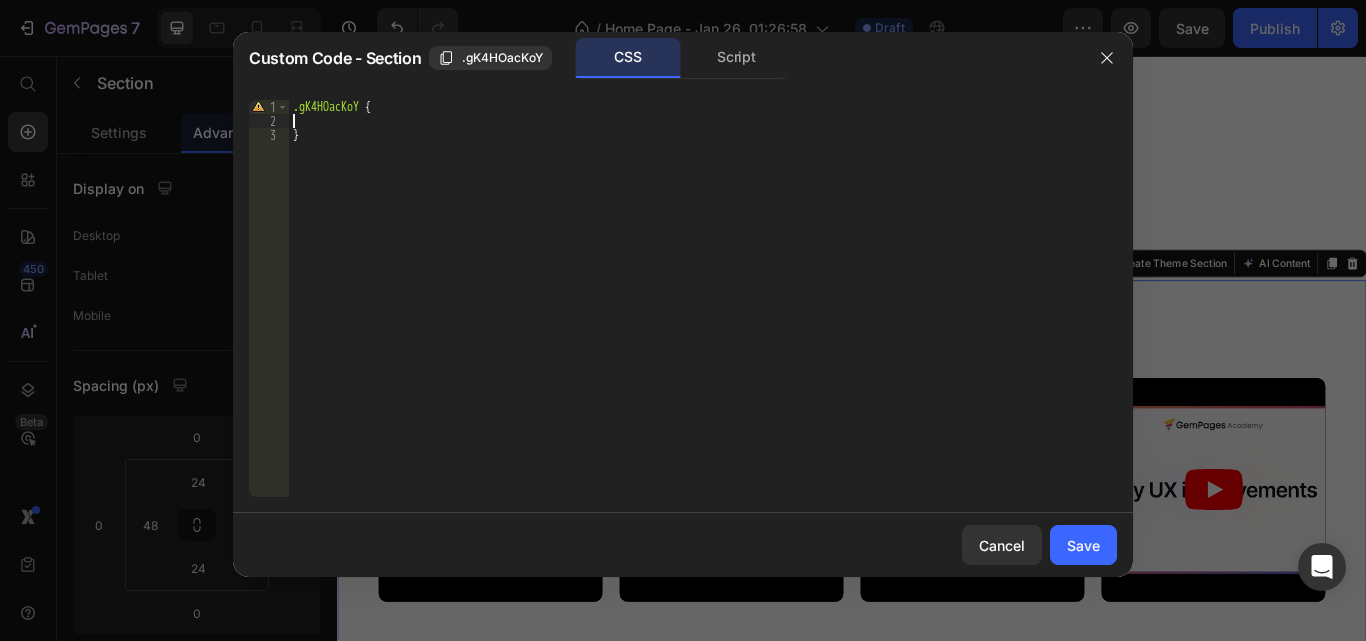 type on "zoom: 0.8;" 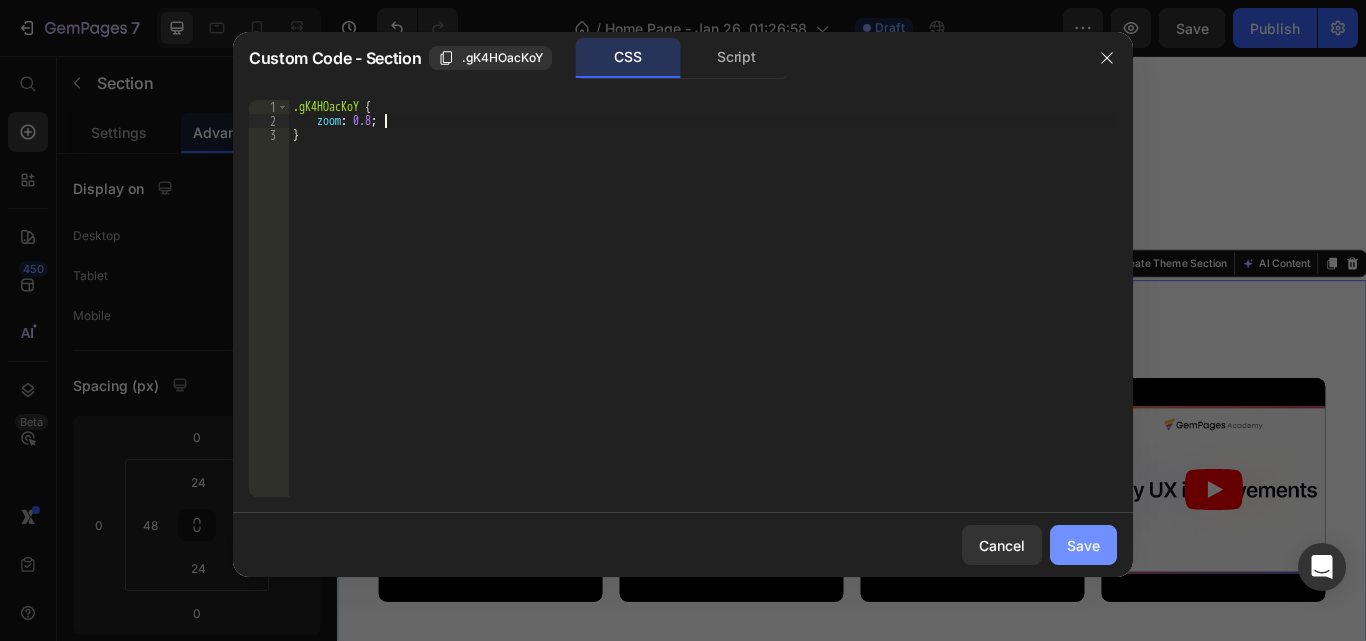 click on "Save" at bounding box center (1083, 545) 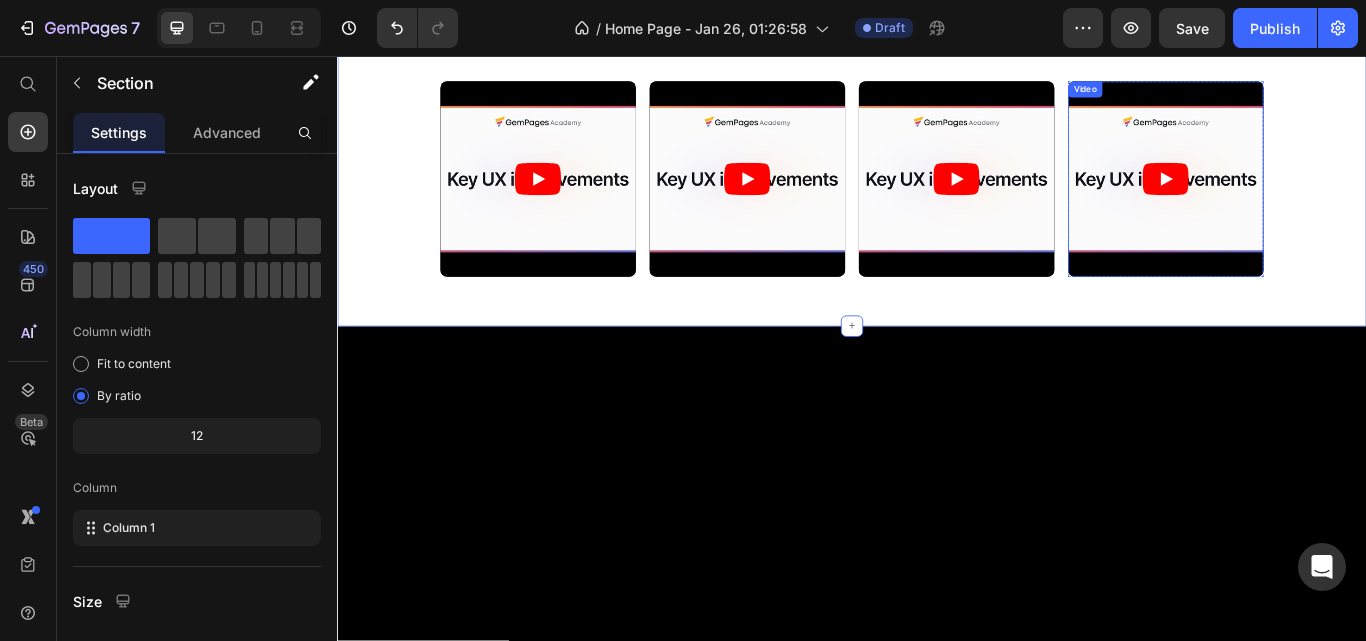 scroll, scrollTop: 3538, scrollLeft: 0, axis: vertical 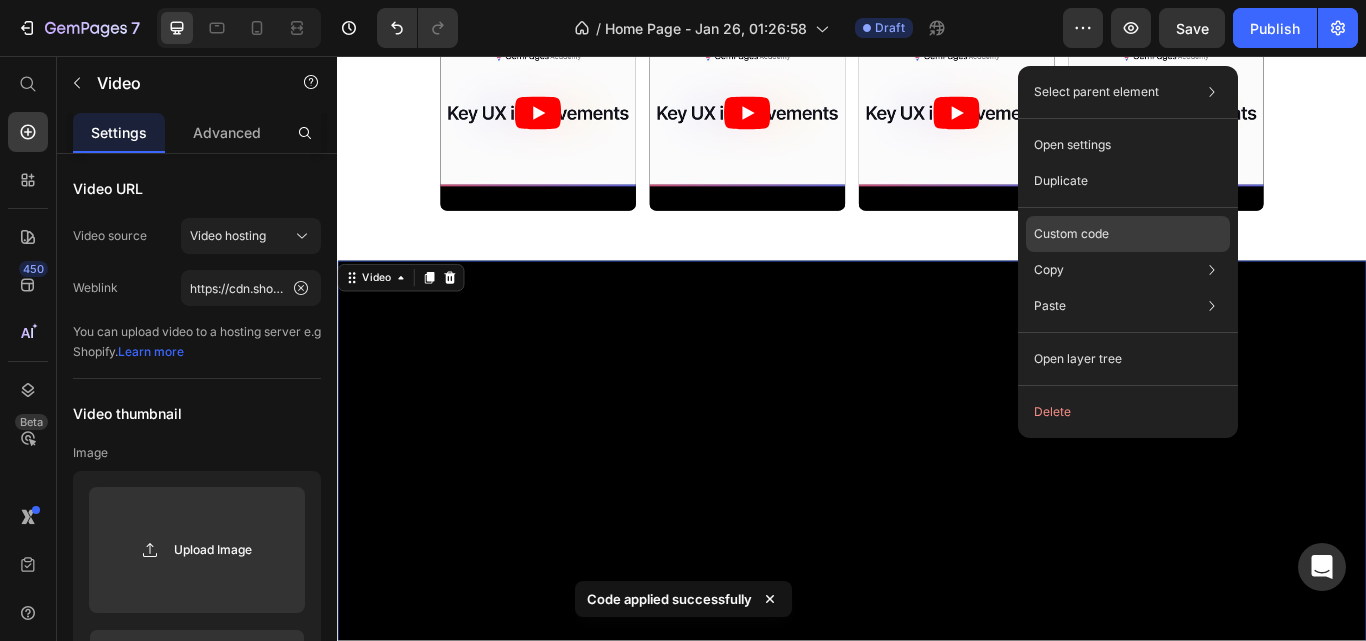 click on "Custom code" 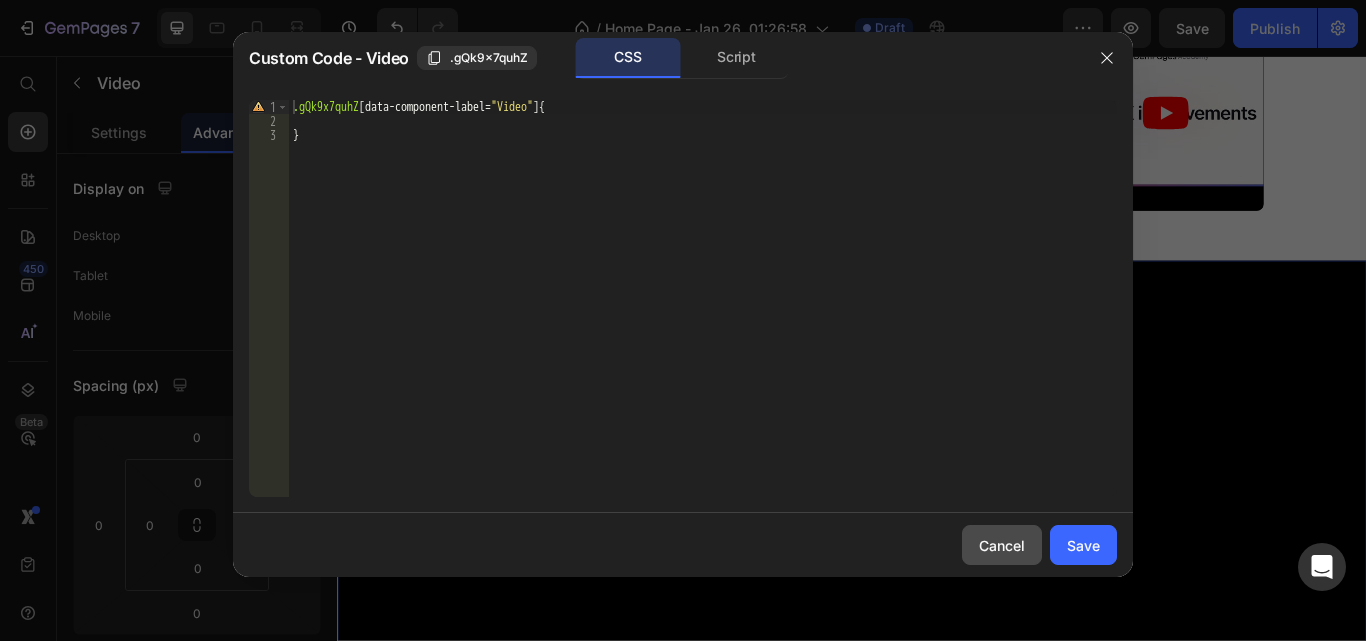 click on "Cancel" at bounding box center (1002, 545) 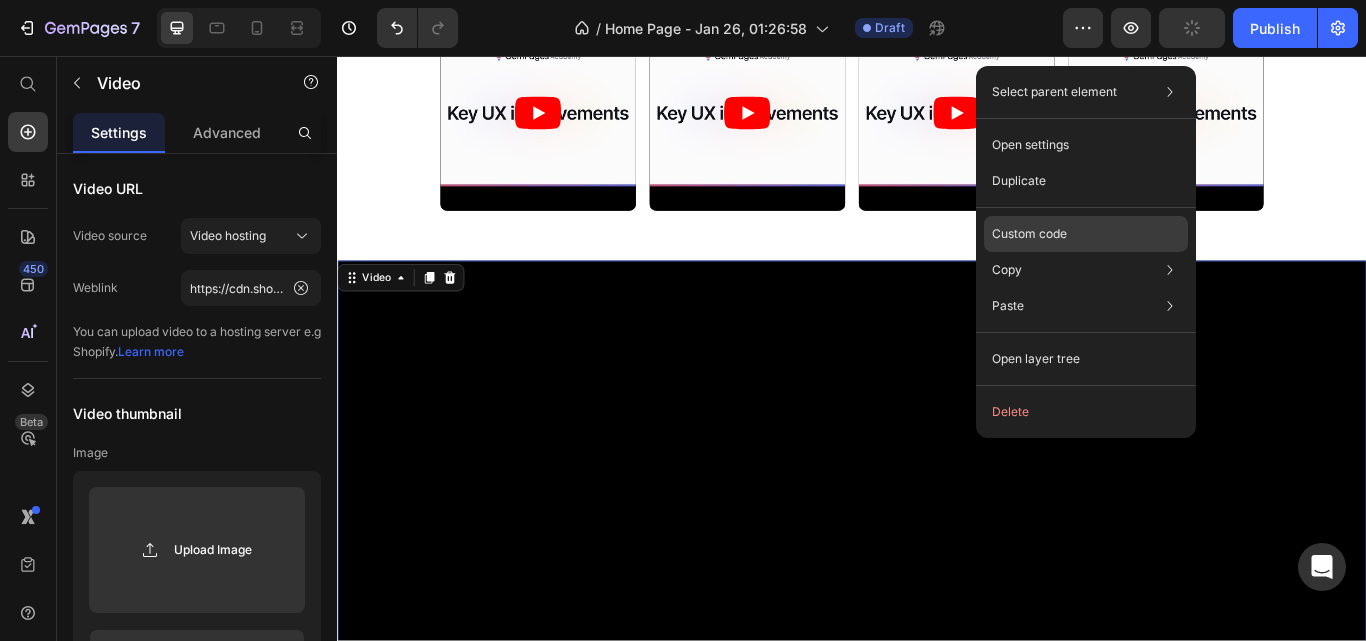 click on "Custom code" at bounding box center (1029, 234) 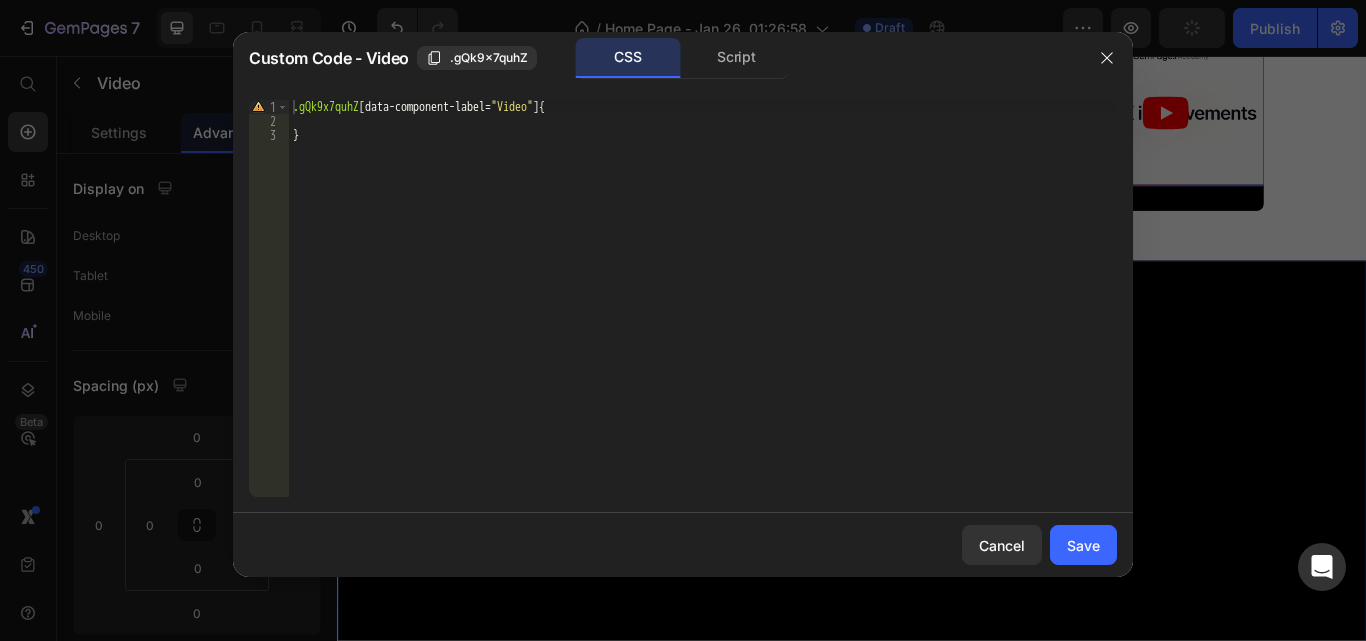 click on ".gQk9x7quhZ [ data-component-label = " Video " ]  { }" at bounding box center [703, 312] 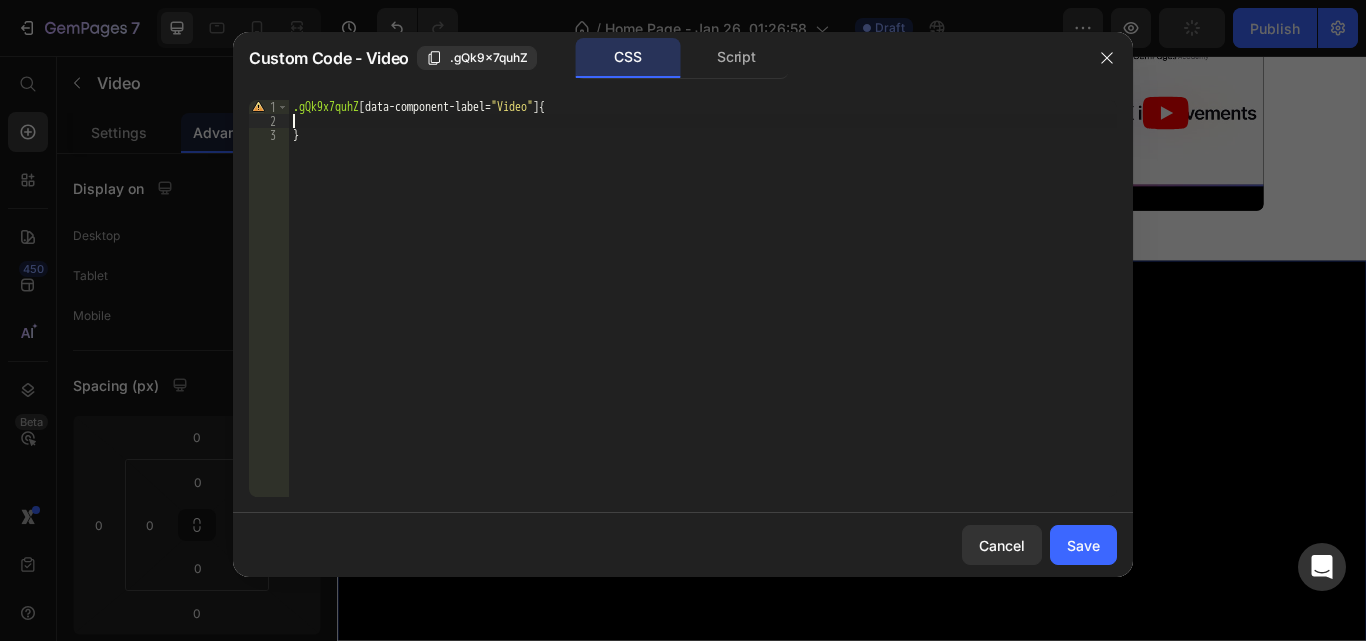 paste on "zoom: 0.8;" 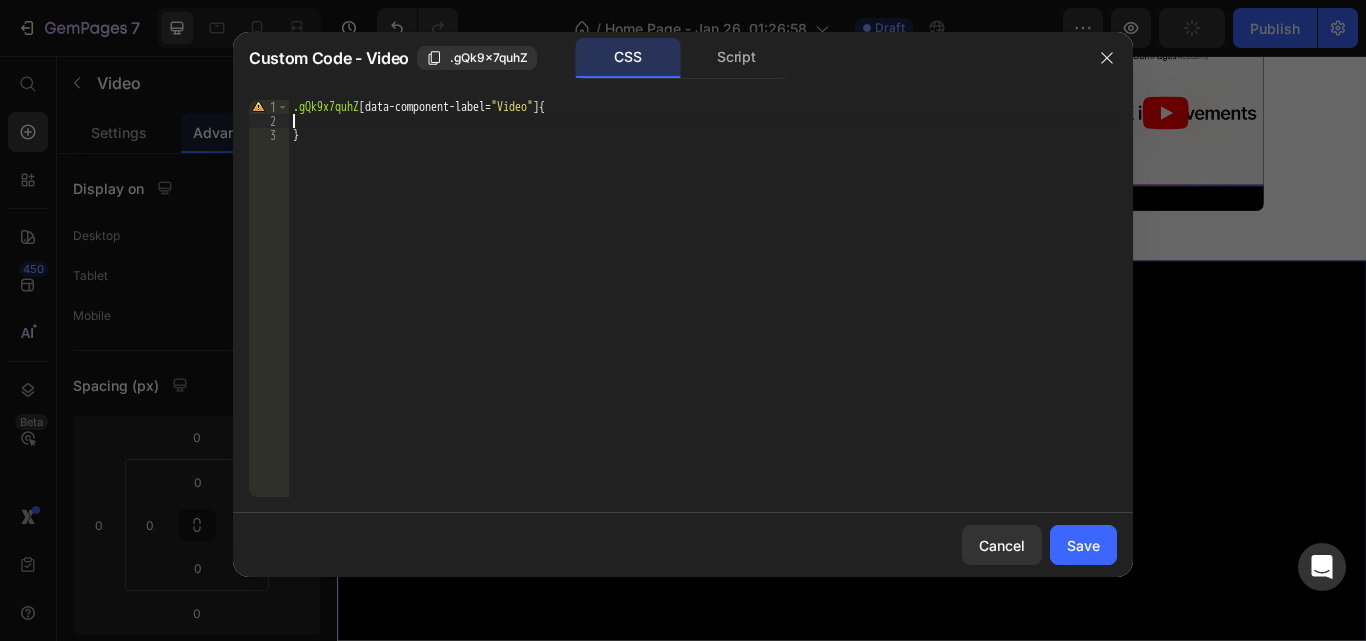 type on "zoom: 0.8;" 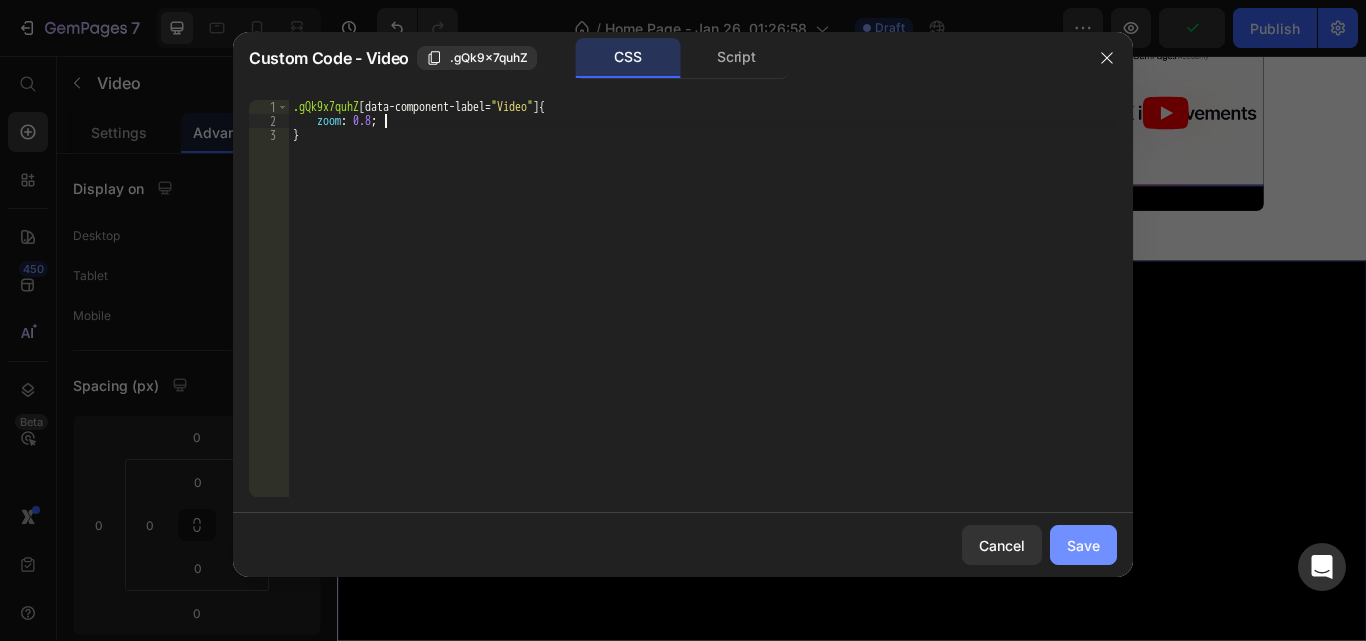 click on "Save" at bounding box center (1083, 545) 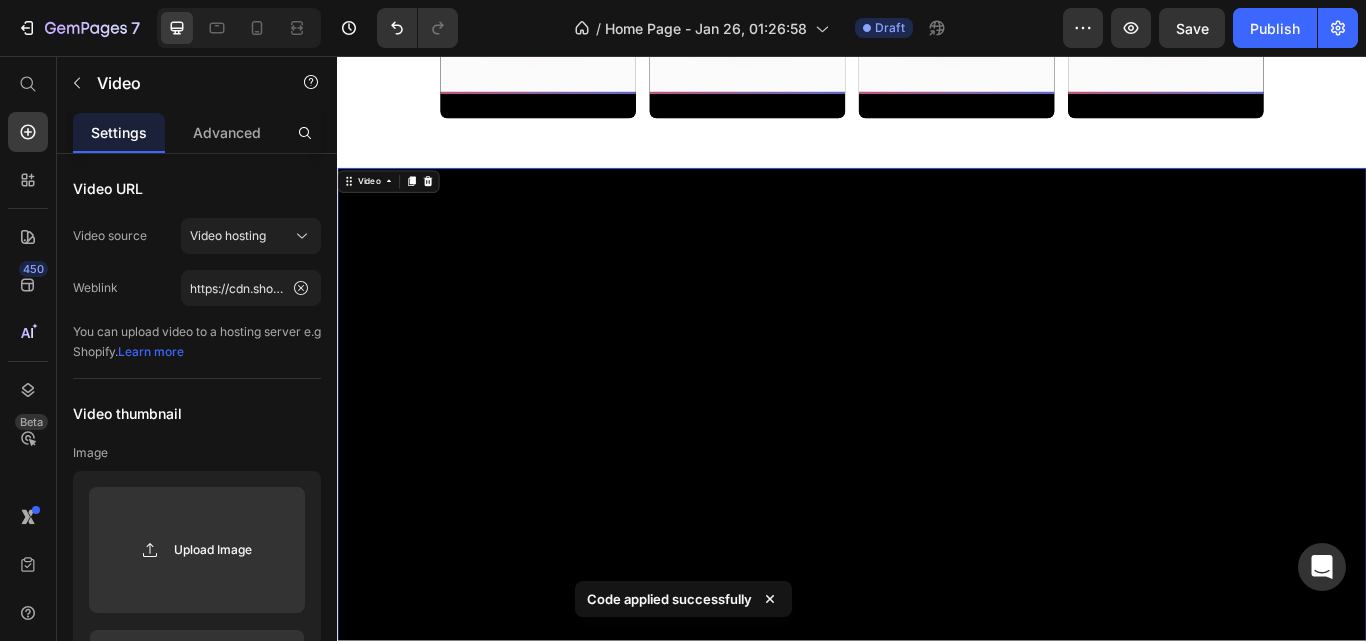 scroll, scrollTop: 3431, scrollLeft: 0, axis: vertical 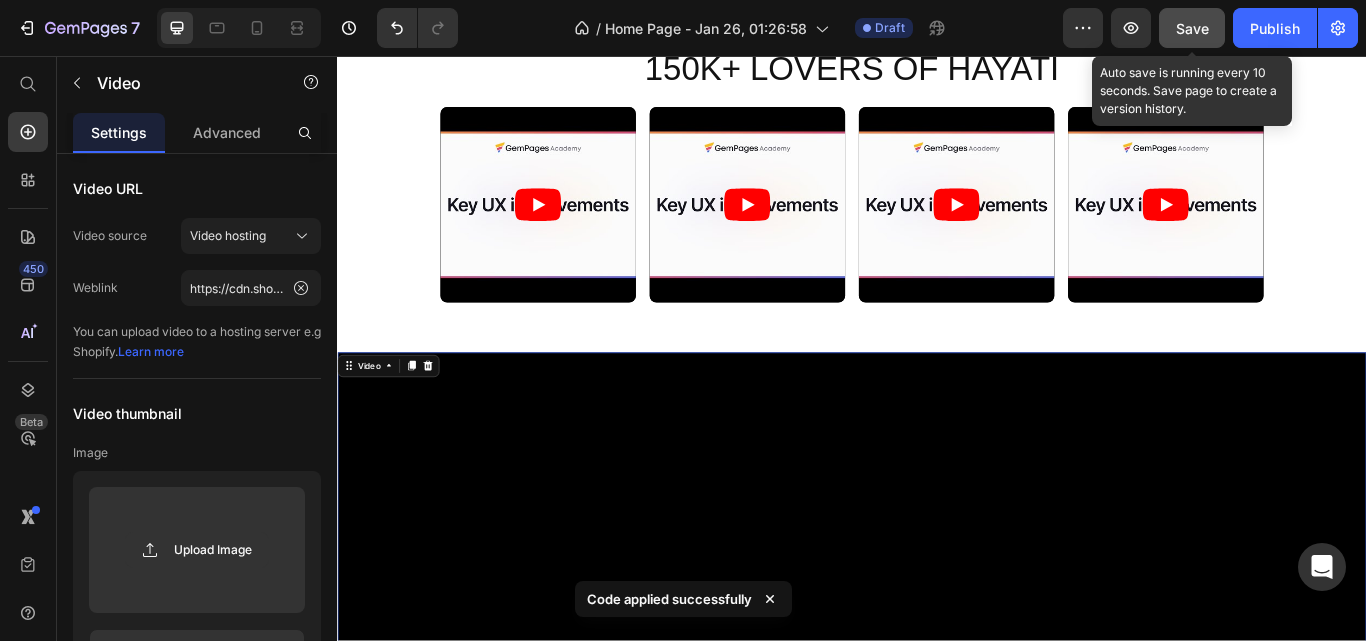 click on "Save" at bounding box center (1192, 28) 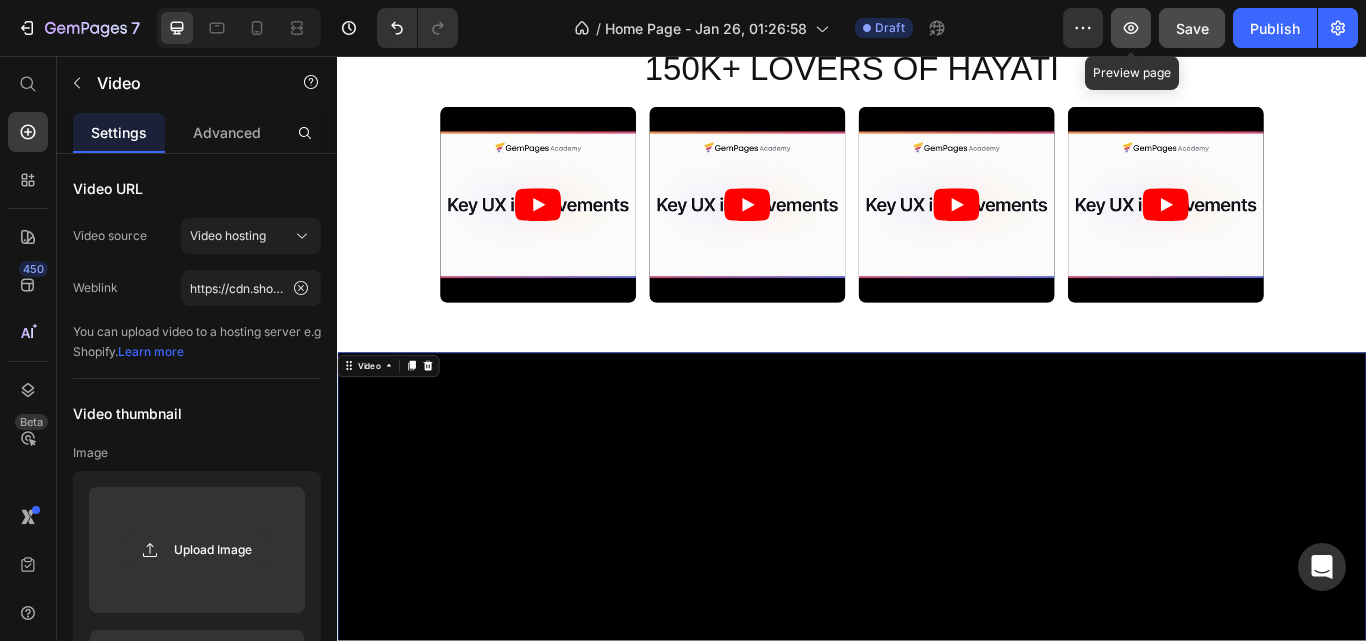 click 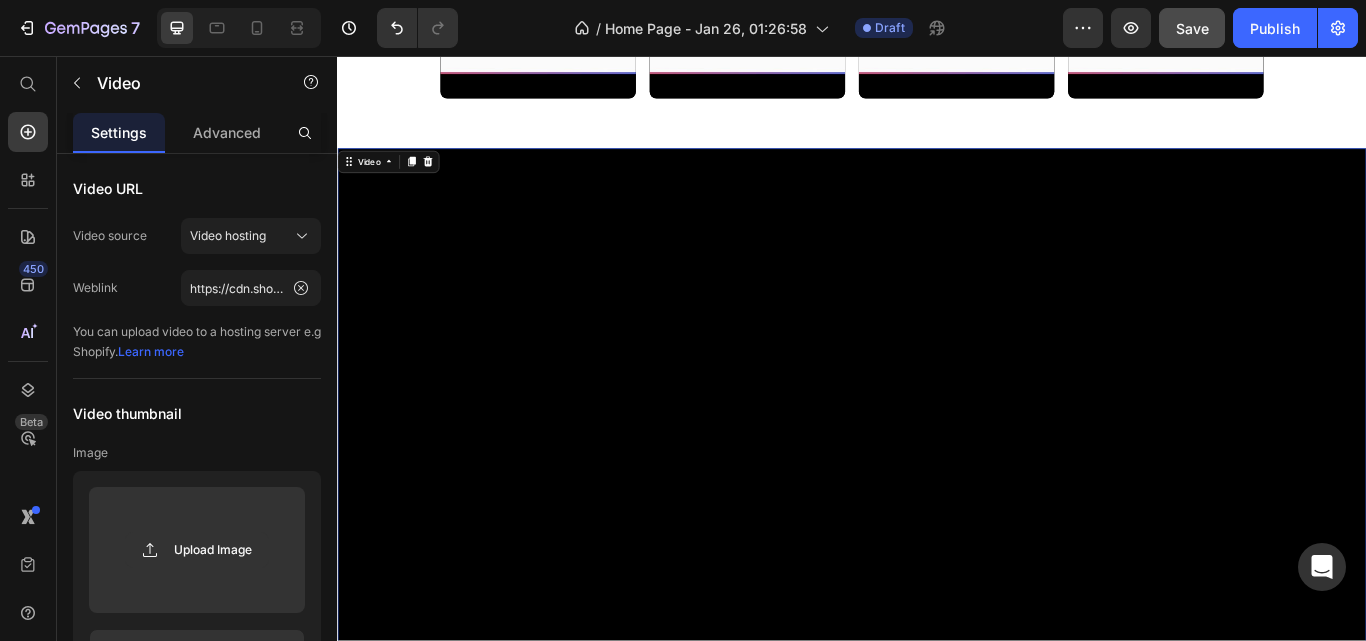 scroll, scrollTop: 3531, scrollLeft: 0, axis: vertical 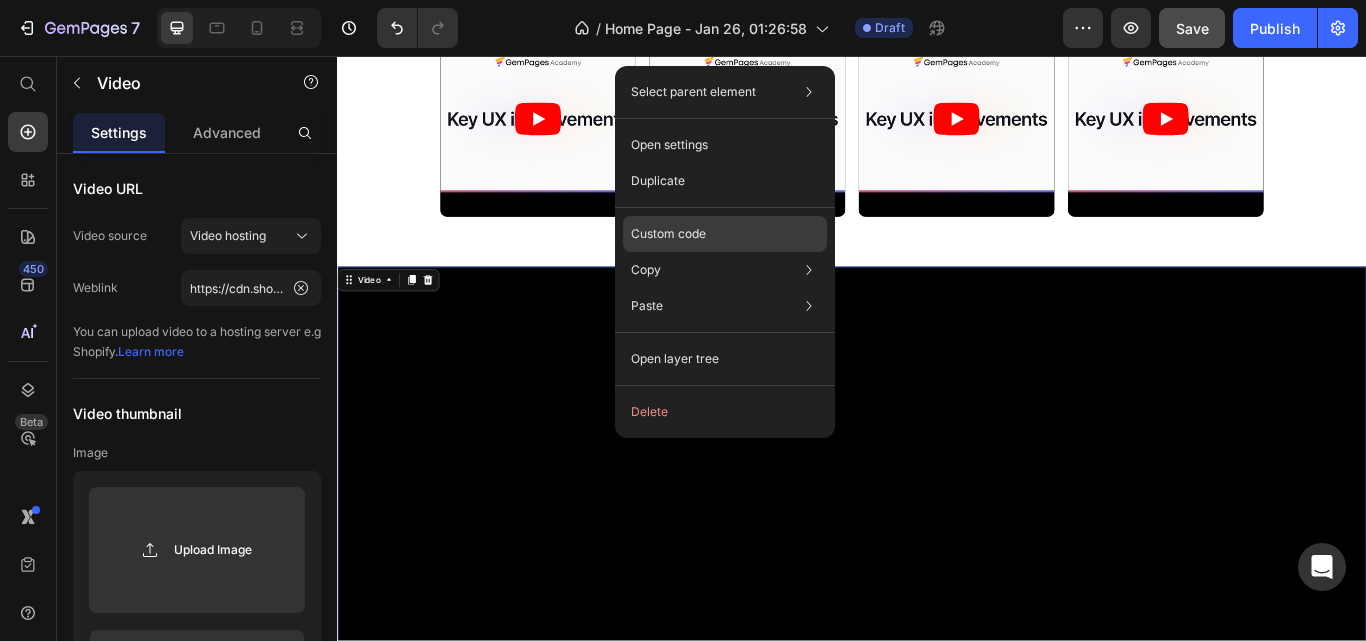 click on "Custom code" 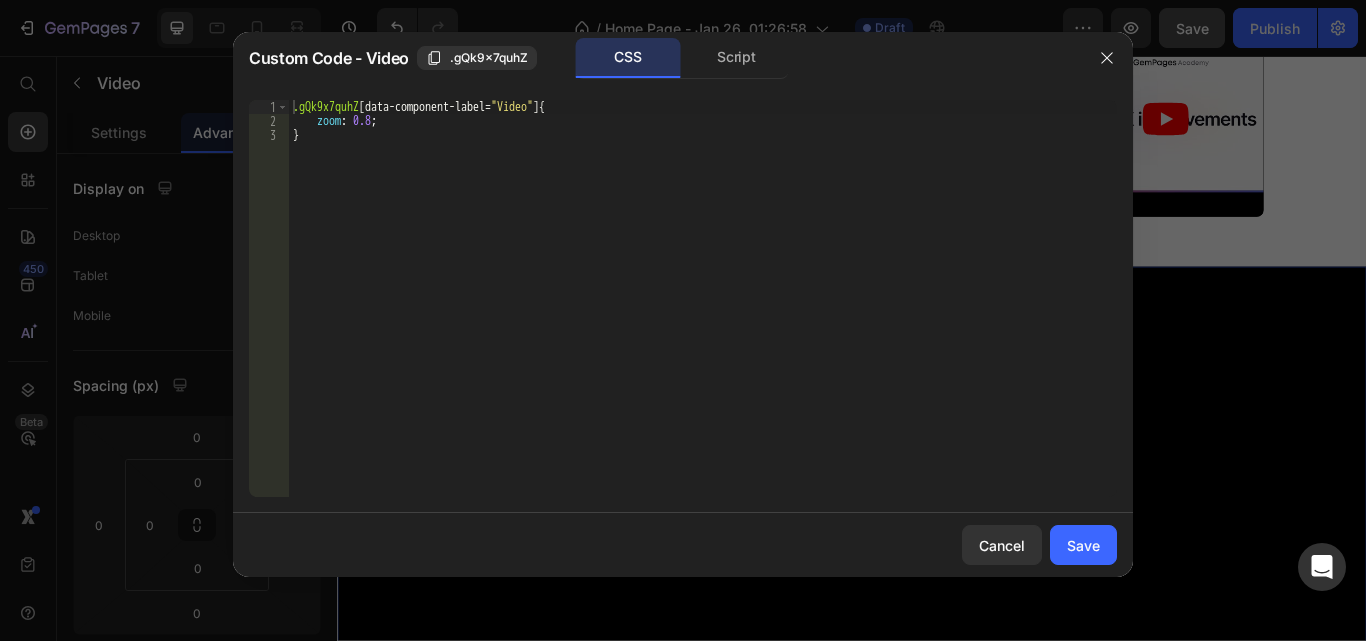 type on "zoom: 0.8;" 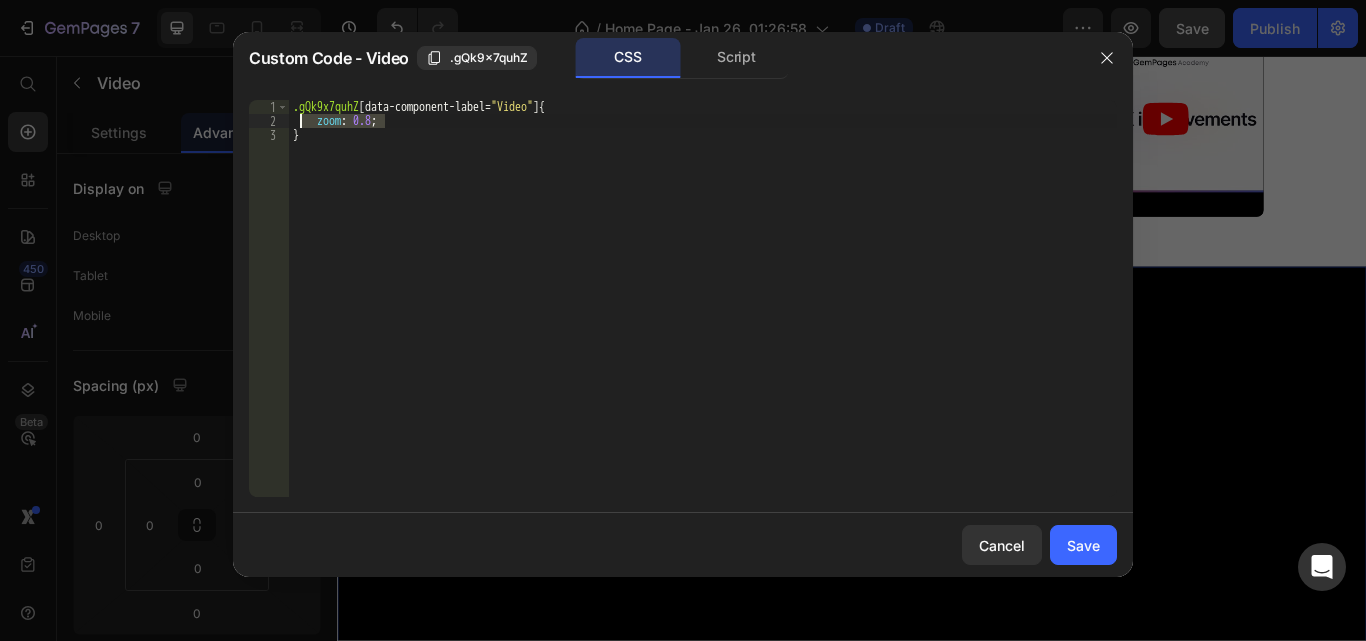 drag, startPoint x: 400, startPoint y: 116, endPoint x: 302, endPoint y: 123, distance: 98.24968 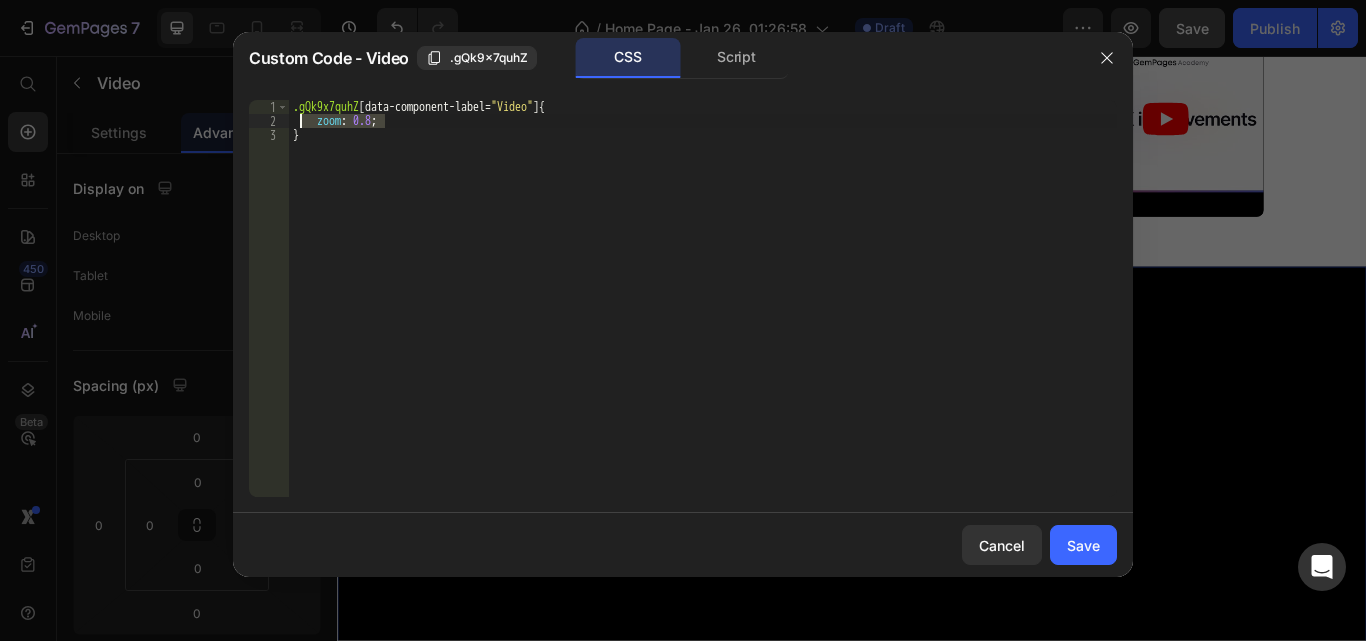 click on ".gQk9x7quhZ [ data-component-label = " Video " ]  {      zoom :   0.8 ; }" at bounding box center (703, 312) 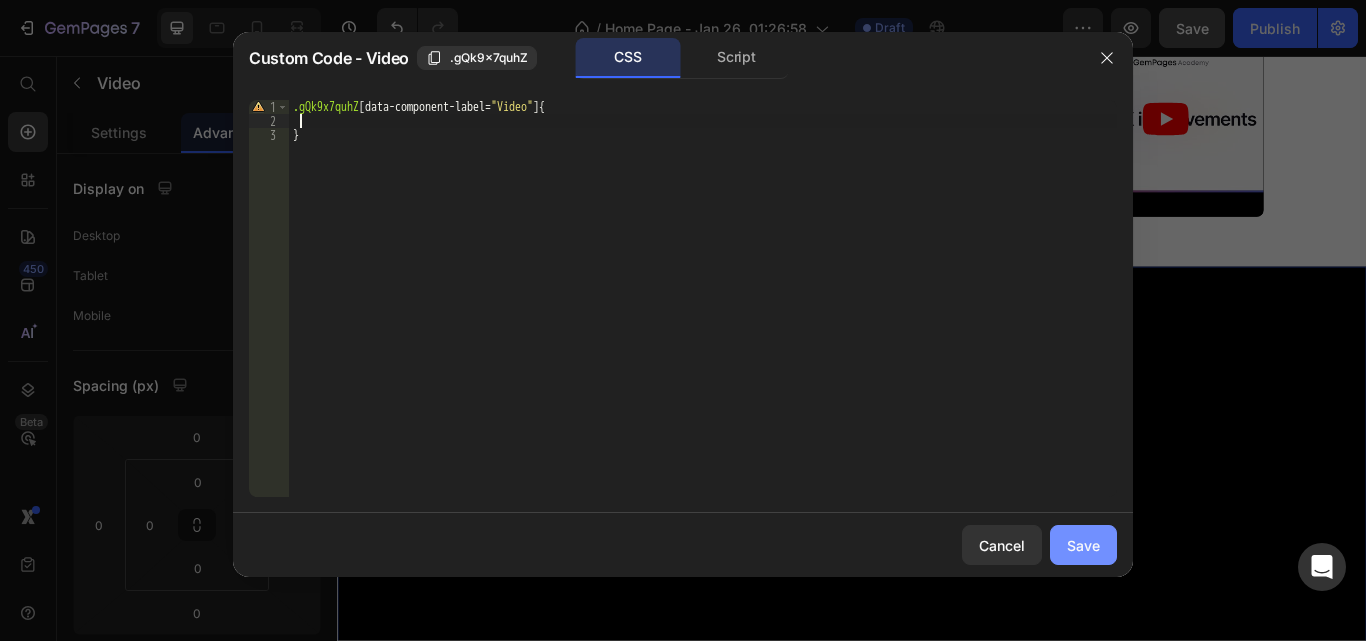 click on "Save" 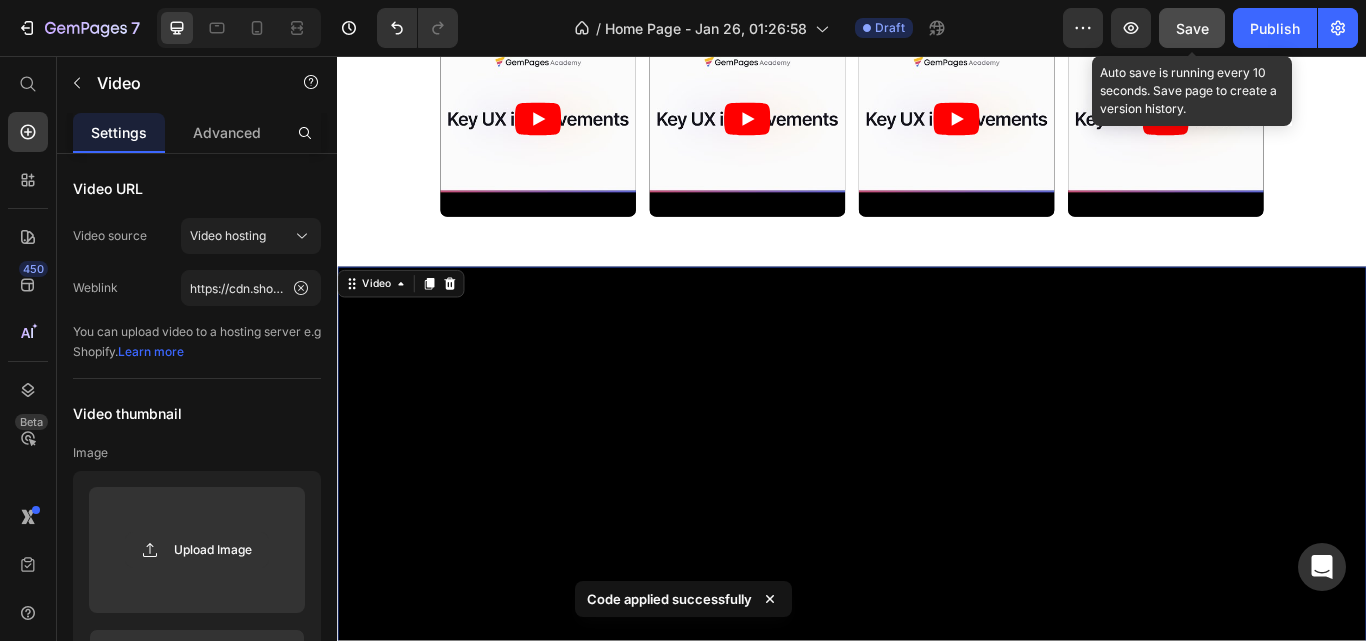 click on "Save" 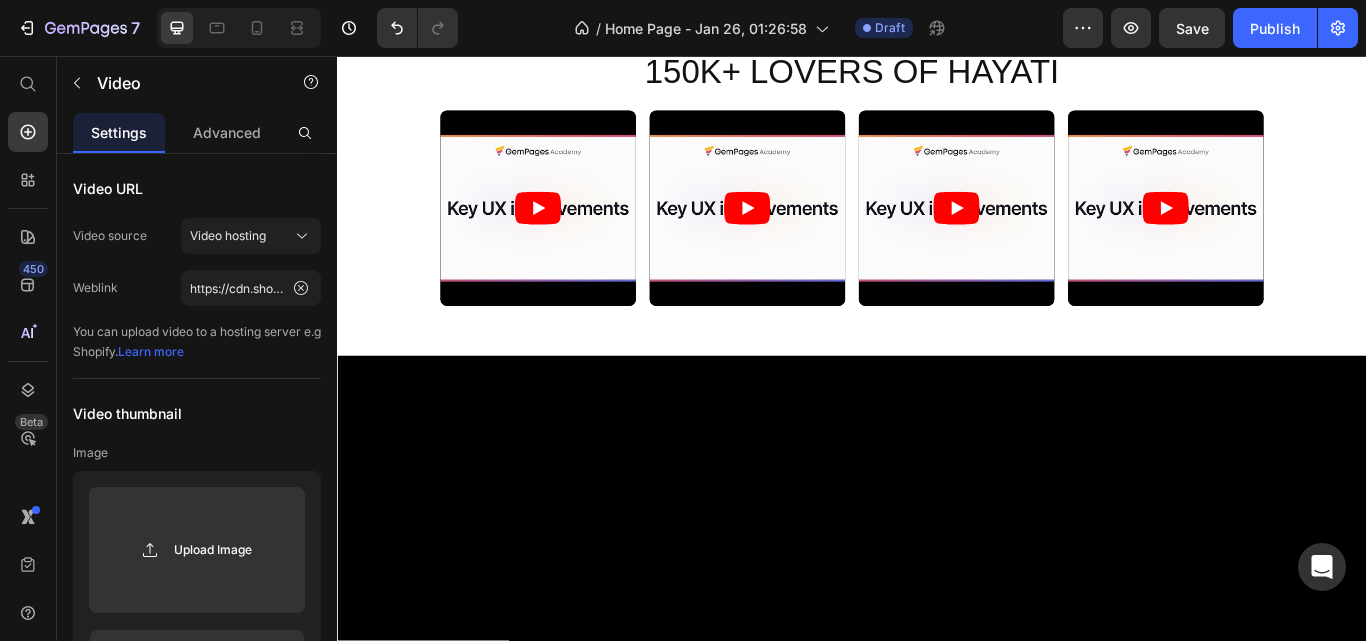 scroll, scrollTop: 2552, scrollLeft: 0, axis: vertical 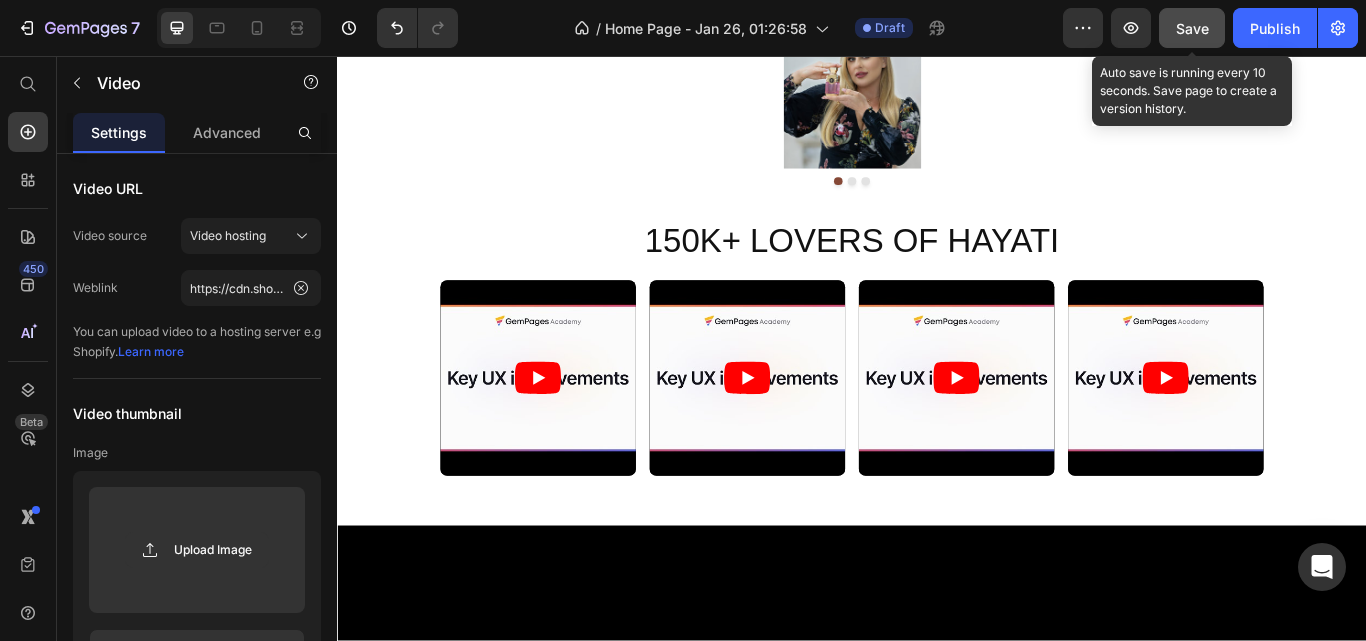click on "Save" 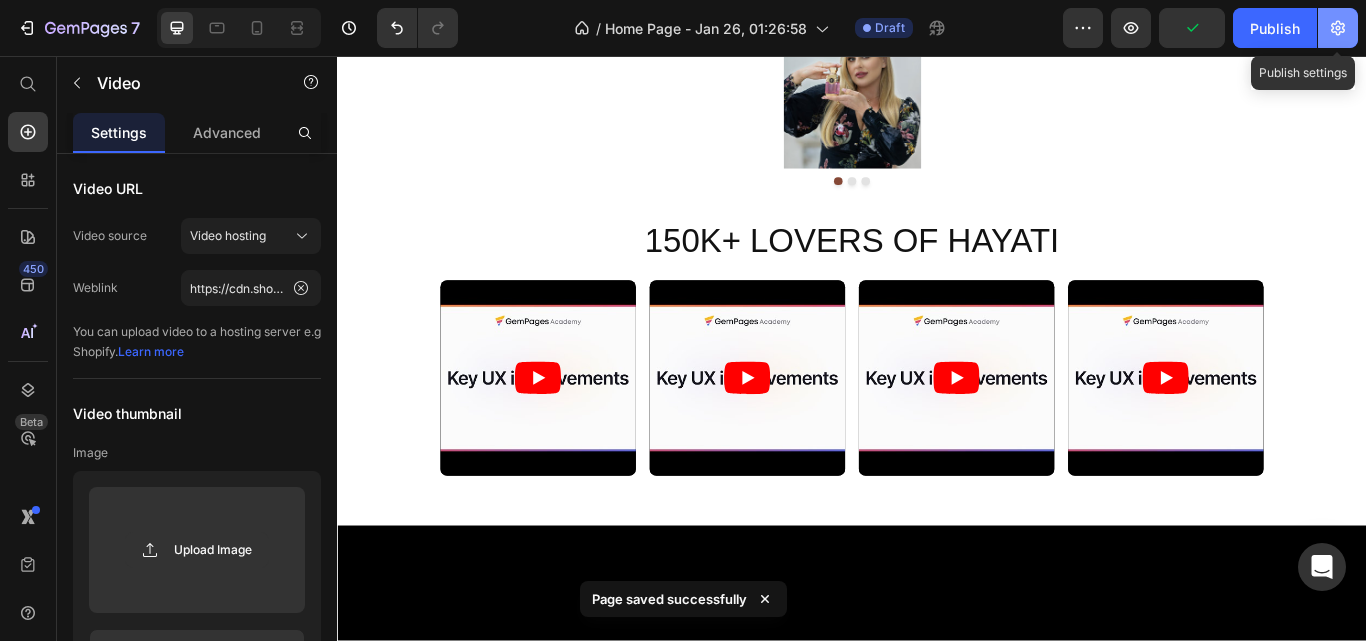 click 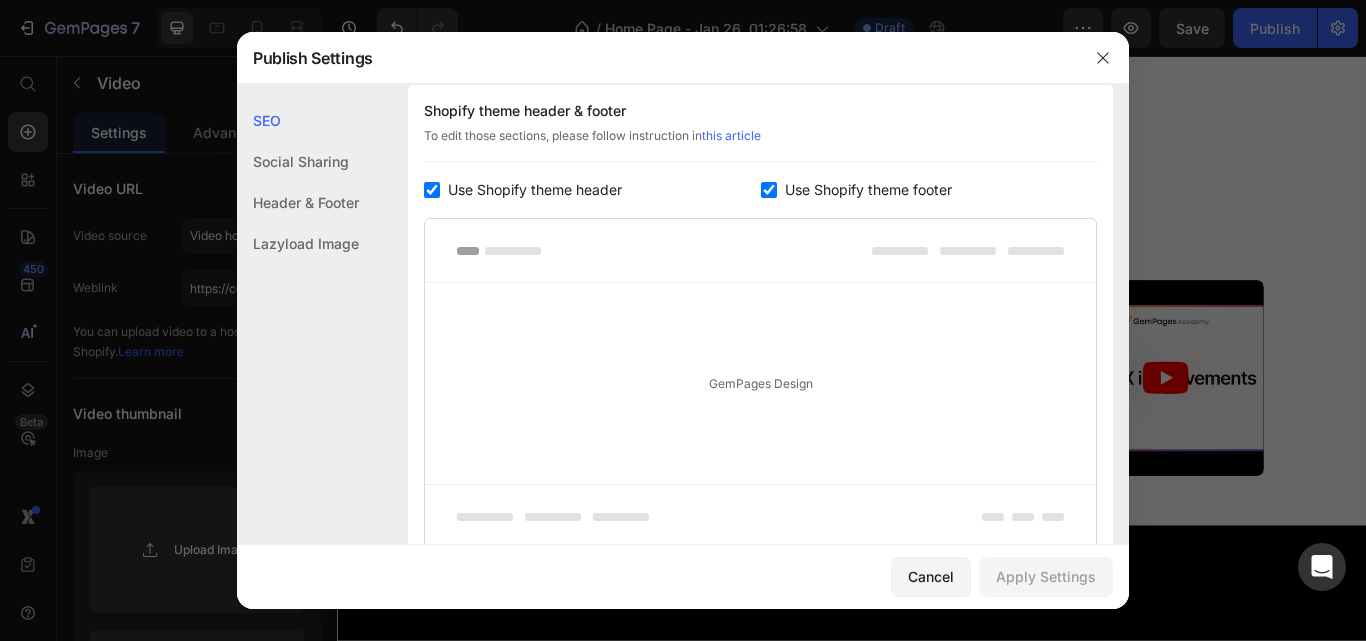 scroll, scrollTop: 0, scrollLeft: 0, axis: both 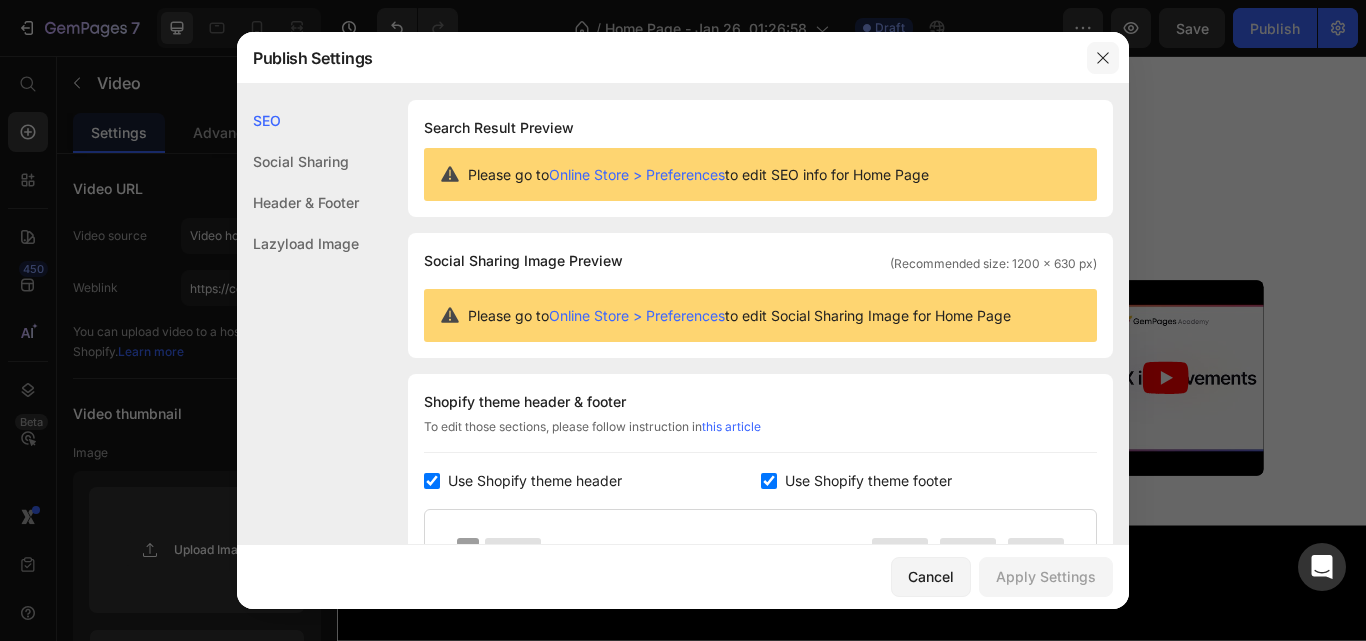 click 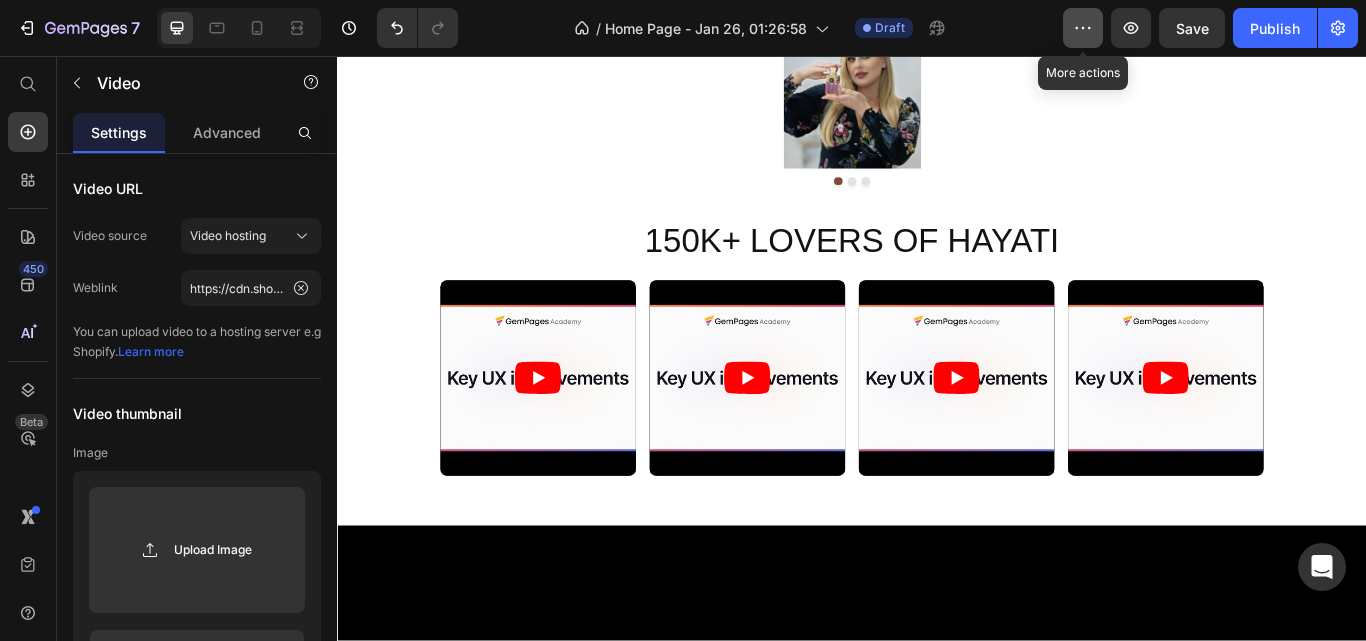 click 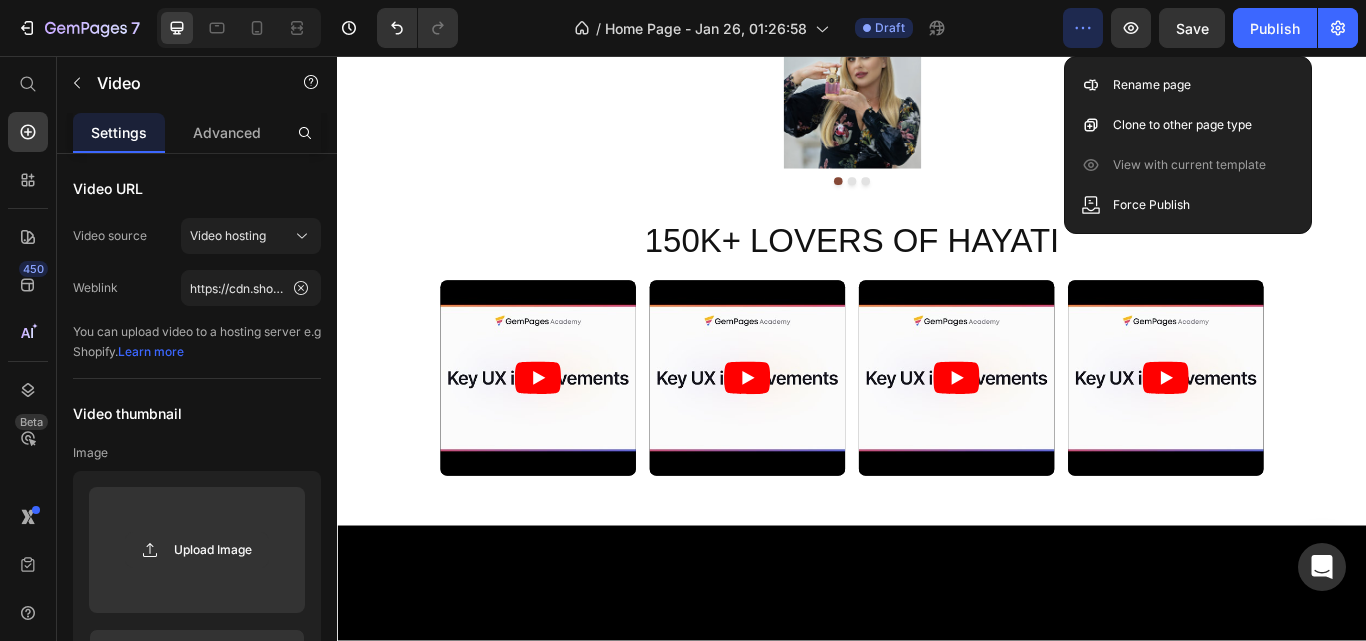 click 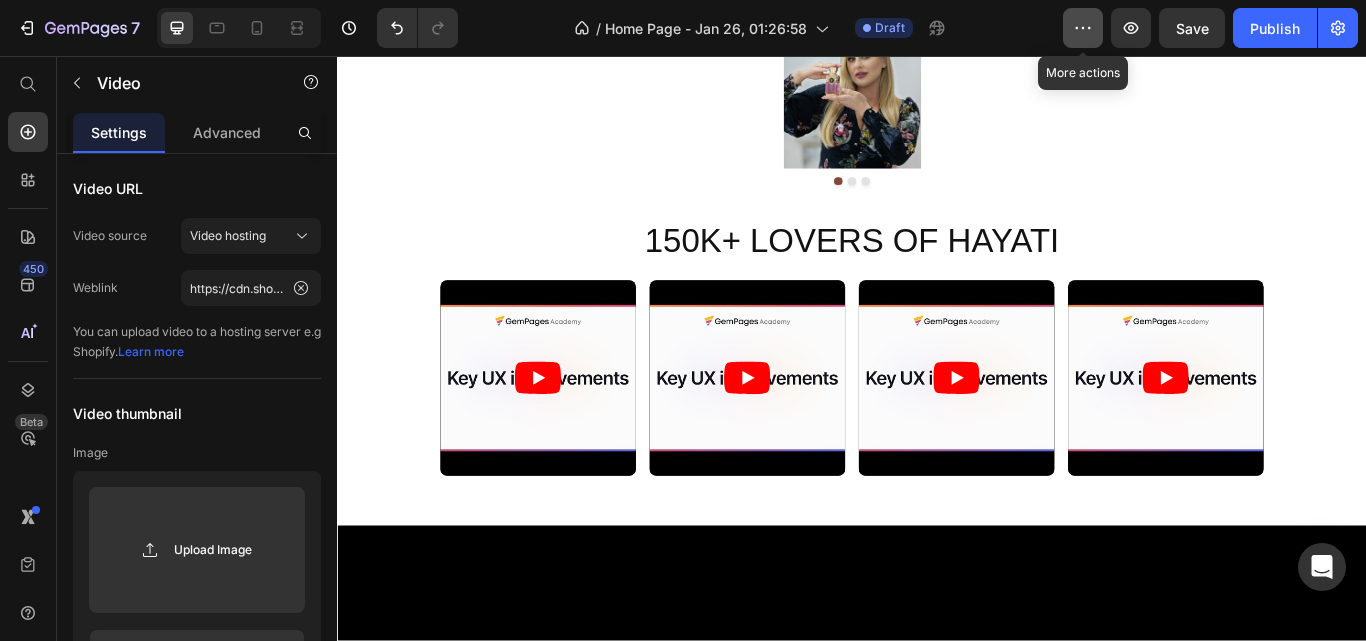 click 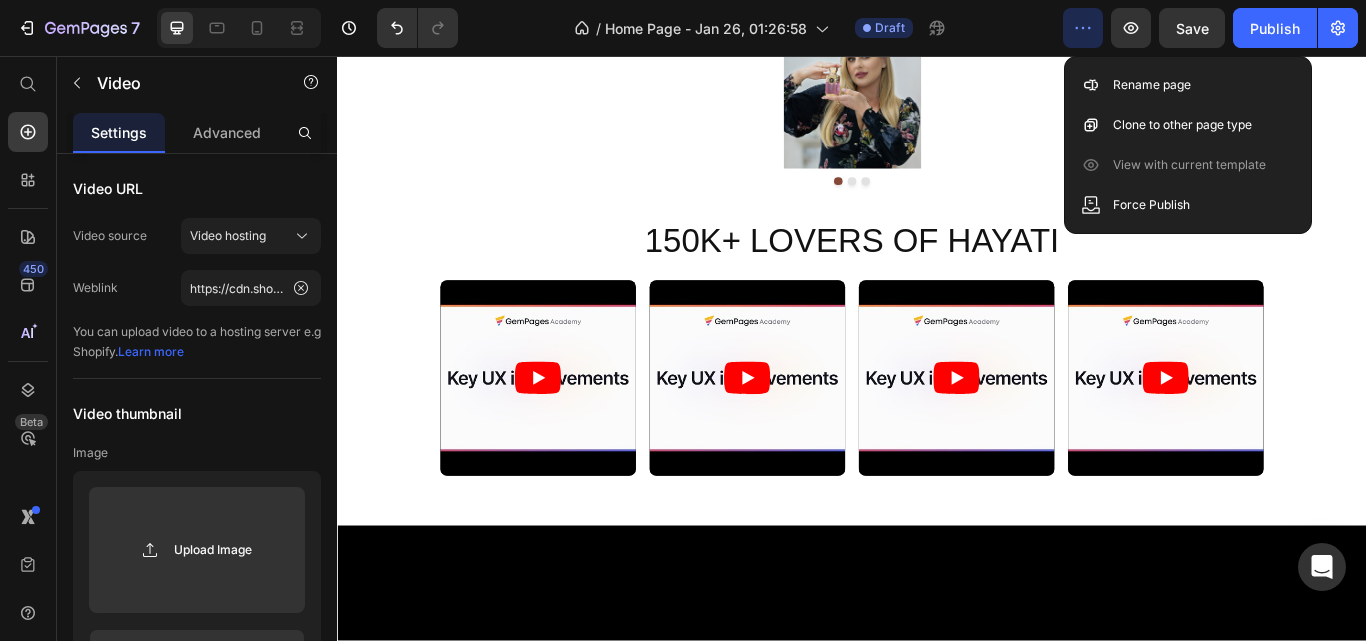 click 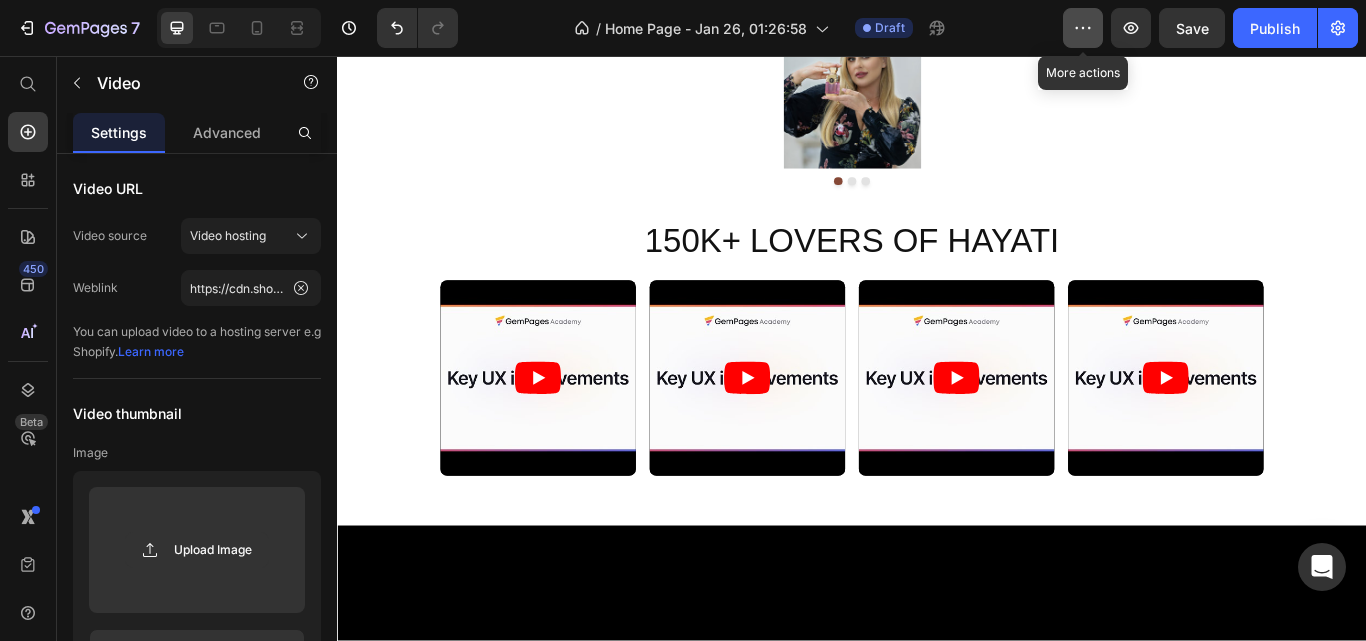 click 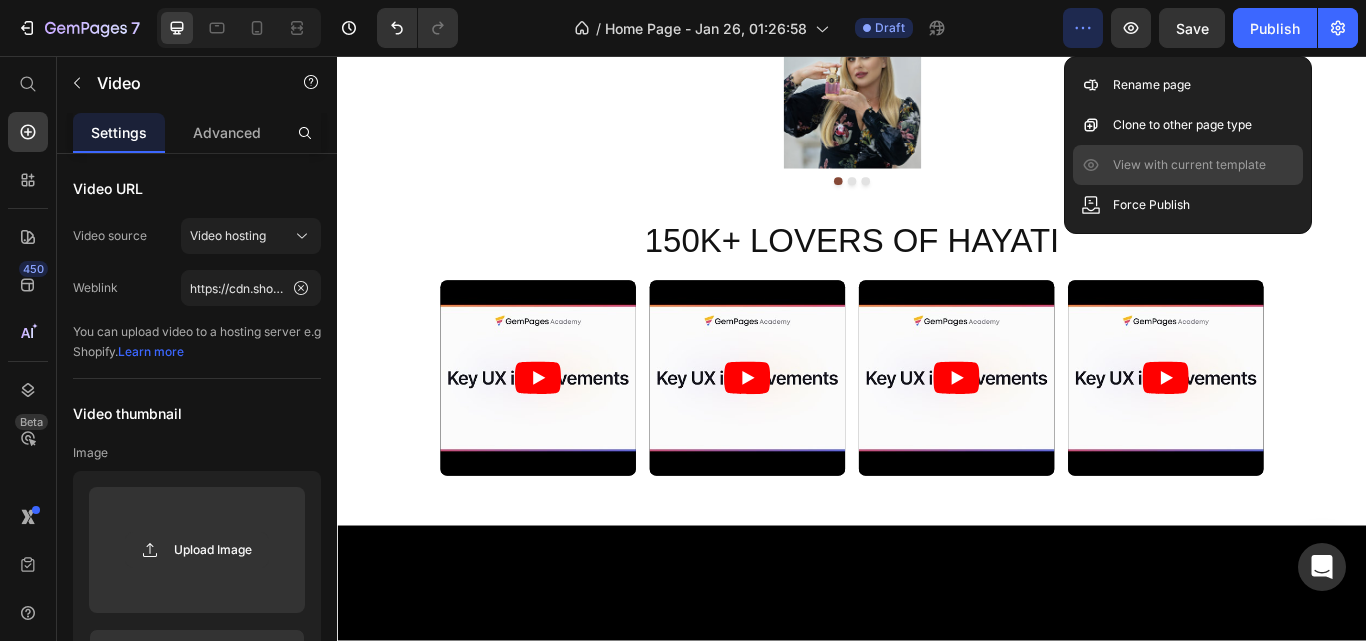 click on "View with current template" at bounding box center (1189, 165) 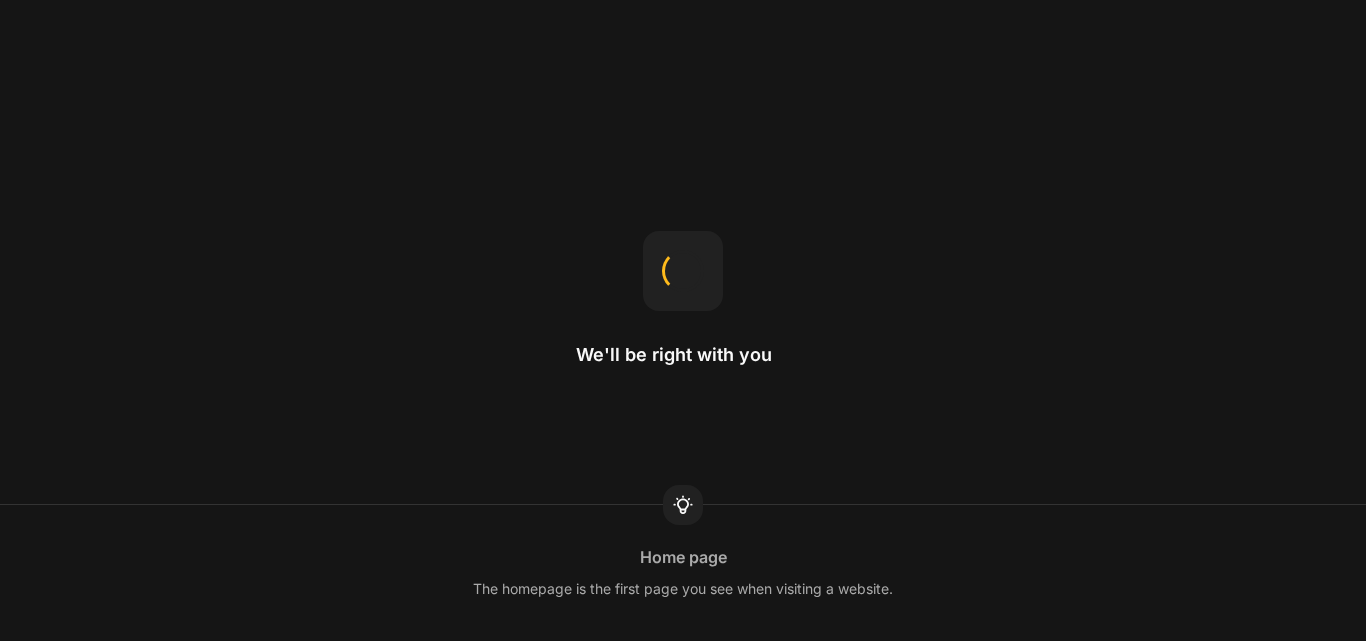 scroll, scrollTop: 0, scrollLeft: 0, axis: both 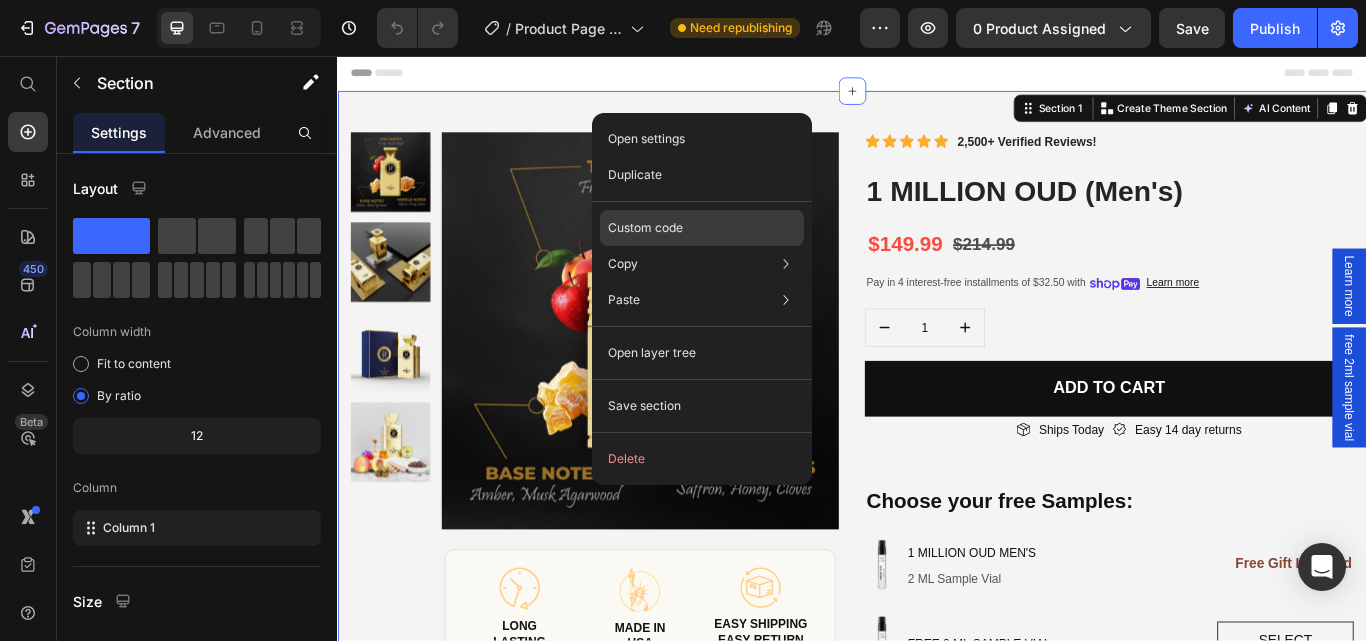 click on "Custom code" 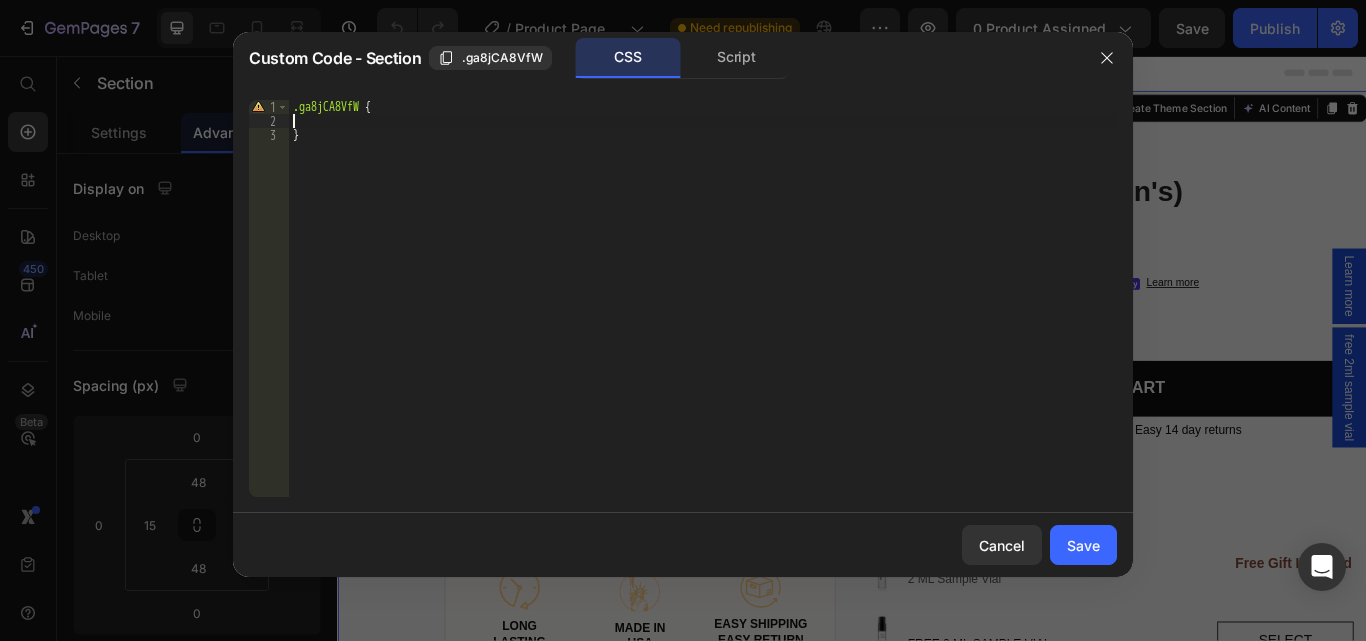 click on ".ga8jCA8VfW   { }" at bounding box center (703, 312) 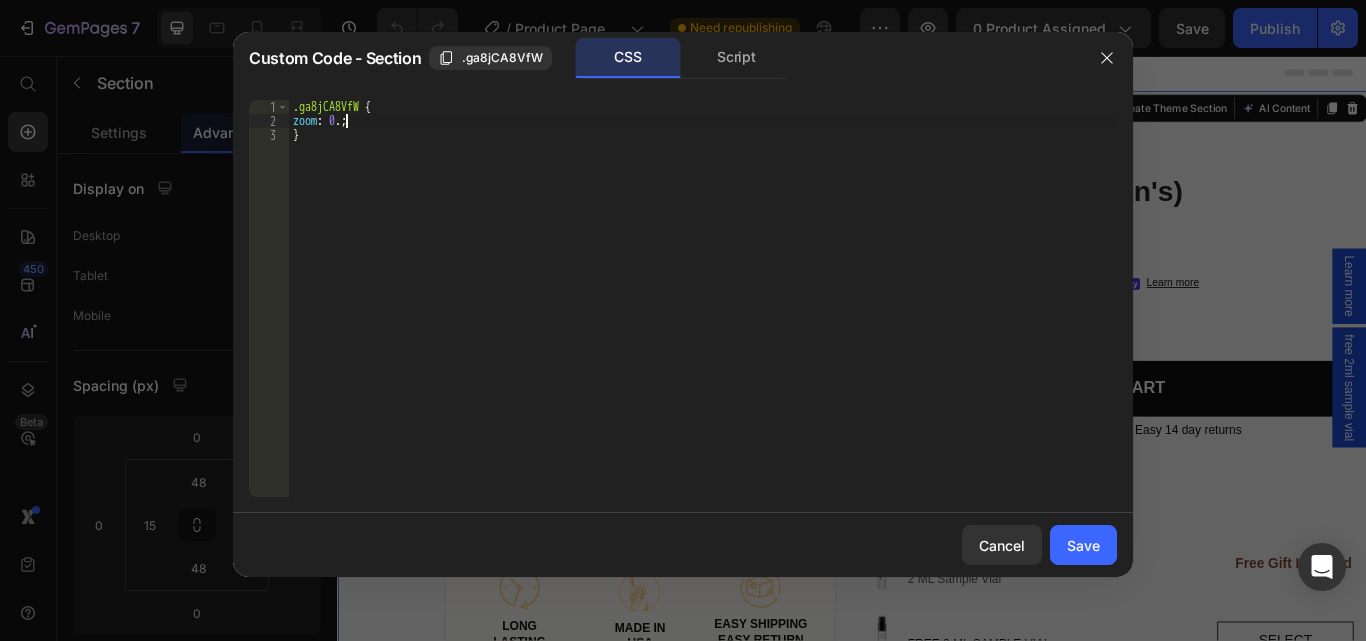 scroll, scrollTop: 0, scrollLeft: 4, axis: horizontal 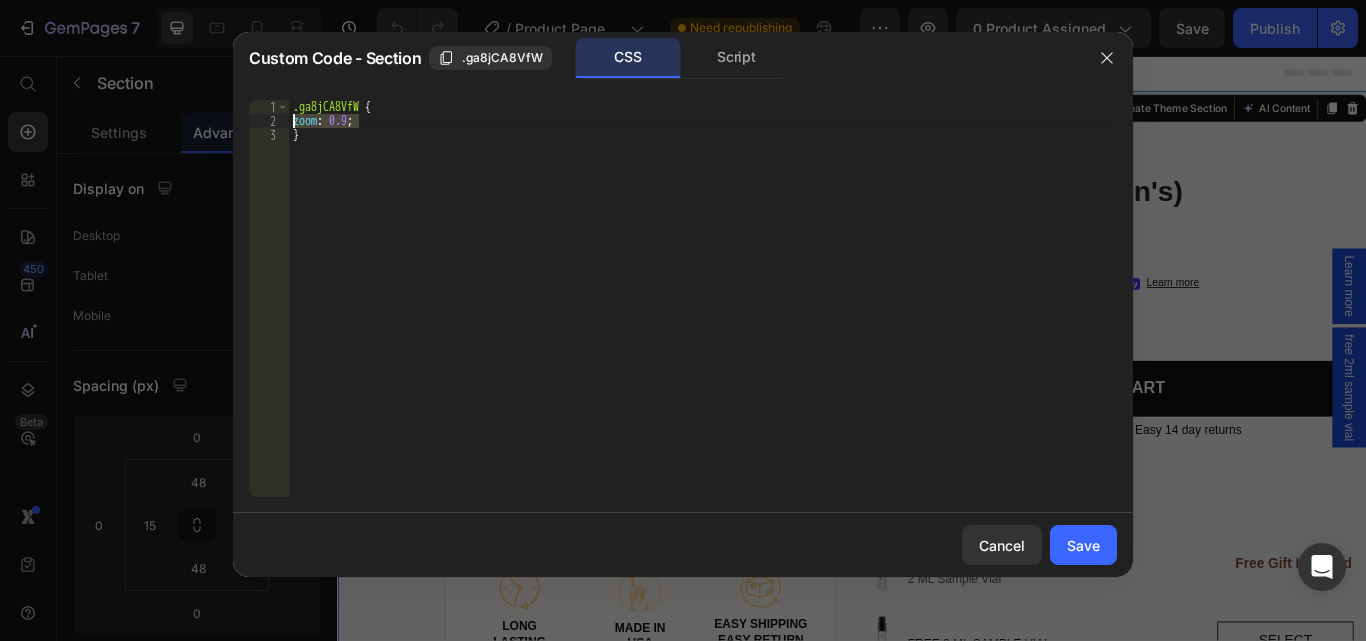 drag, startPoint x: 371, startPoint y: 124, endPoint x: 293, endPoint y: 122, distance: 78.025635 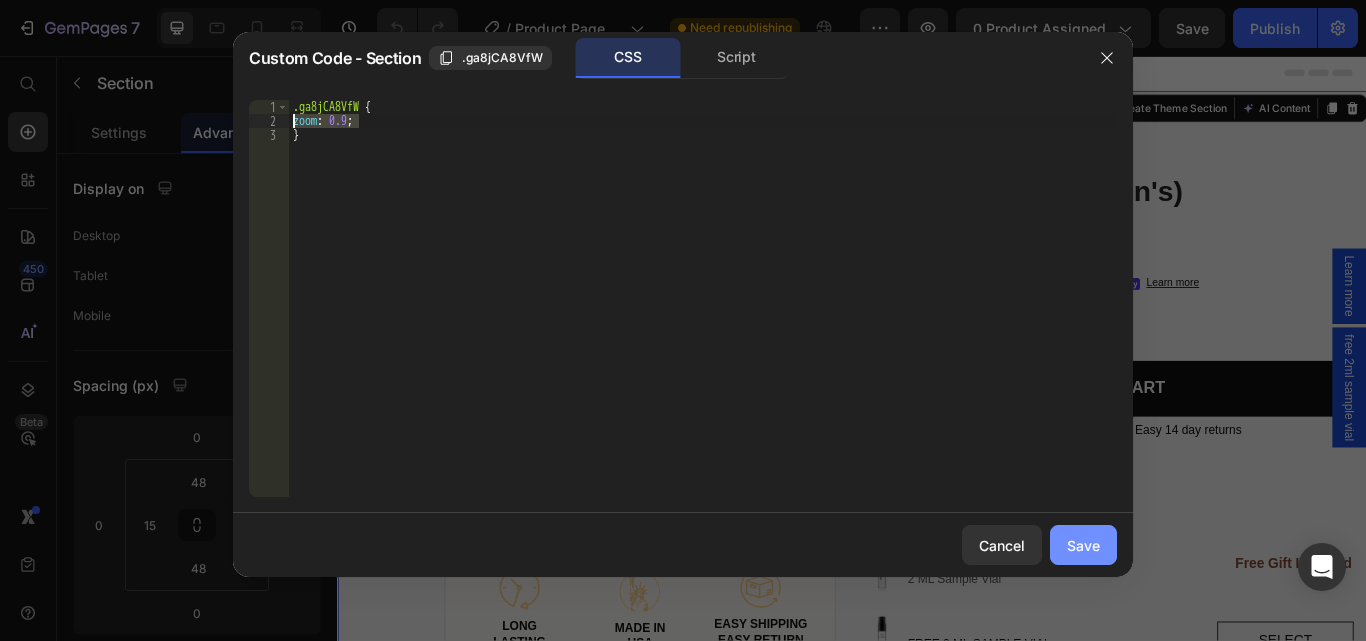 type on "zoom: 0.9;" 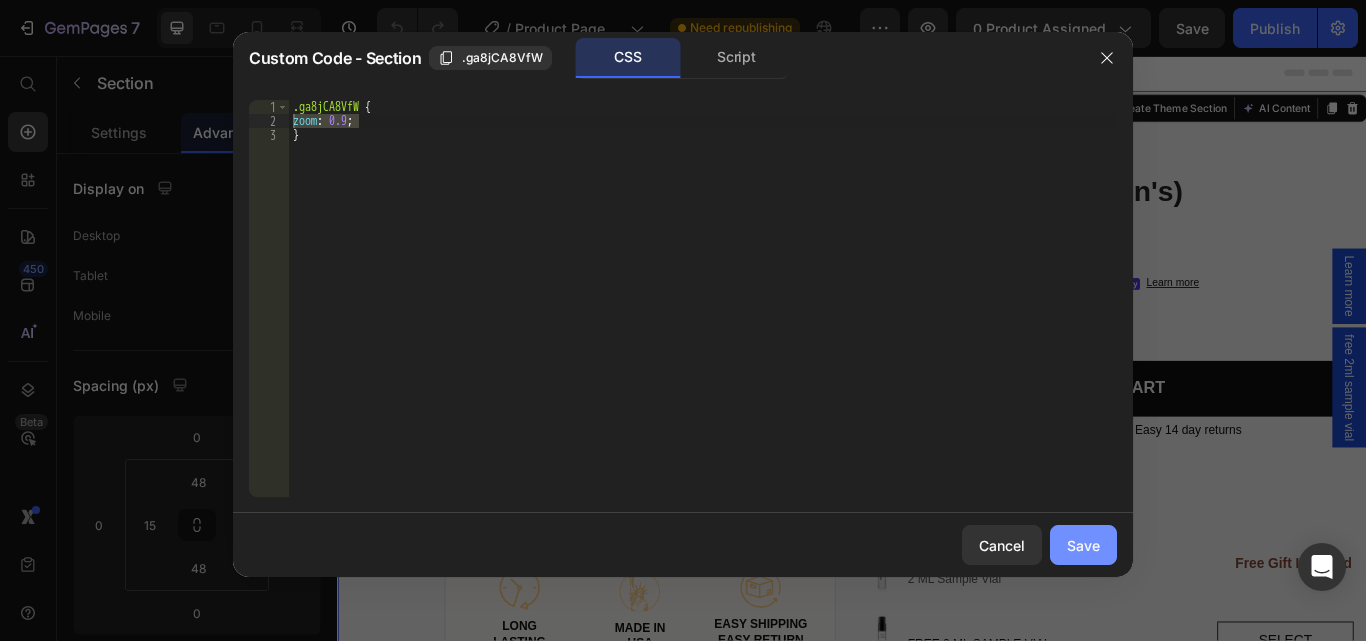 click on "Save" 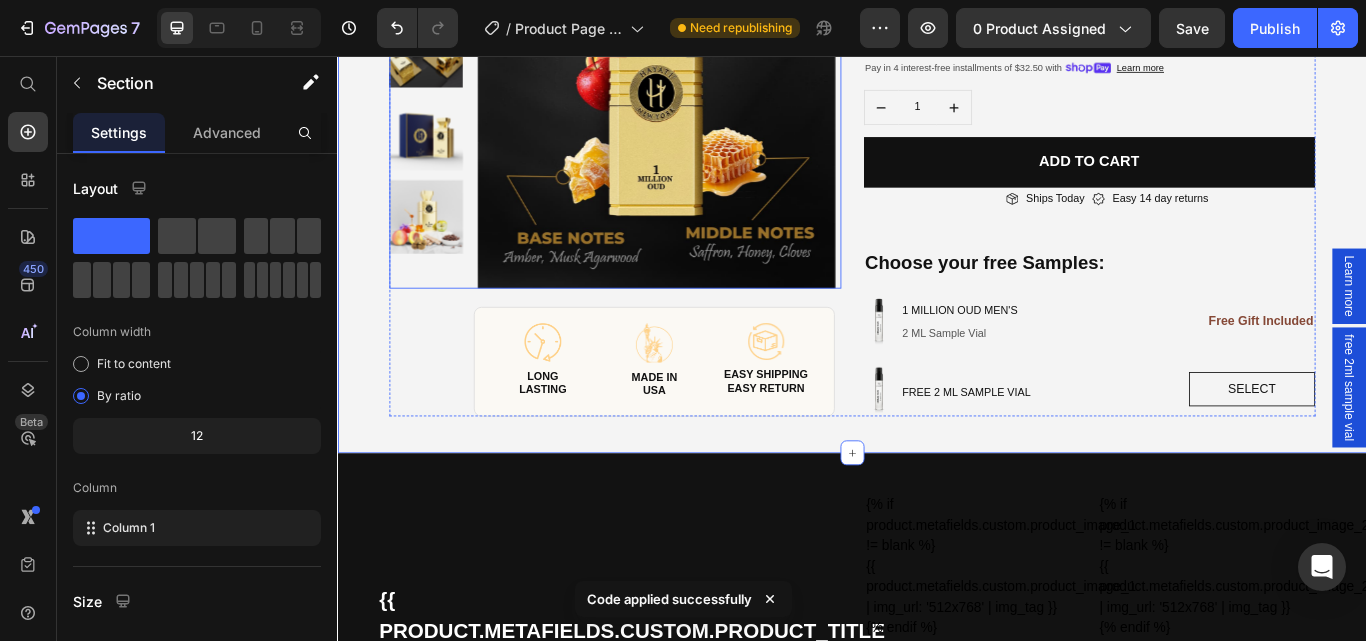 scroll, scrollTop: 400, scrollLeft: 0, axis: vertical 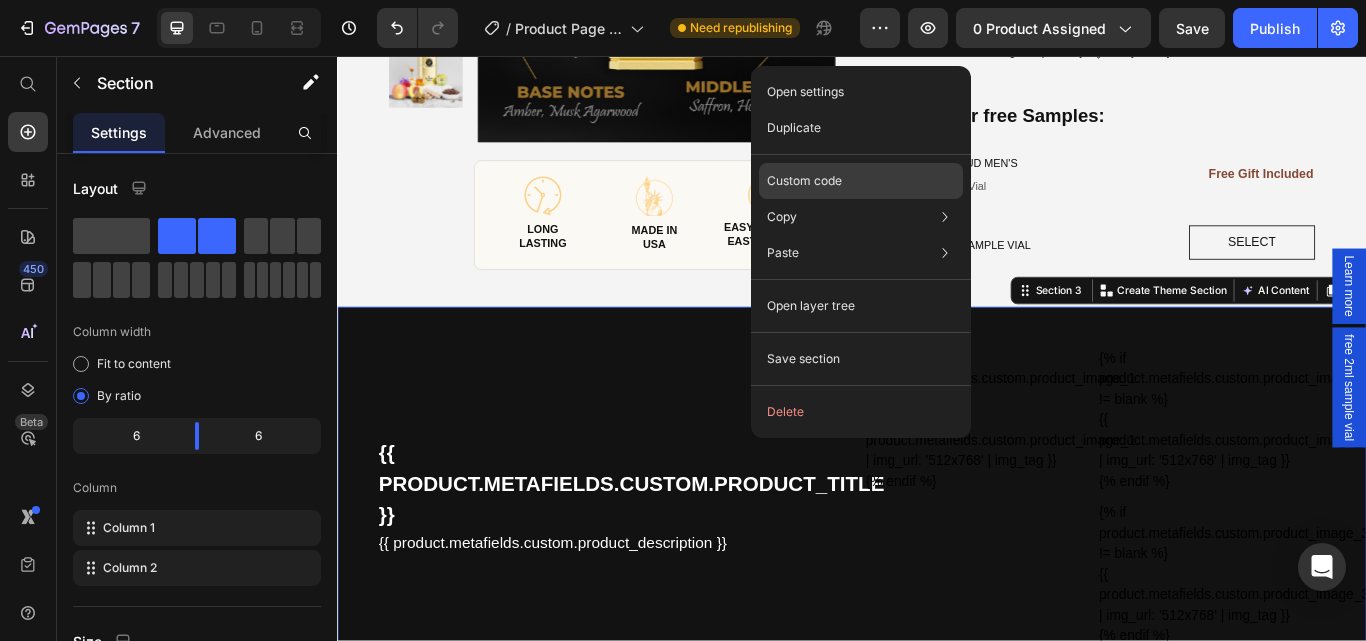 click on "Custom code" 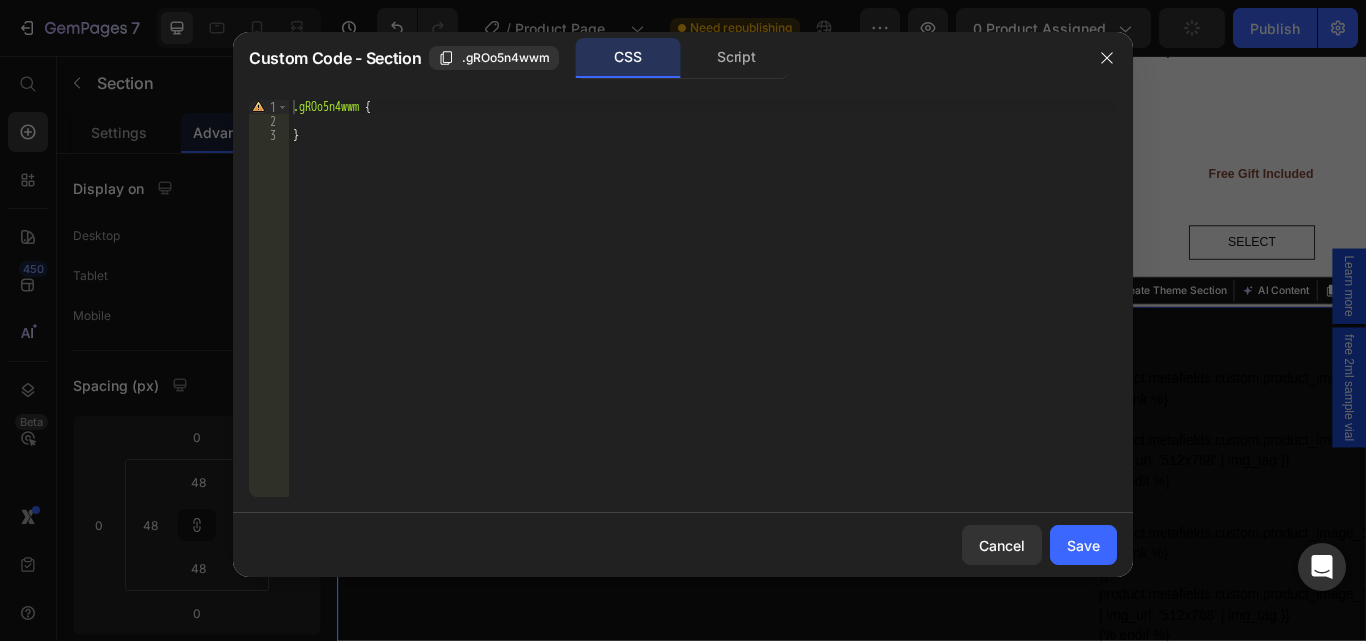 click on ".gROo5n4wwm   { }" at bounding box center [703, 312] 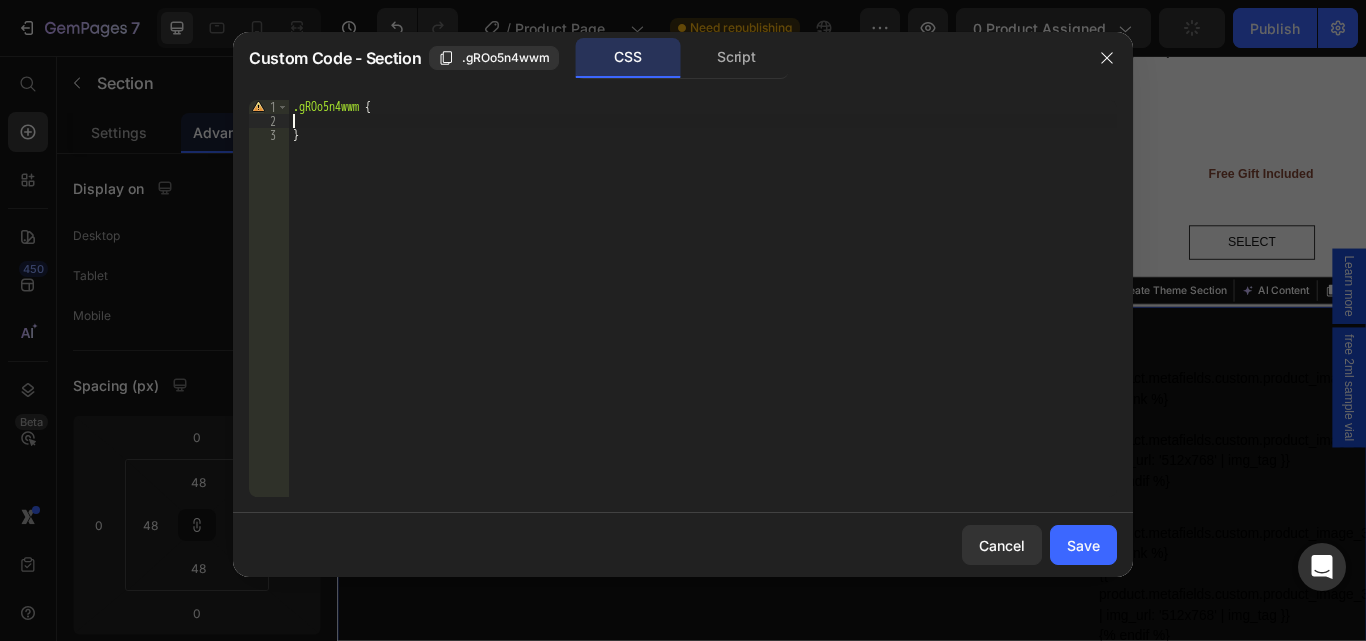 paste on "zoom: 0.9;" 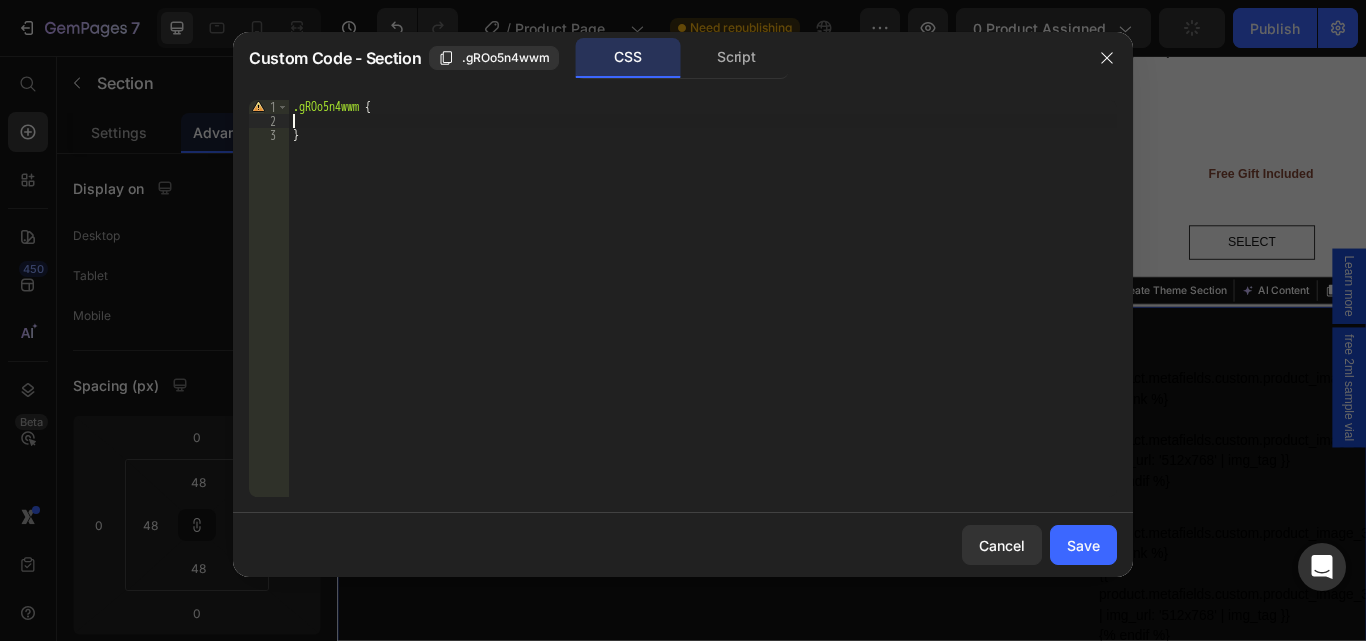 type on "zoom: 0.9;" 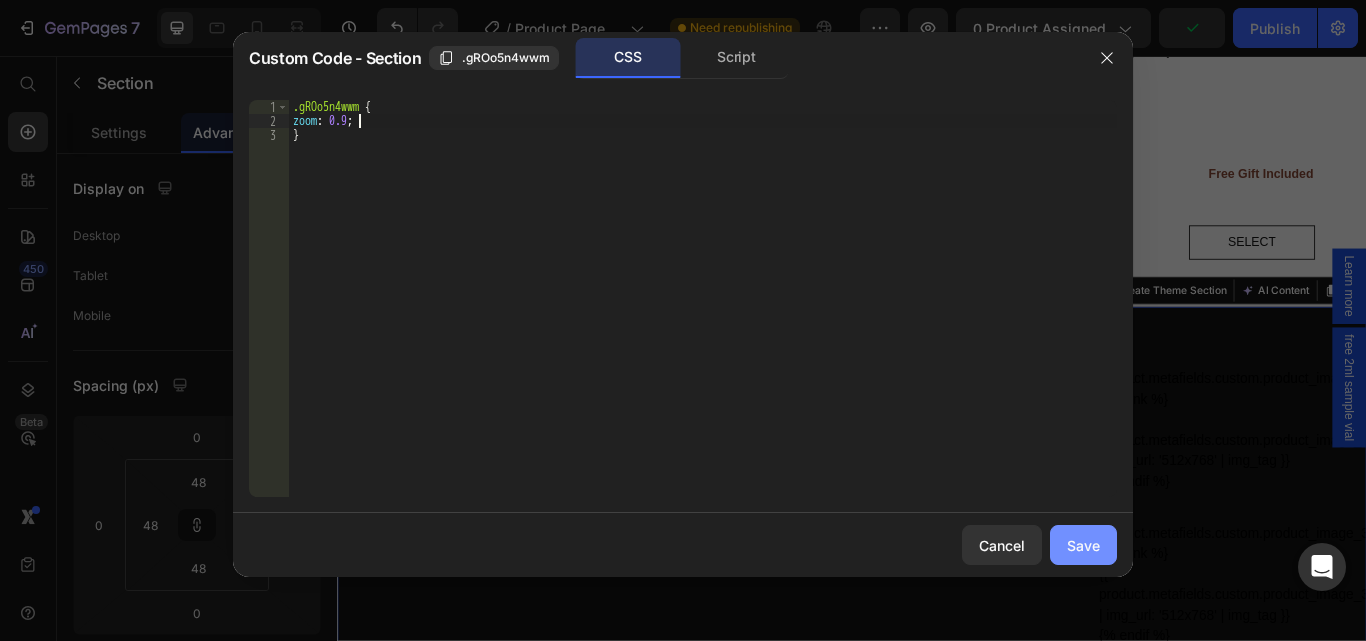 click on "Save" at bounding box center (1083, 545) 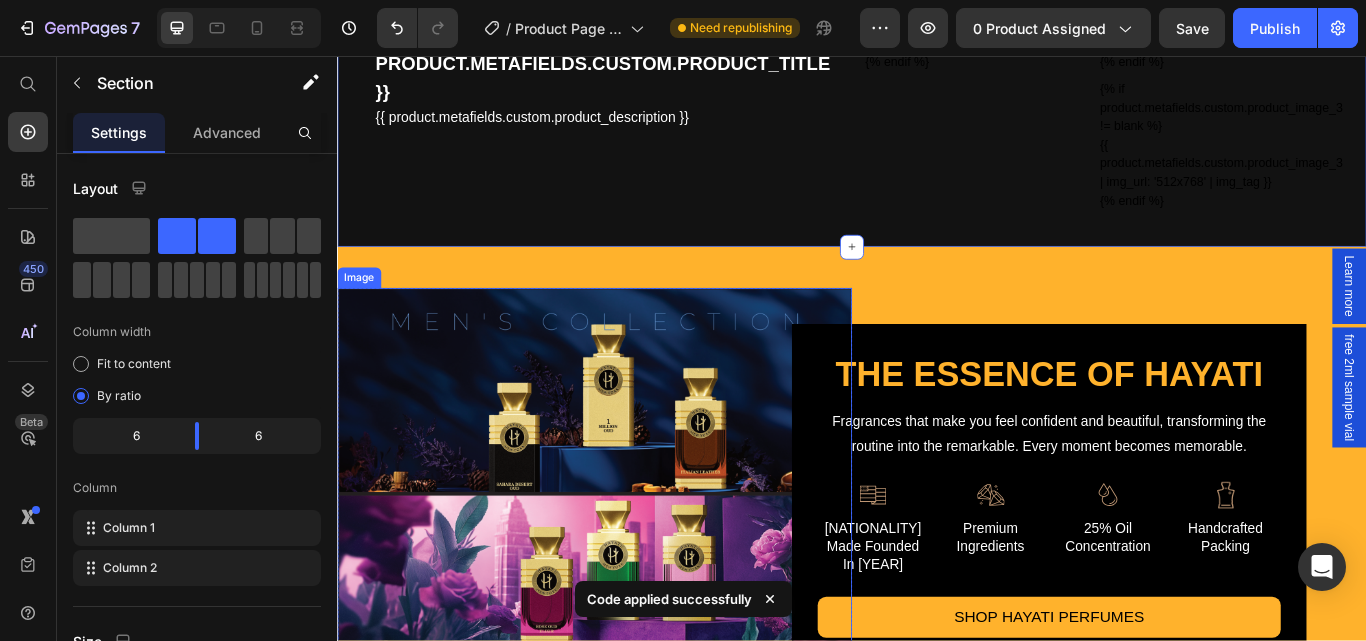 scroll, scrollTop: 900, scrollLeft: 0, axis: vertical 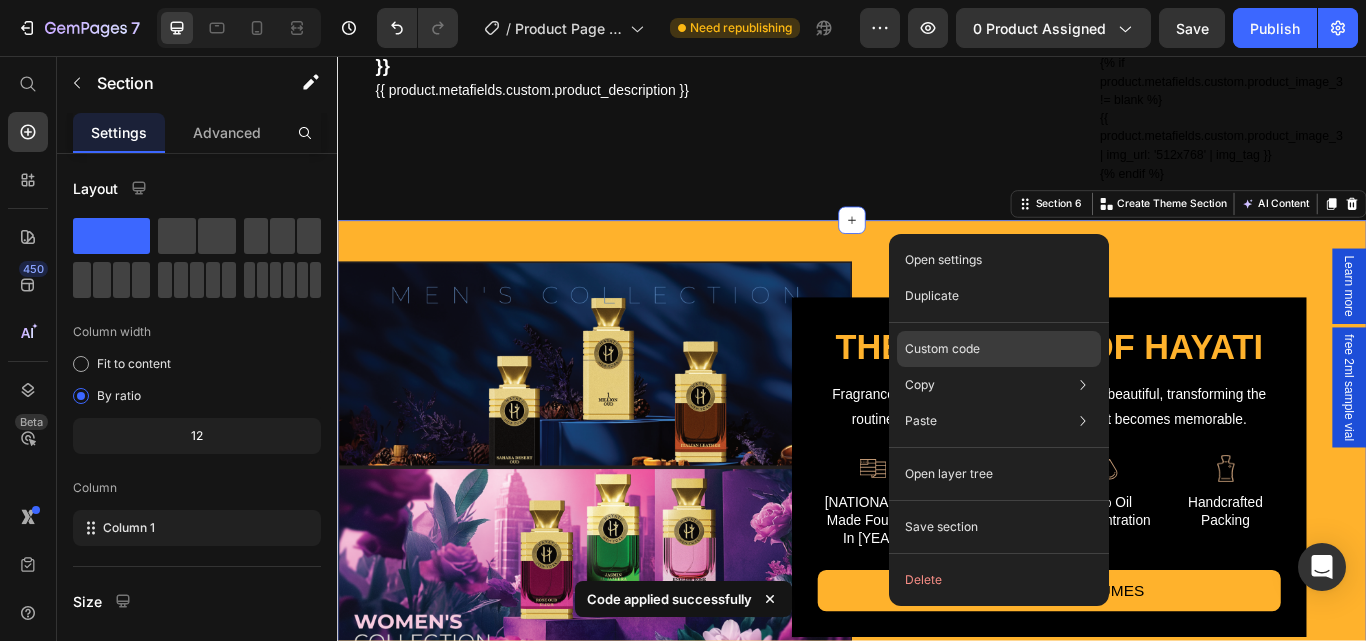 click on "Custom code" at bounding box center (942, 349) 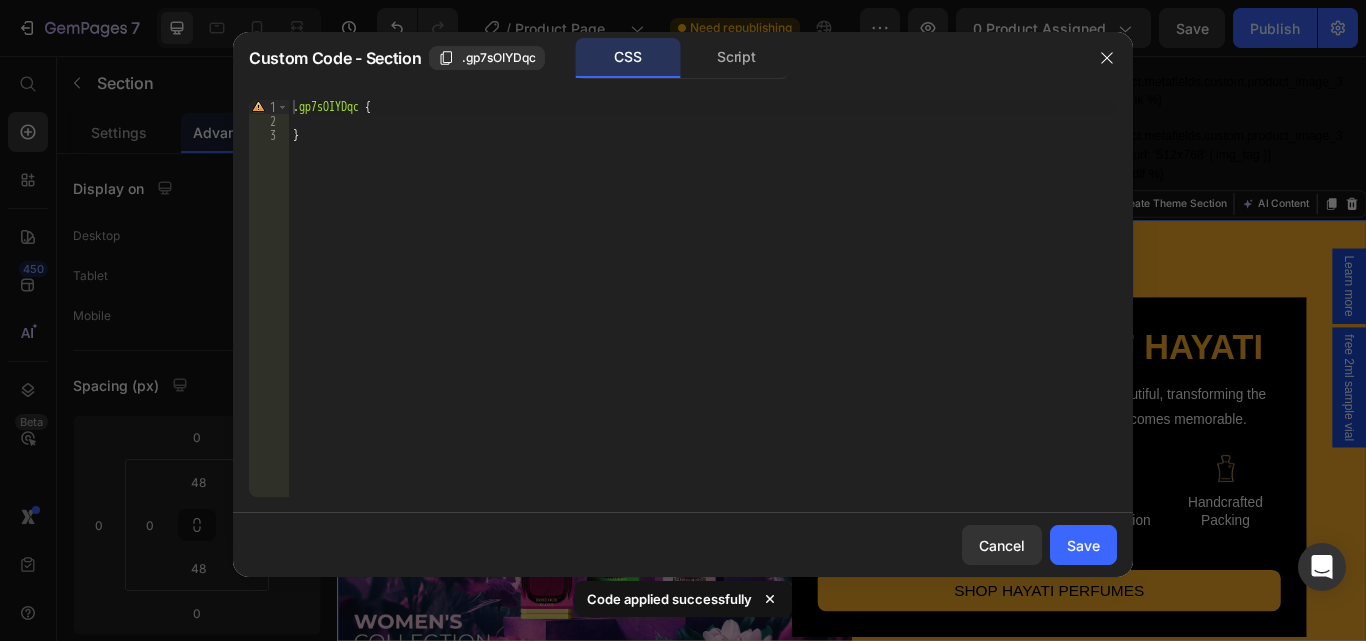 type on "}" 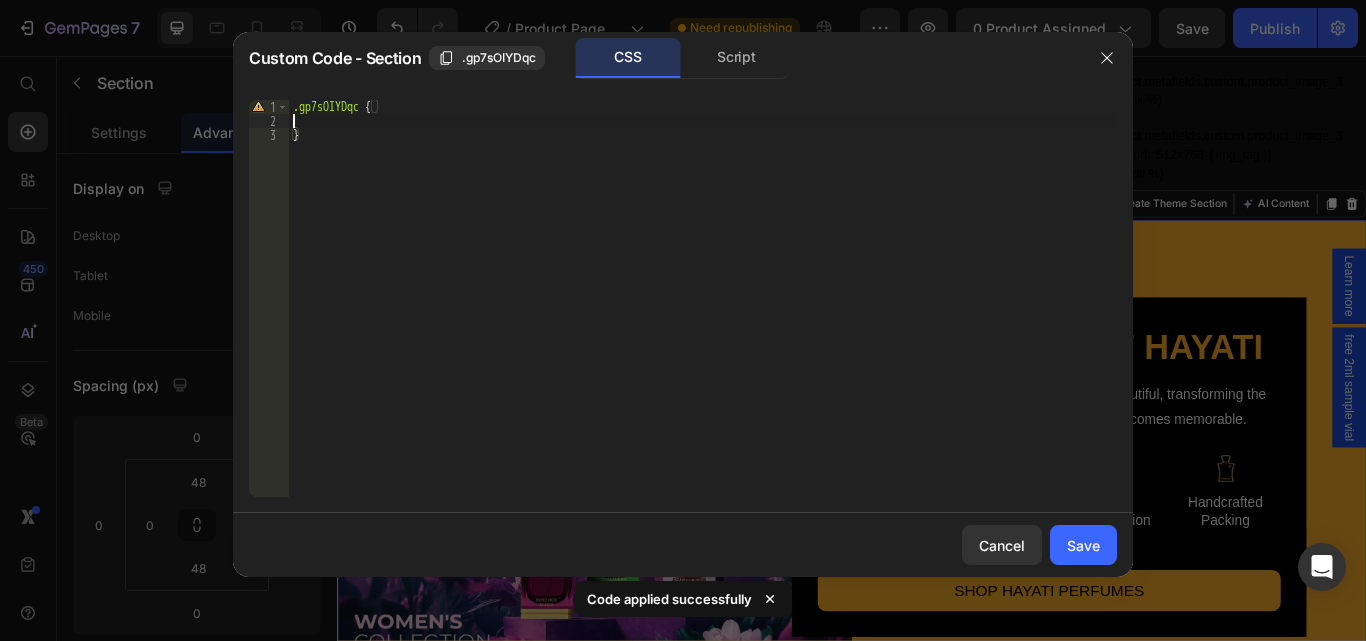 click on ".gp7sOIYDqc   { }" at bounding box center [703, 312] 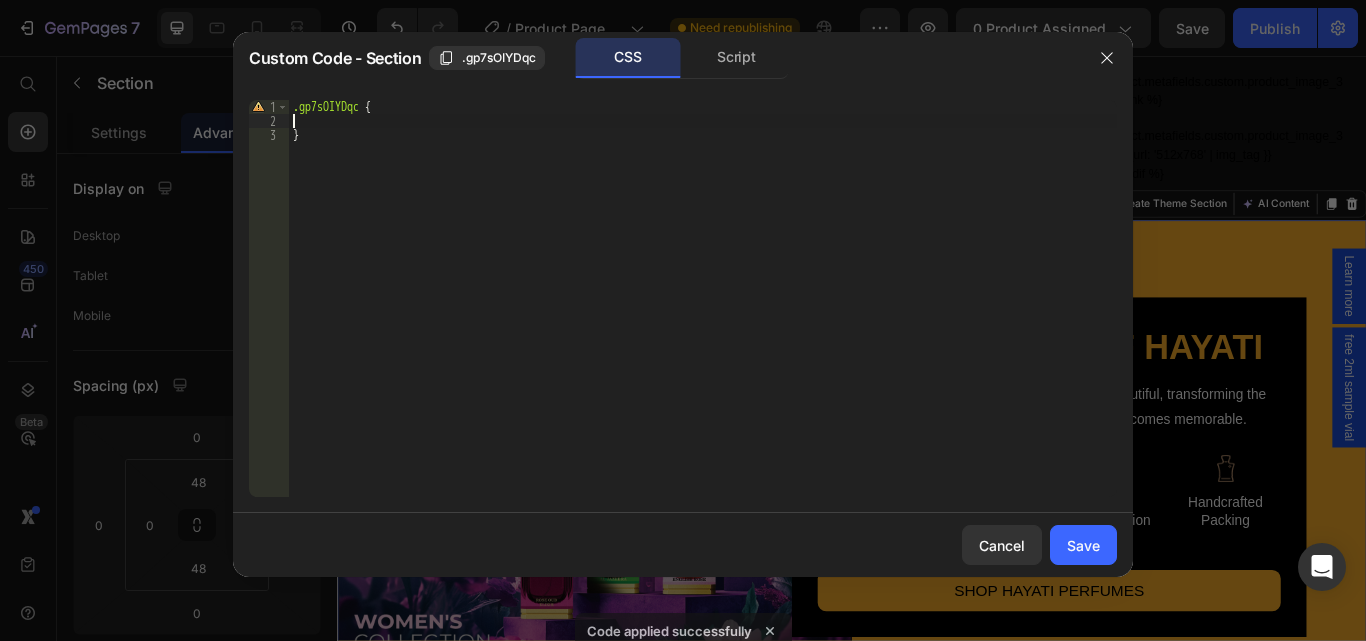 paste on "zoom: 0.9;" 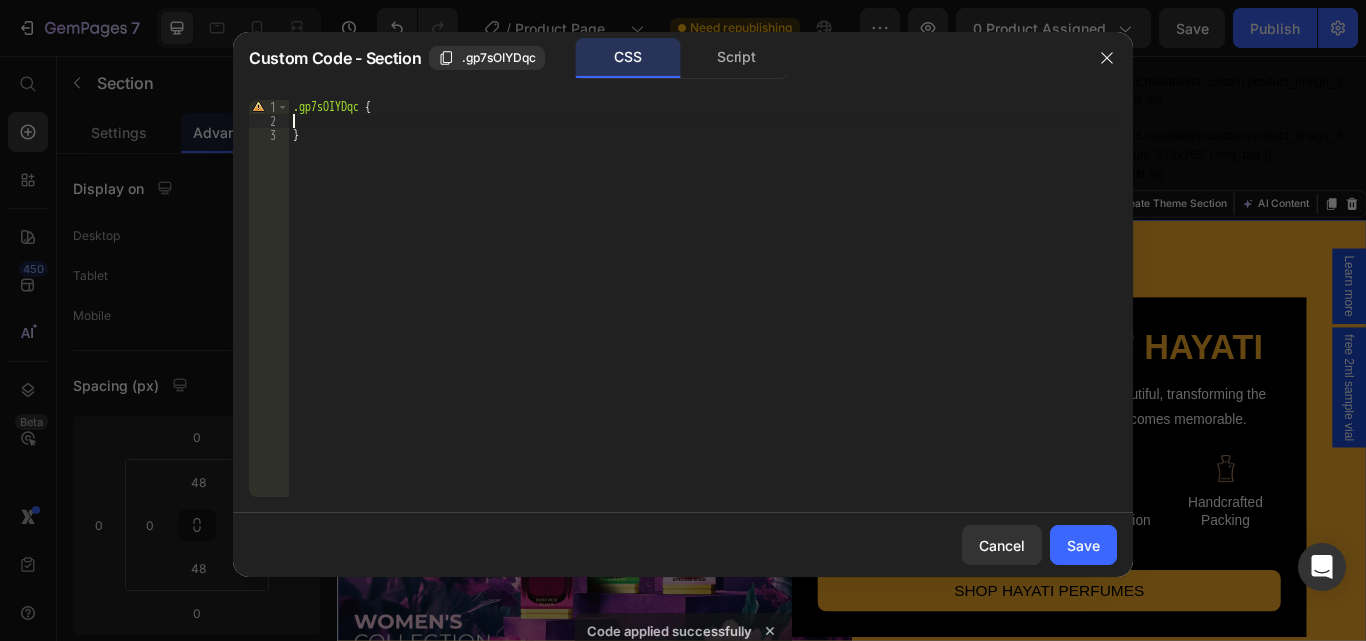 type on "zoom: 0.9;" 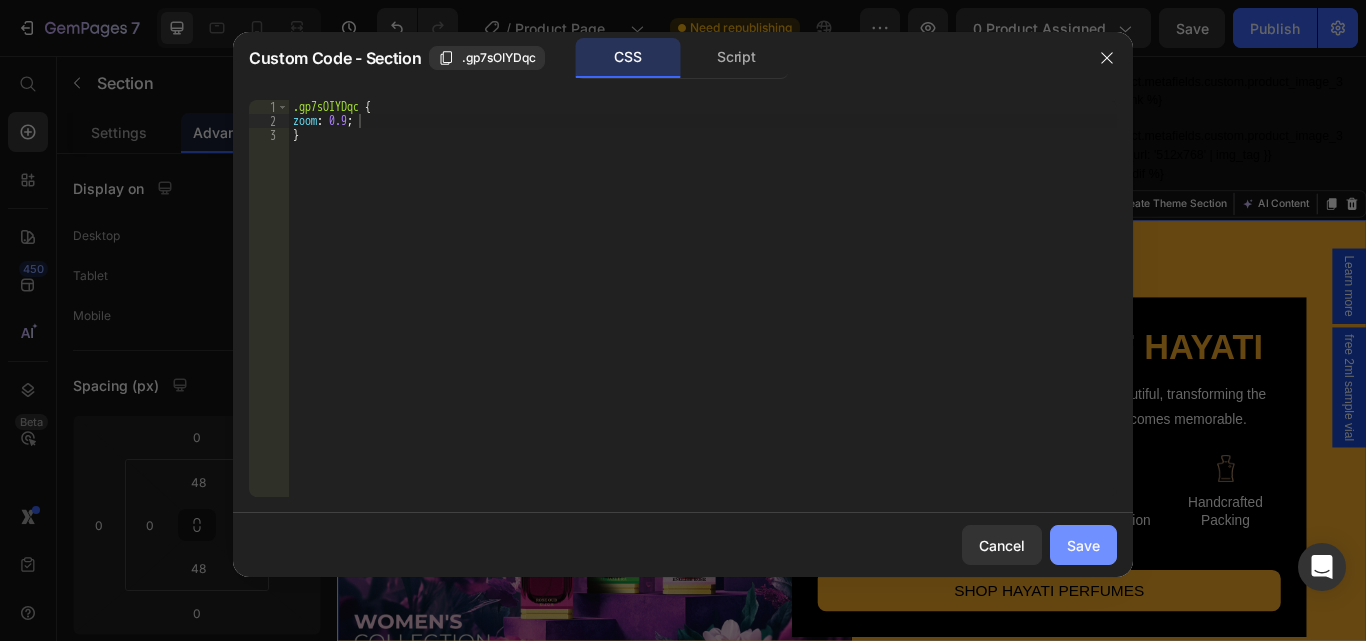 click on "Save" 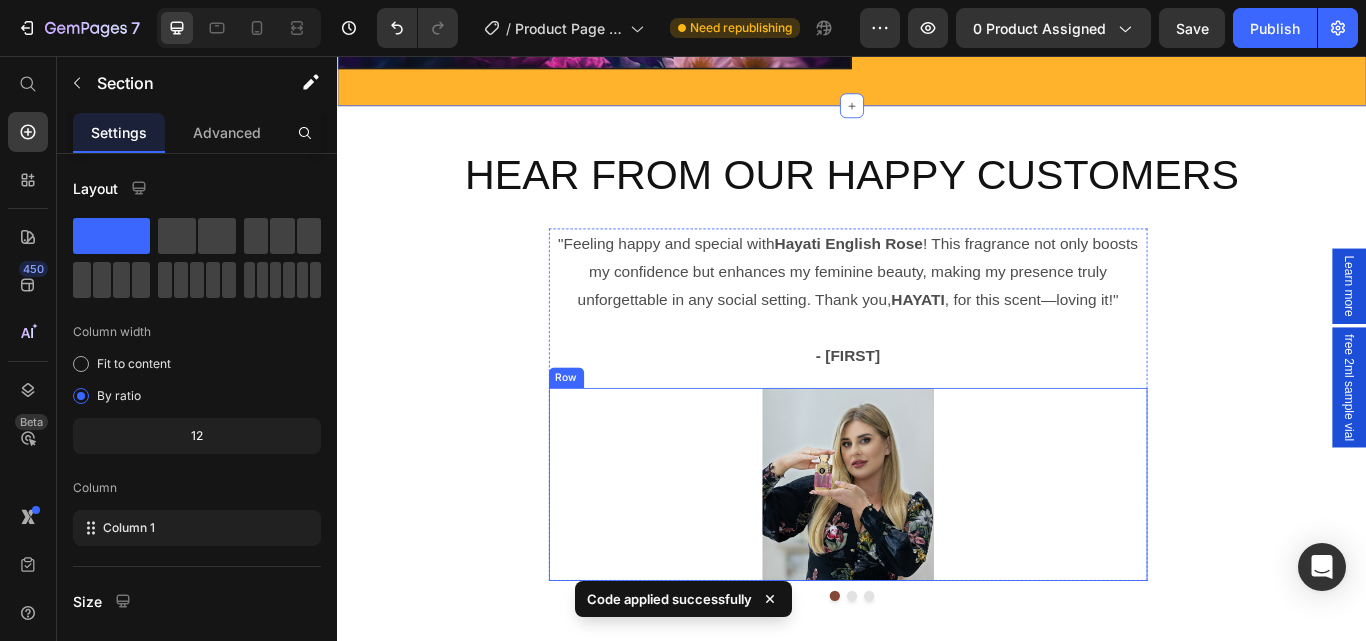 scroll, scrollTop: 1334, scrollLeft: 0, axis: vertical 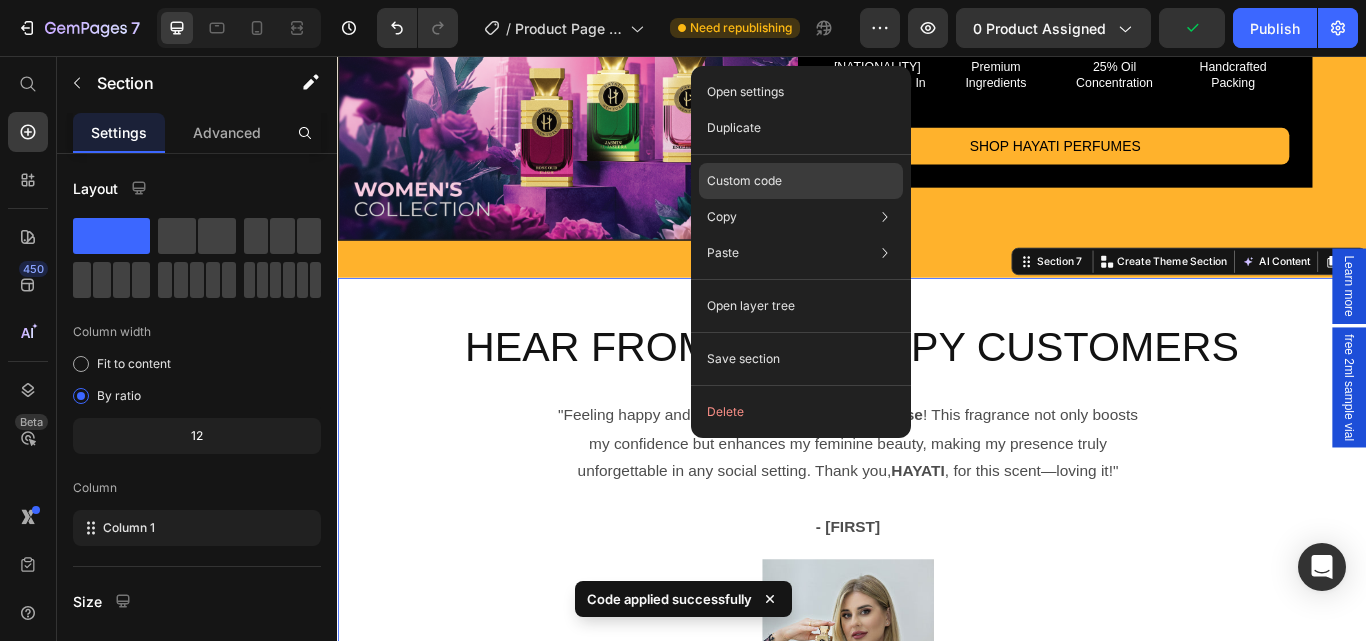 click on "Custom code" 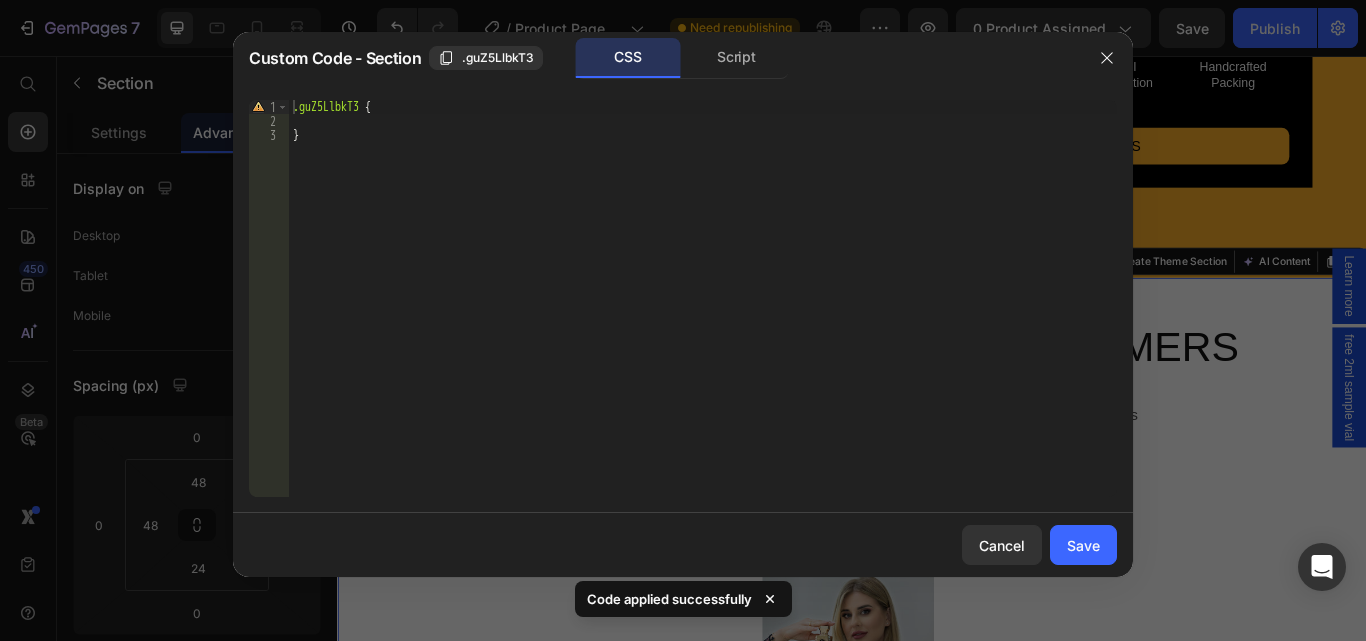 click on ".guZ5LlbkT3   { }" at bounding box center [703, 312] 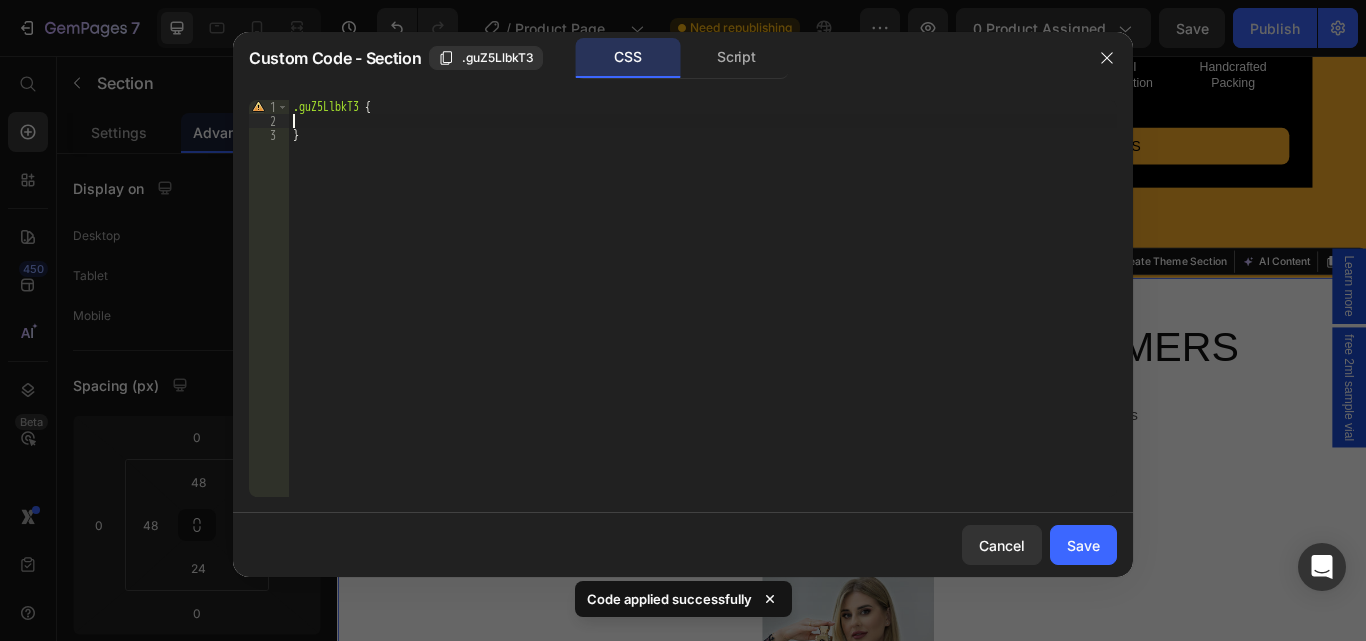 paste on "zoom: 0.9;" 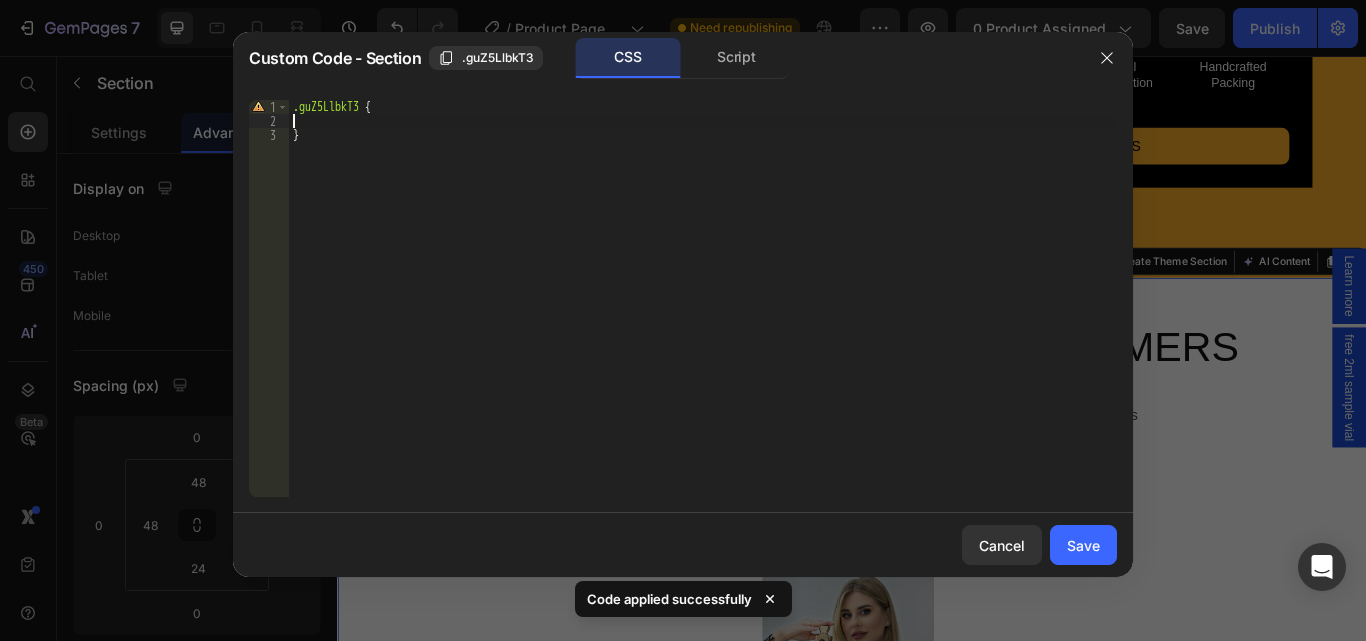 type on "zoom: 0.9;" 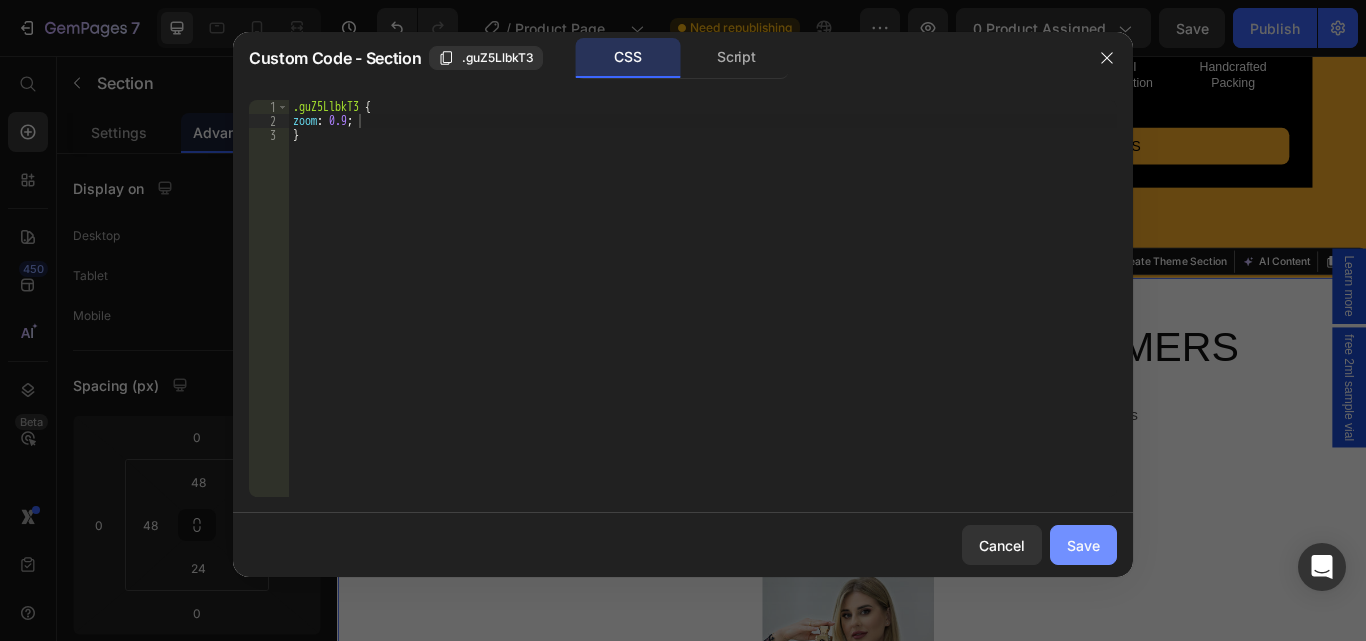 click on "Save" at bounding box center (1083, 545) 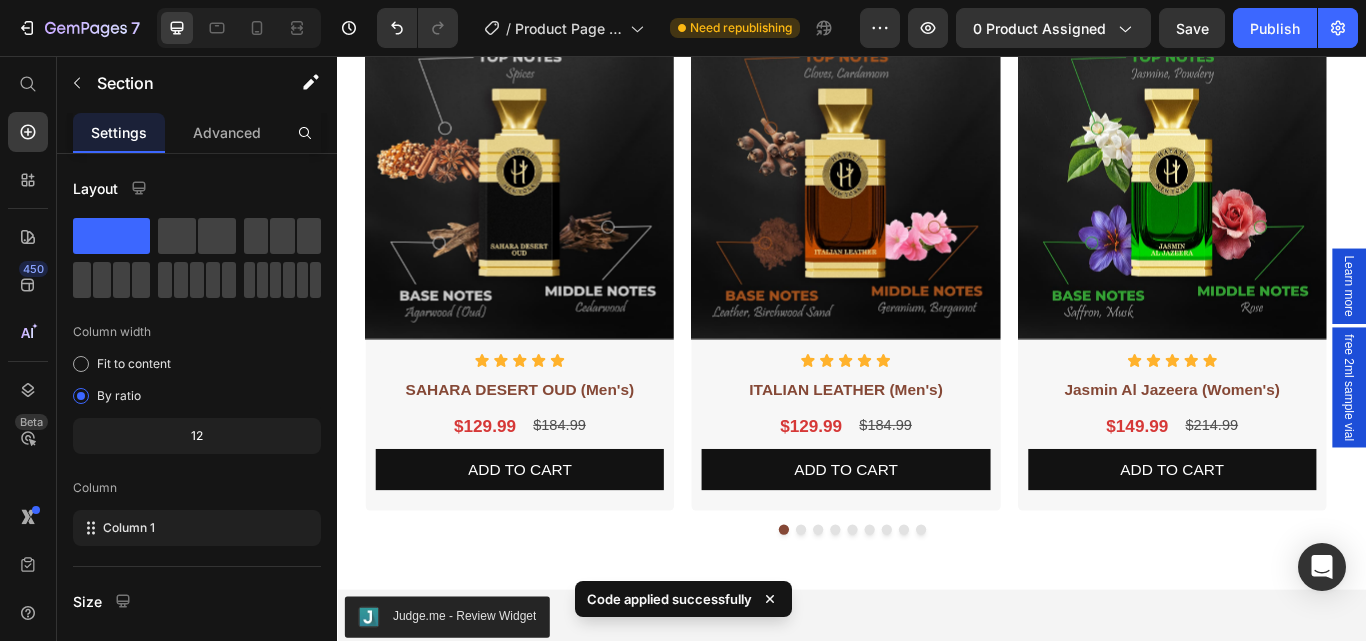 scroll, scrollTop: 2138, scrollLeft: 0, axis: vertical 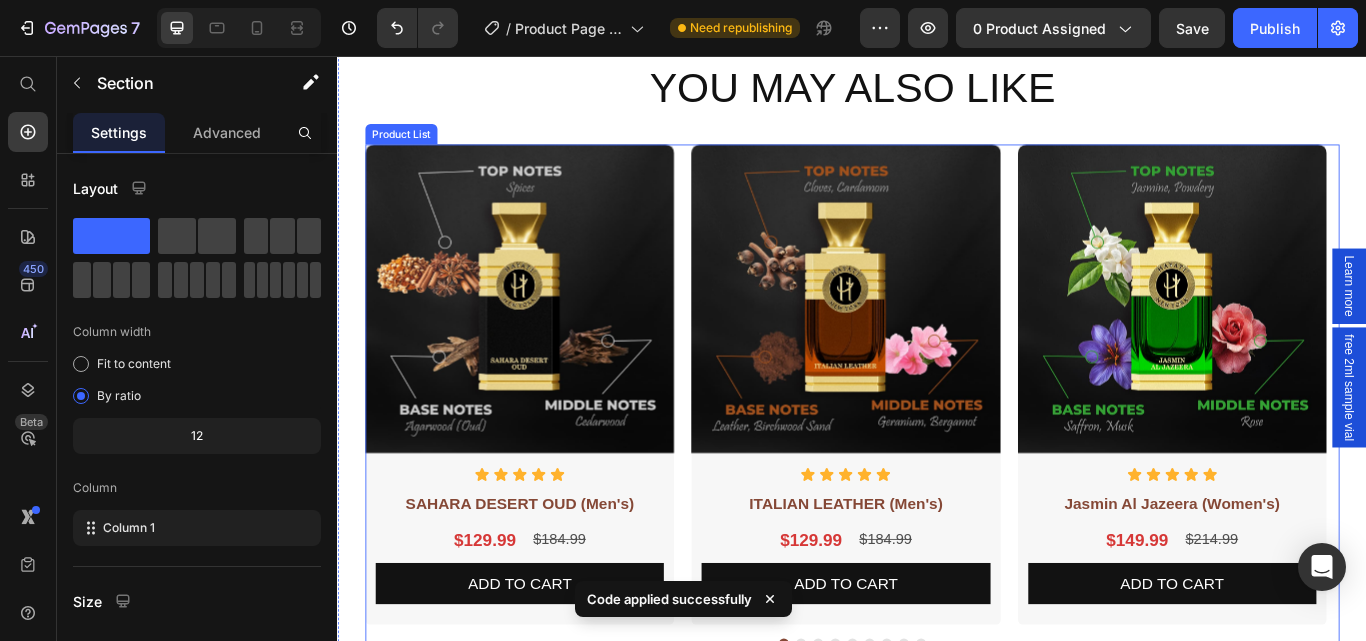 click on "Product Images Icon Icon Icon Icon Icon Icon List SAHARA DESERT OUD (Men's) Product Title $129.99 Product Price $184.99 Product Price Row Add To cart Product Cart Button Row Row Product Images Icon Icon Icon Icon Icon Icon List ITALIAN LEATHER (Men's) Product Title $129.99 Product Price $184.99 Product Price Row Add To cart Product Cart Button Row Row Product Images Icon Icon Icon Icon Icon Icon List Jasmin Al Jazeera (Women's) Product Title $149.99 Product Price $214.99 Product Price Row Add To cart Product Cart Button Row Row Product Images Icon Icon Icon Icon Icon Icon List ROSE OUD ELIXIR (Women's) Product Title $129.99 Product Price $184.99 Product Price Row Add To cart Product Cart Button Row Row Product Images Icon Icon Icon Icon Icon Icon List ENGLISH ROSE (Women's) Product Title $129.99 Product Price $184.99 Product Price Row Add To cart Product Cart Button Row Row Product Images Icon Icon Icon Icon Icon Icon List 1 MILLION OUD (Men's) Product Title $149.99 Product Price $214.99 Product Price Row Row" at bounding box center (937, 440) 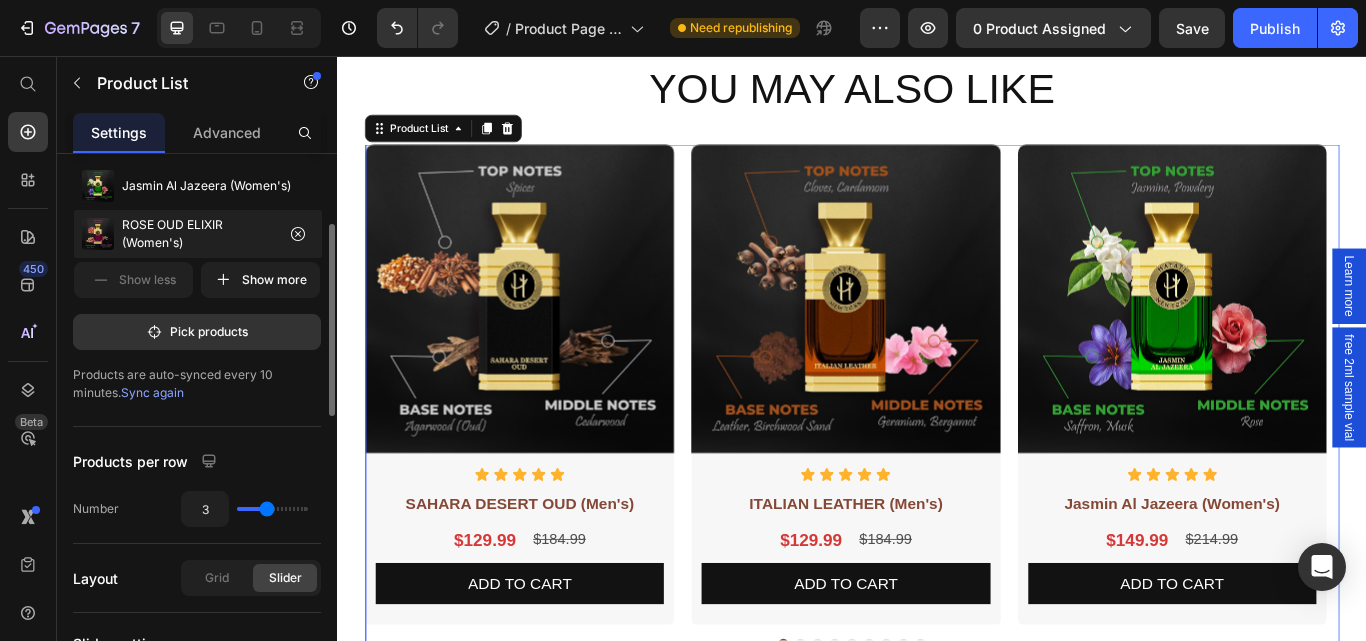scroll, scrollTop: 300, scrollLeft: 0, axis: vertical 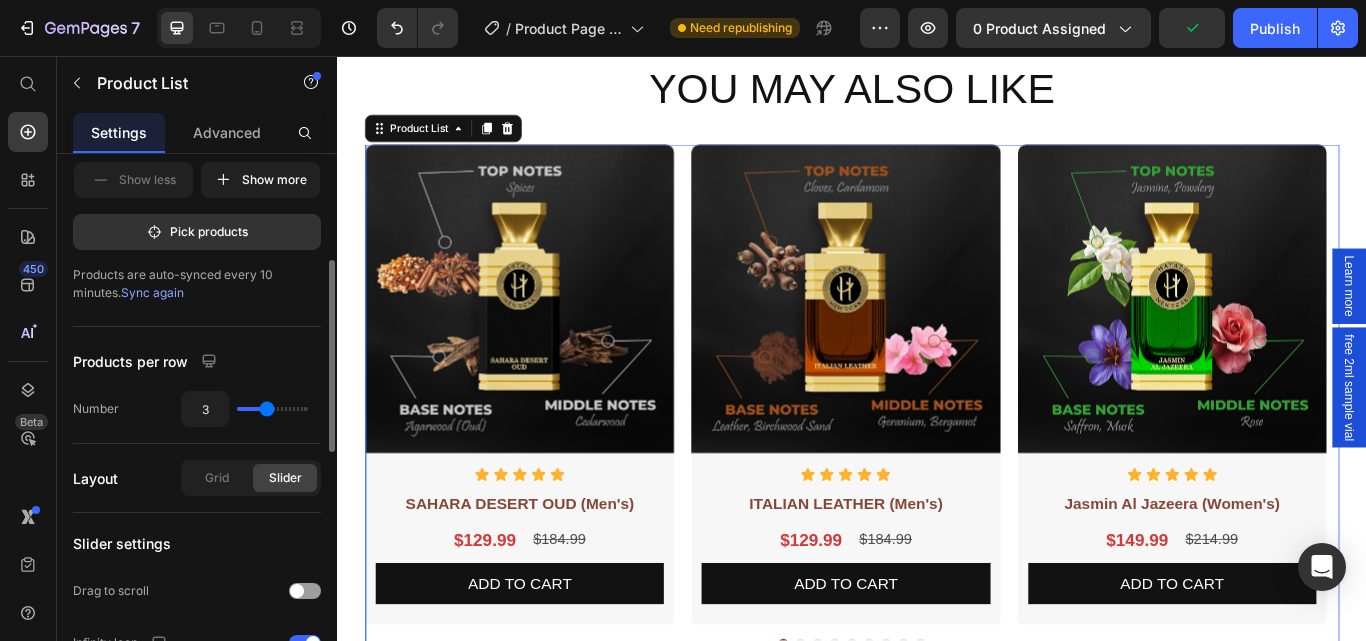 type on "4" 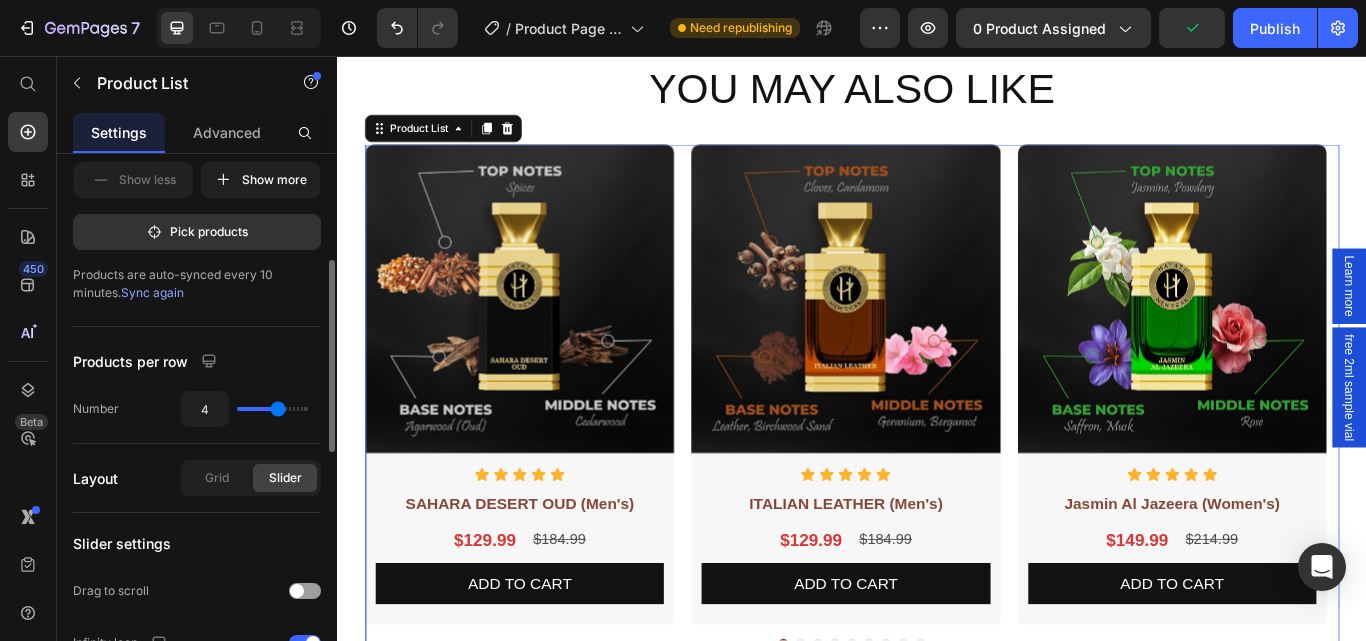 drag, startPoint x: 263, startPoint y: 413, endPoint x: 275, endPoint y: 415, distance: 12.165525 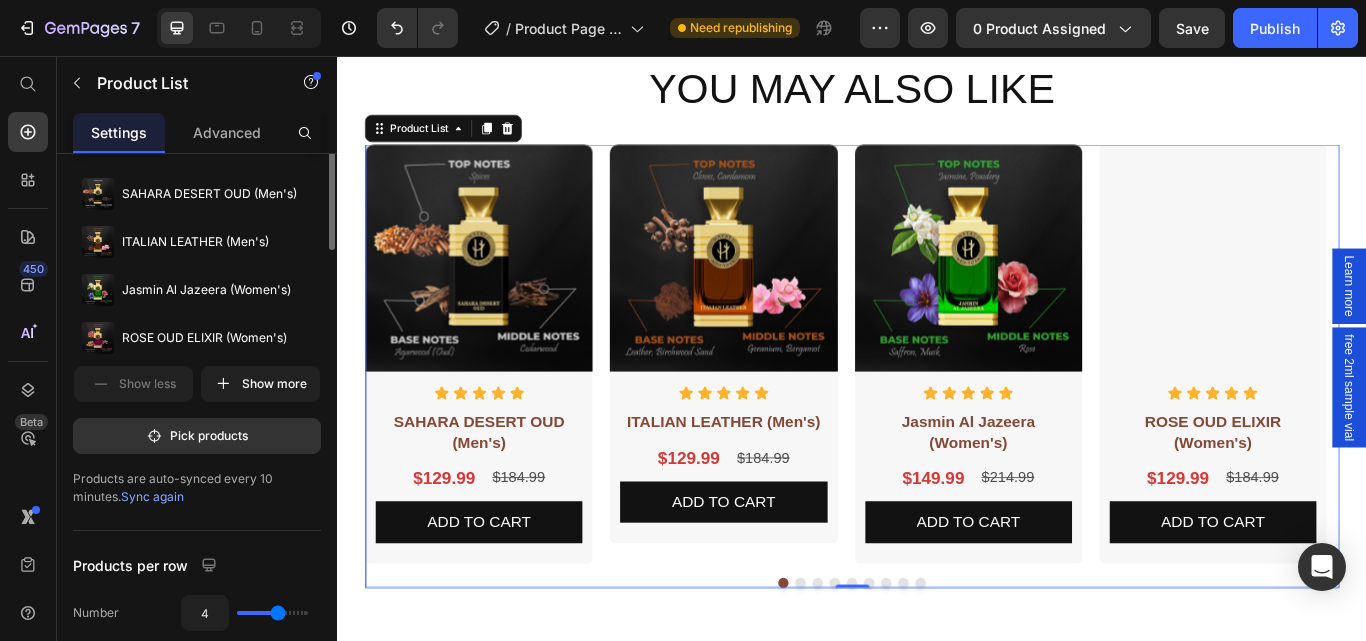 scroll, scrollTop: 0, scrollLeft: 0, axis: both 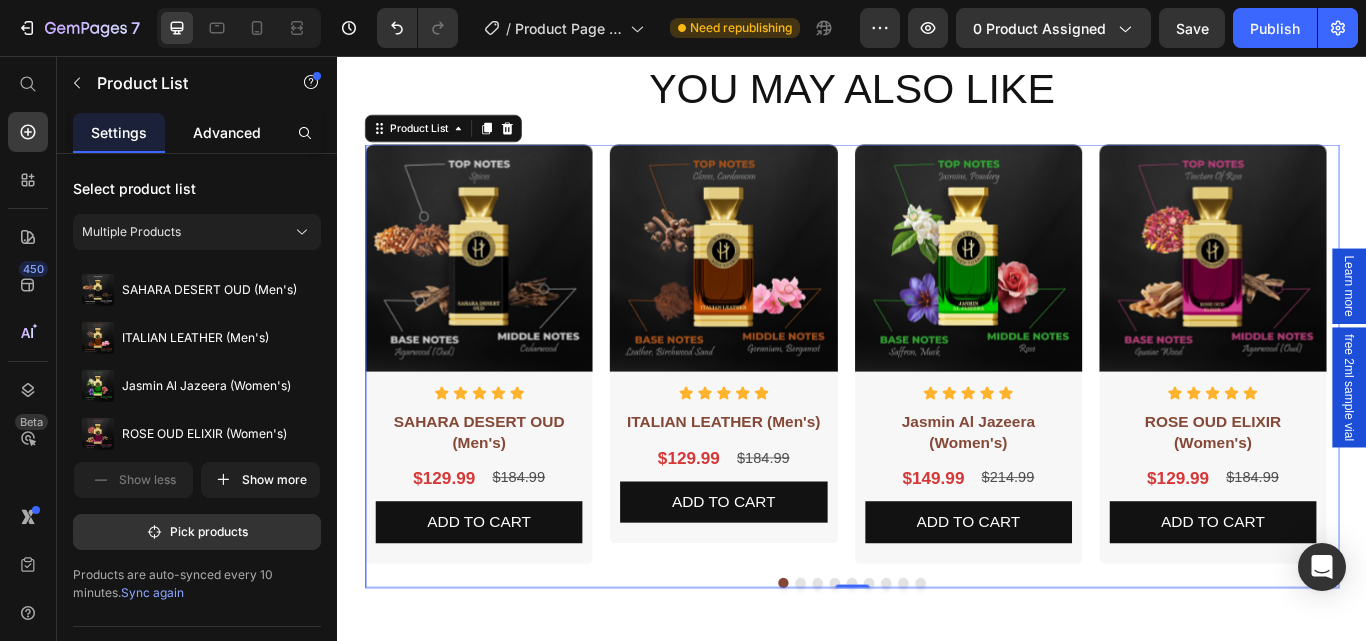 click on "Advanced" at bounding box center [227, 132] 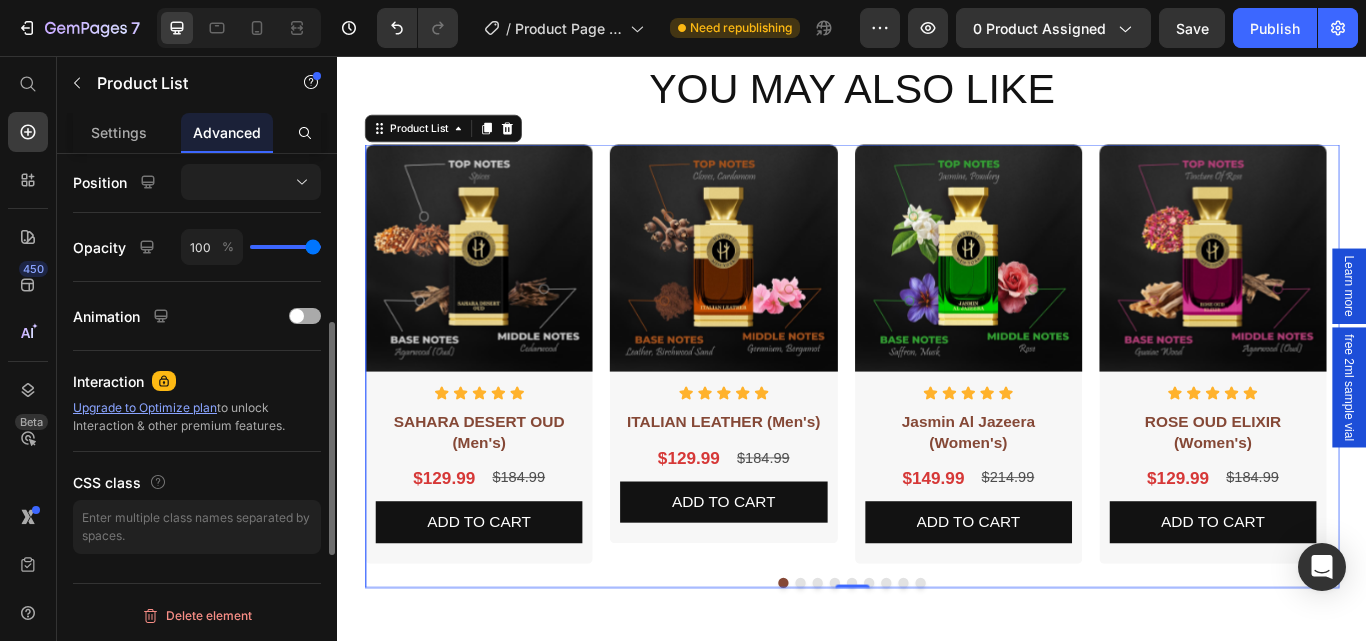 scroll, scrollTop: 525, scrollLeft: 0, axis: vertical 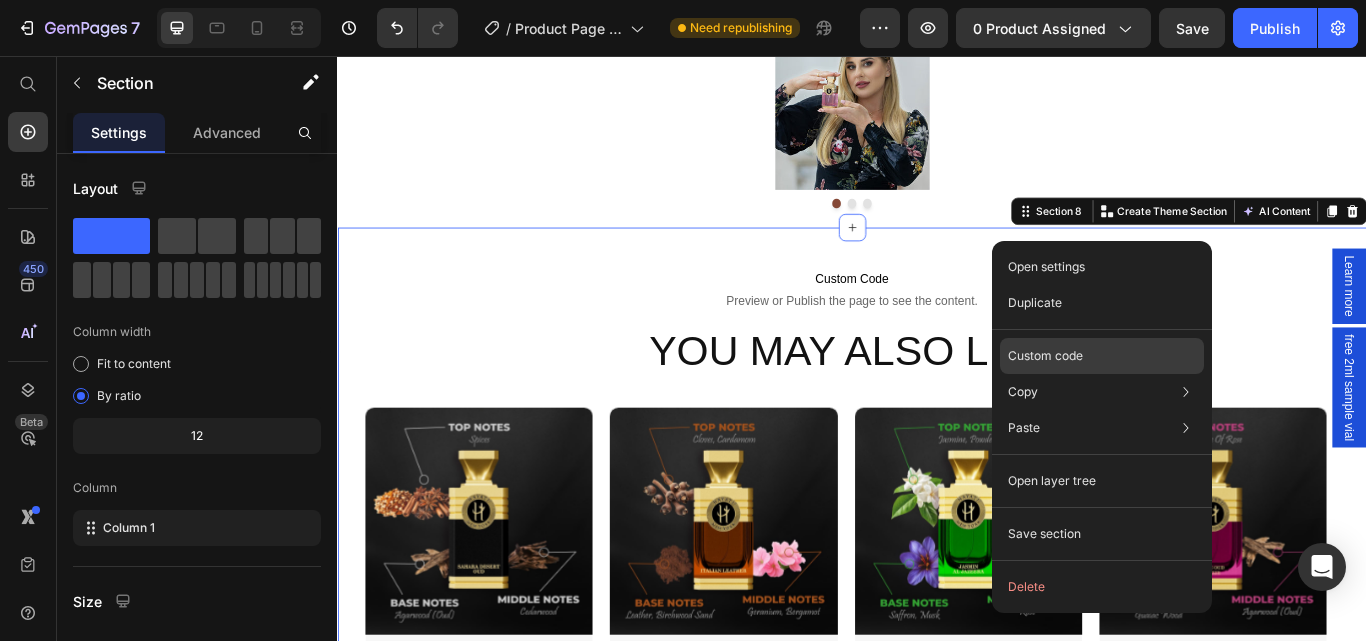 click on "Custom code" 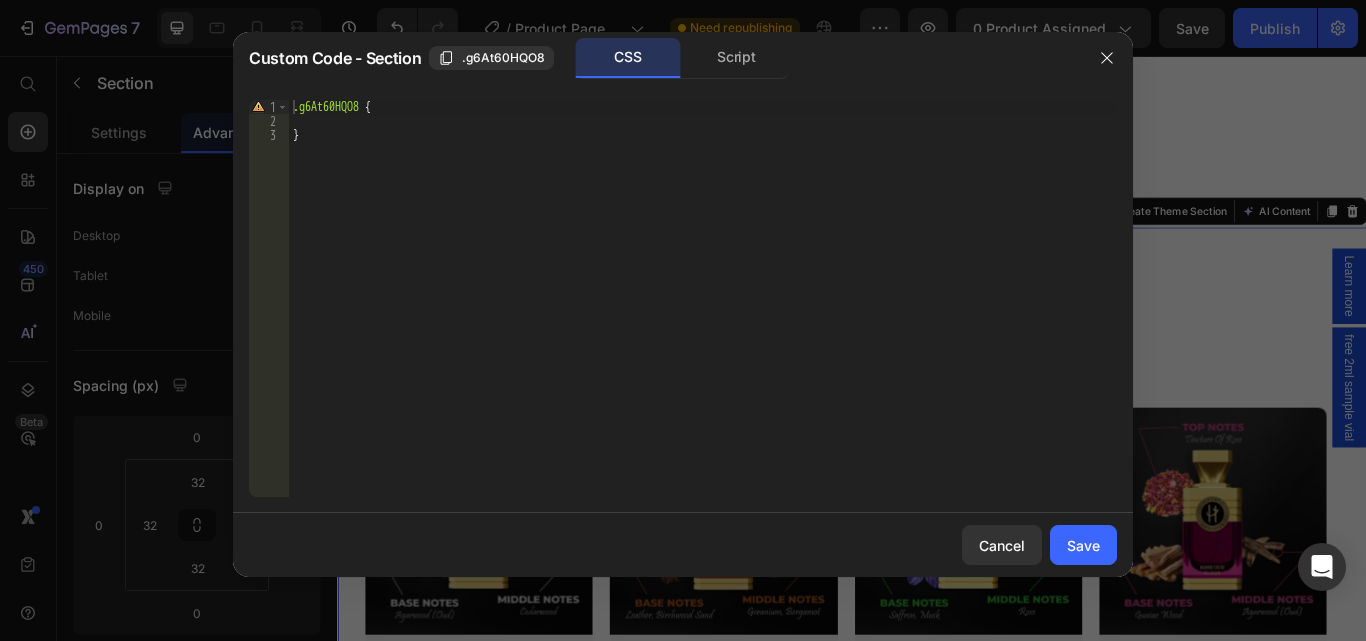 click on ".g6At60HQO8   { }" at bounding box center [703, 312] 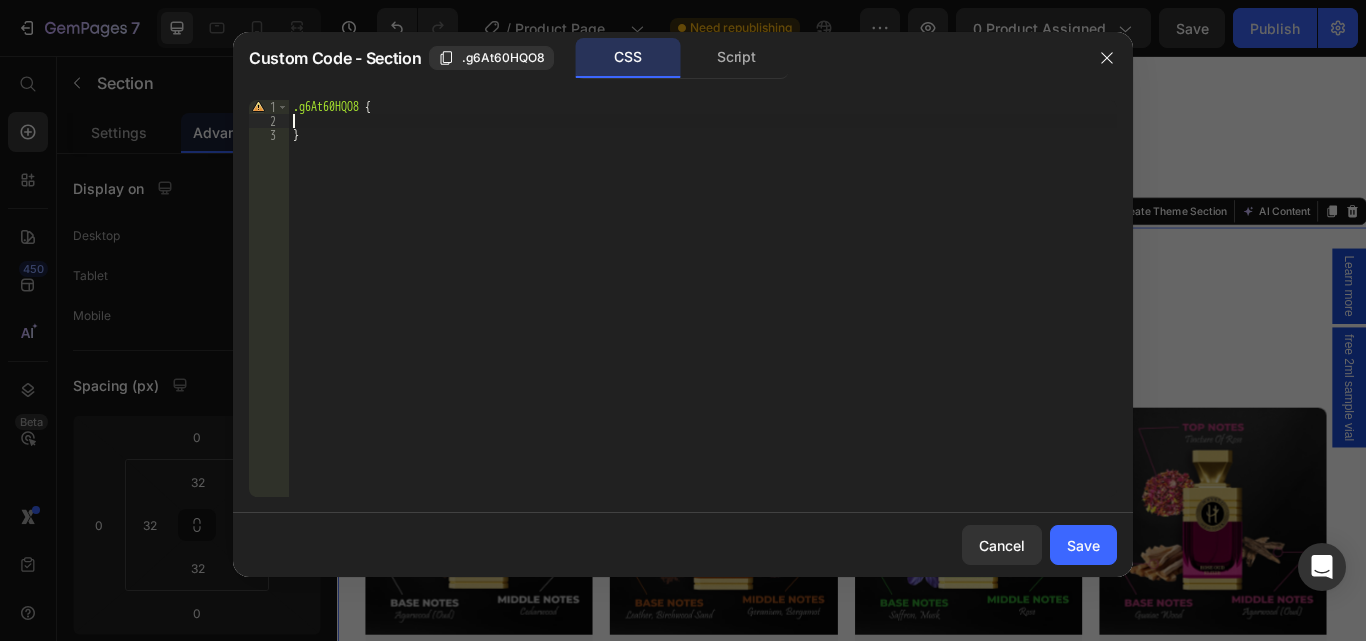 paste on "zoom: 0.9;" 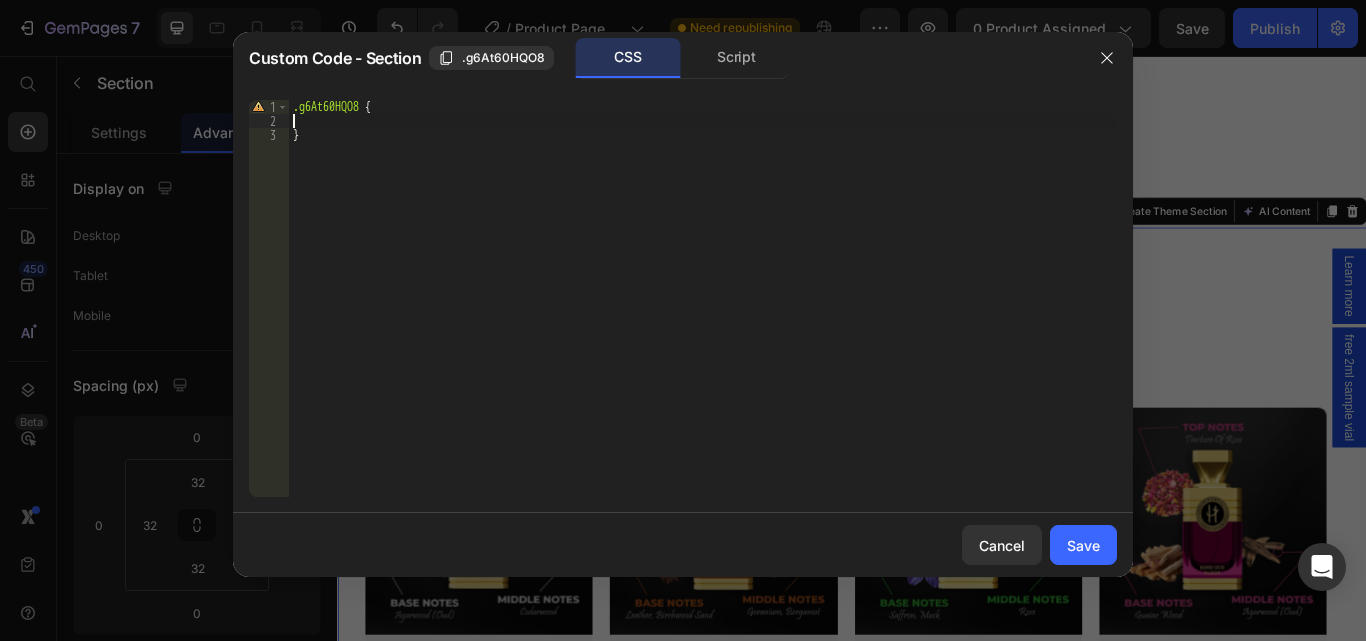 type on "zoom: 0.9;" 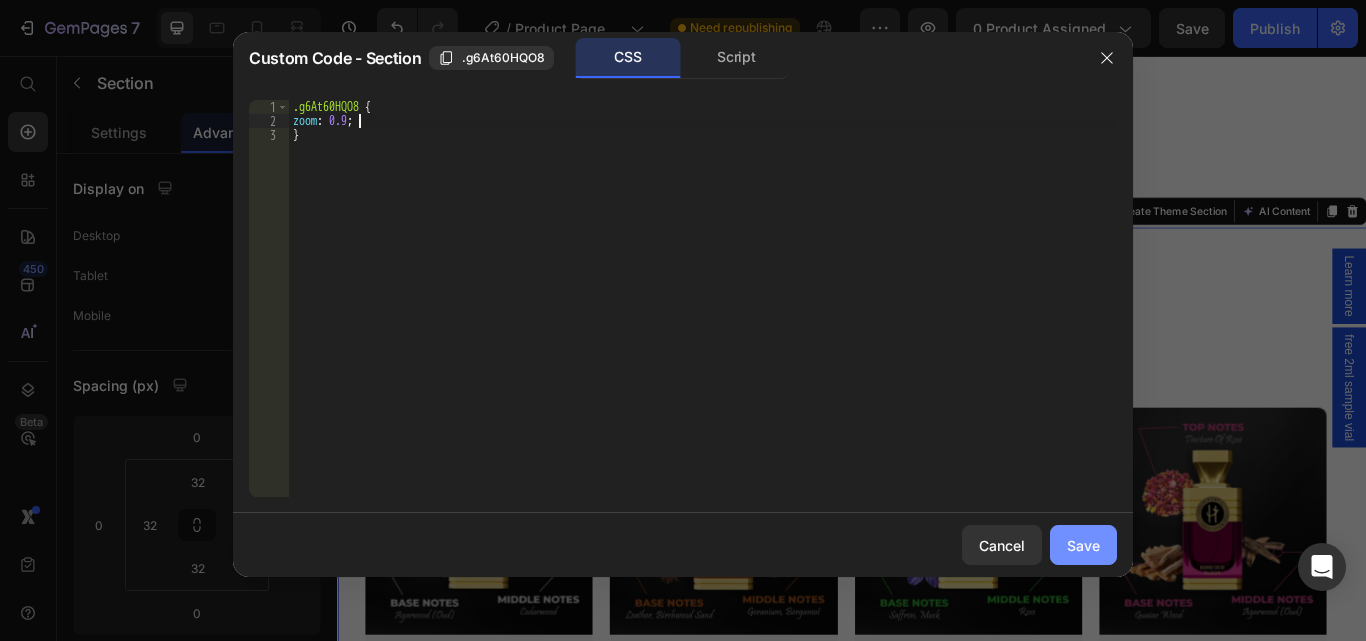 click on "Save" at bounding box center (1083, 545) 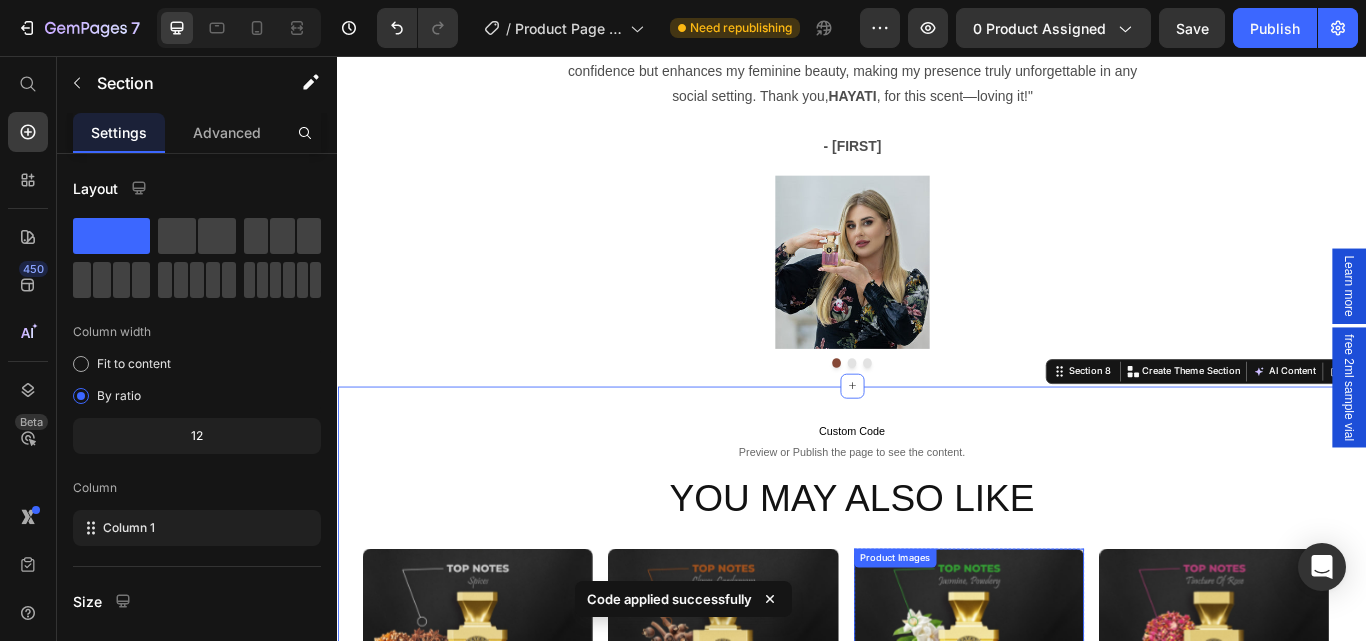 scroll, scrollTop: 1694, scrollLeft: 0, axis: vertical 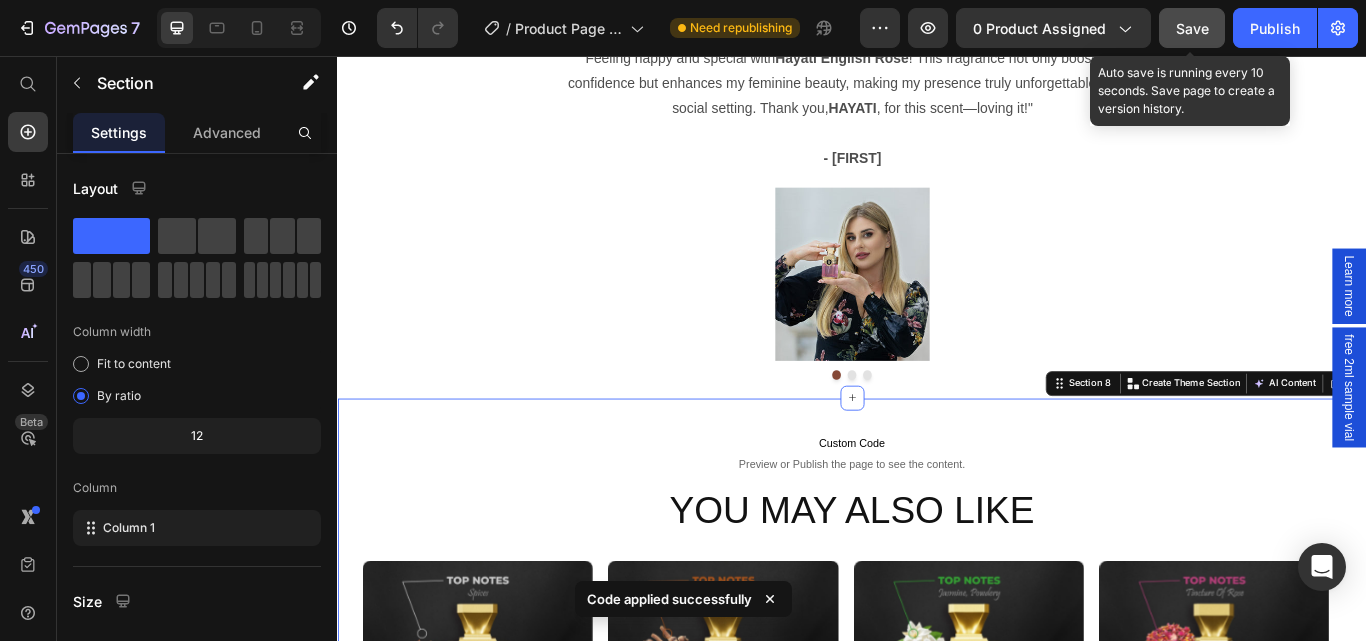click on "Save" at bounding box center (1192, 28) 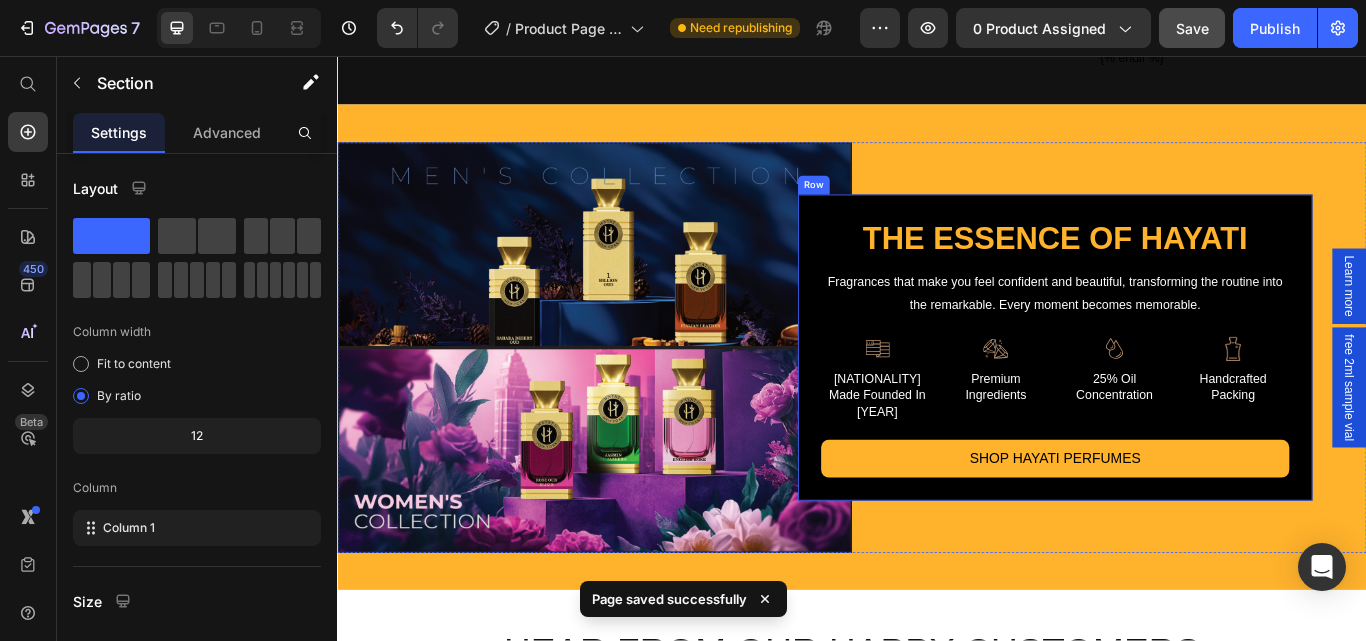scroll, scrollTop: 800, scrollLeft: 0, axis: vertical 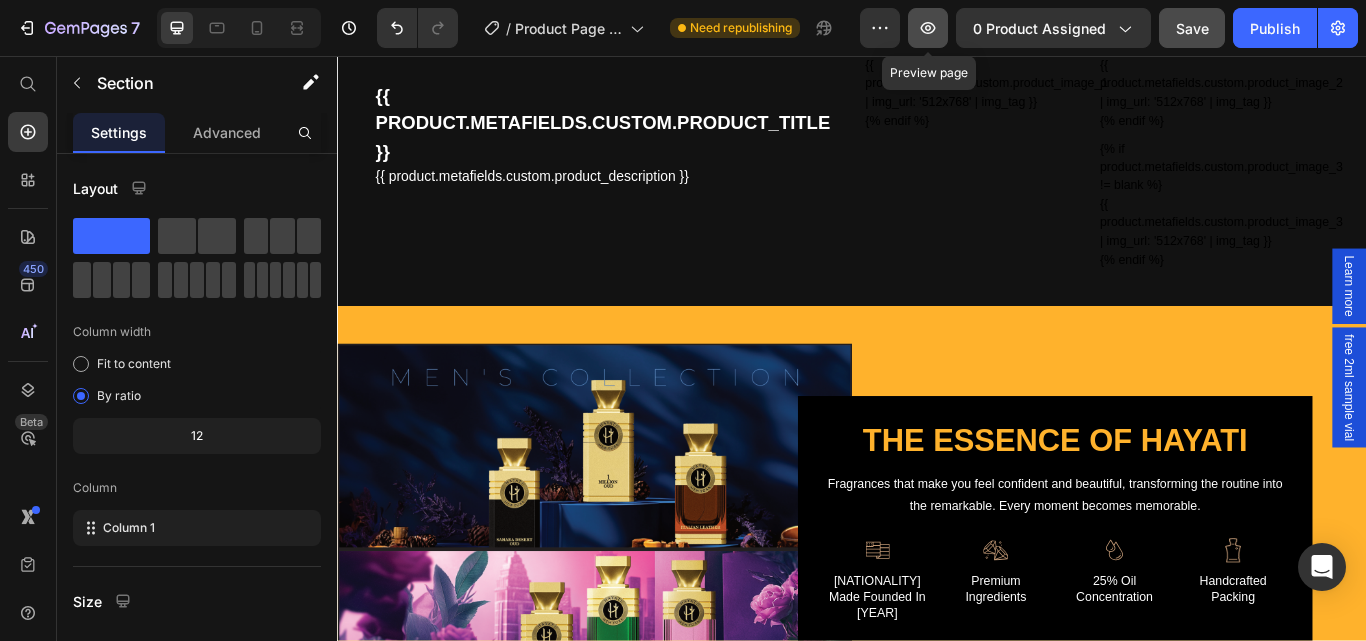 click 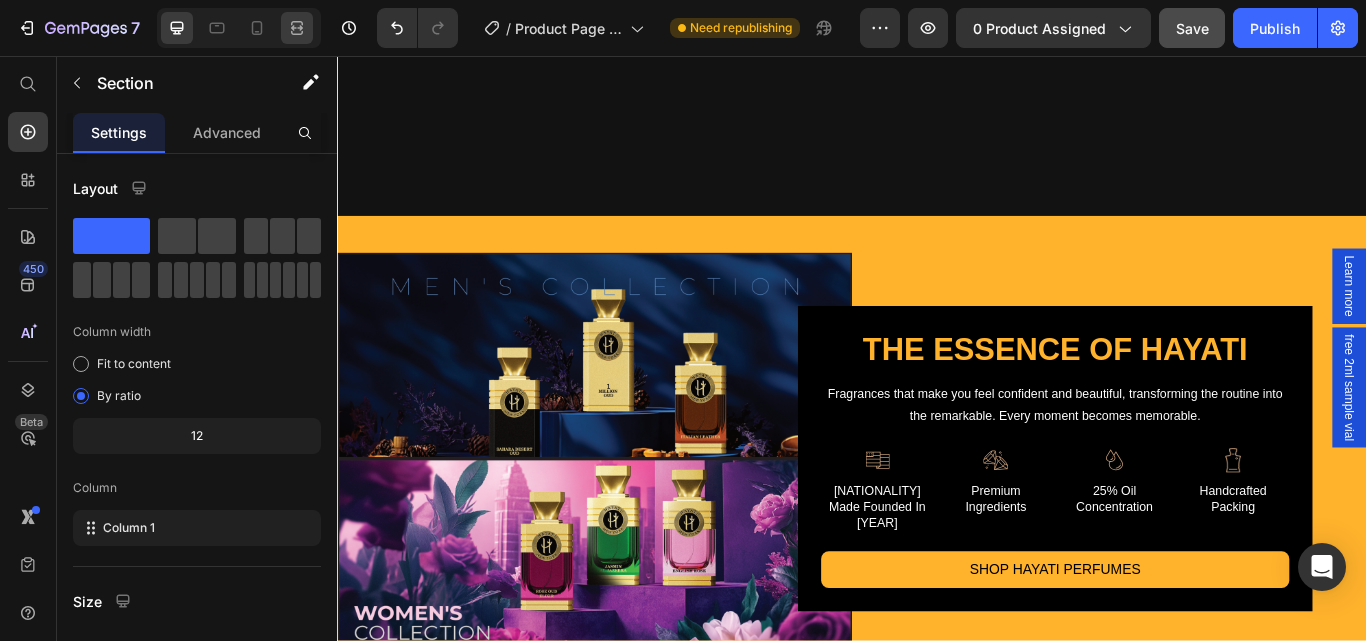 scroll, scrollTop: 1794, scrollLeft: 0, axis: vertical 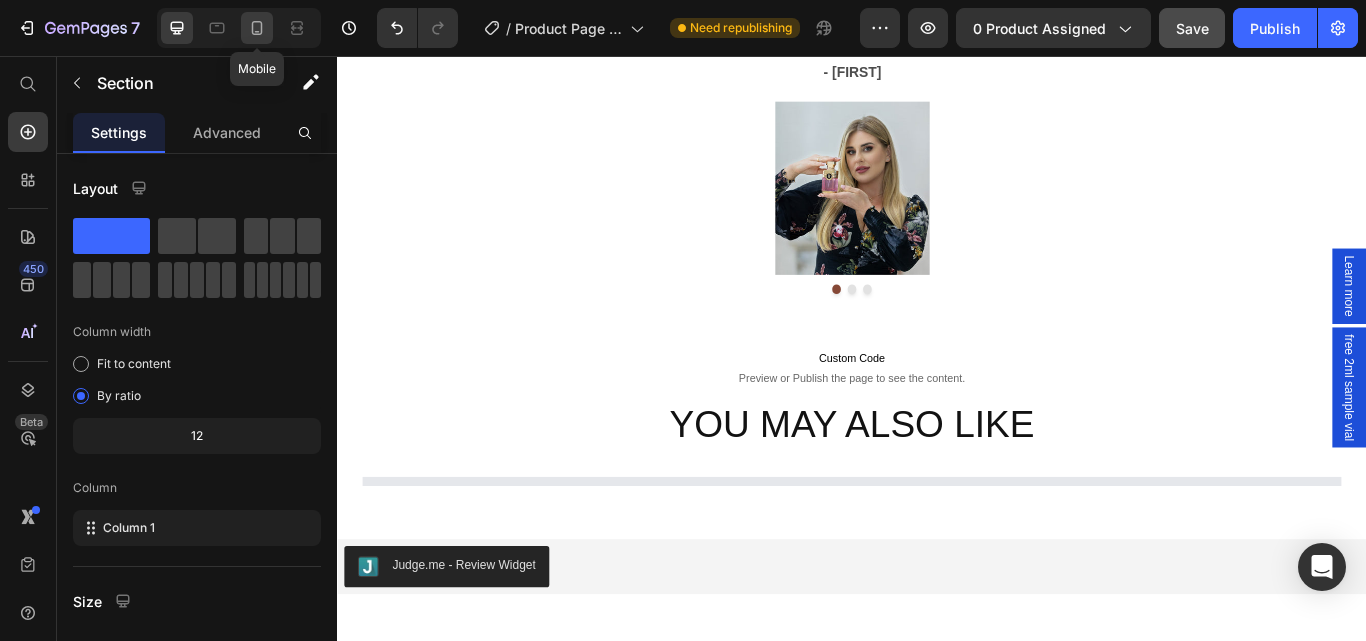 click 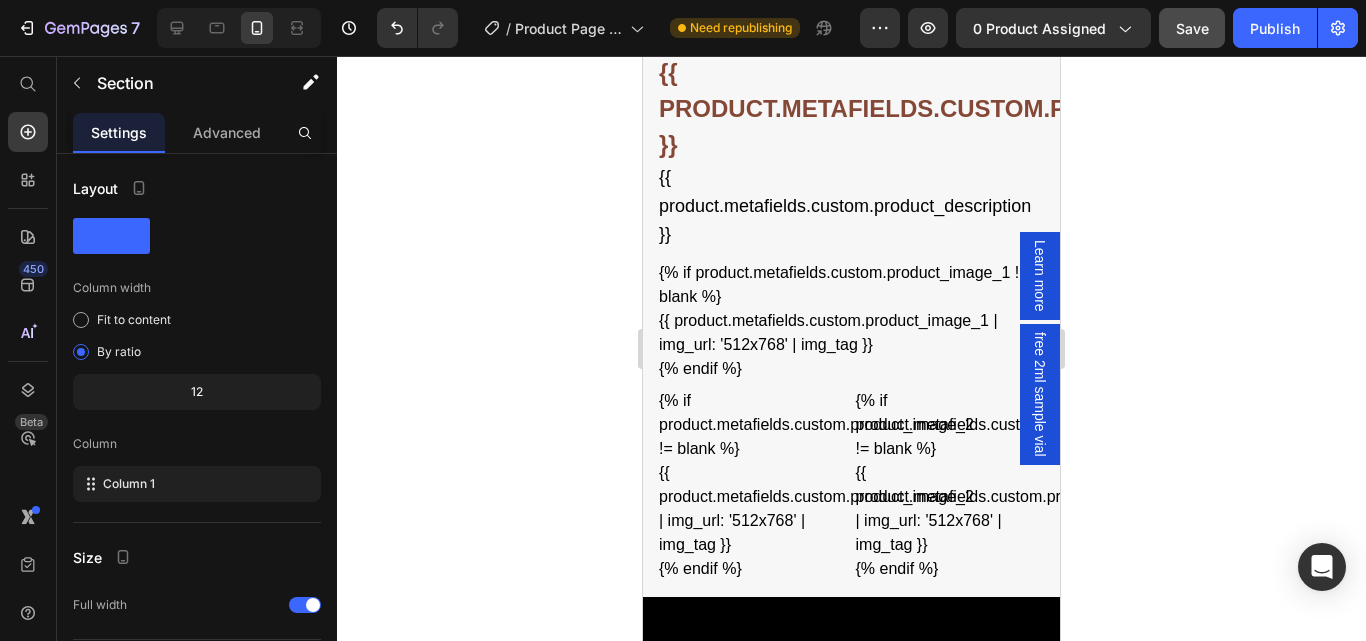 scroll, scrollTop: 1120, scrollLeft: 0, axis: vertical 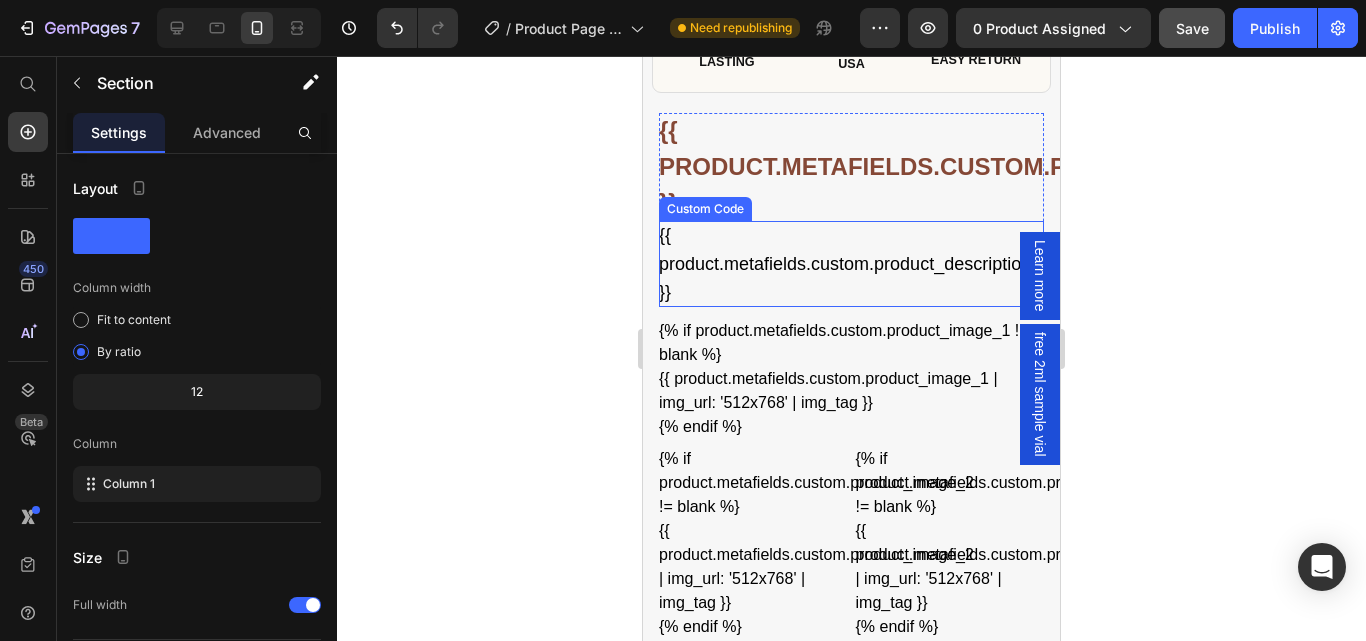 click on "{{ product.metafields.custom.product_description }}" at bounding box center [851, 264] 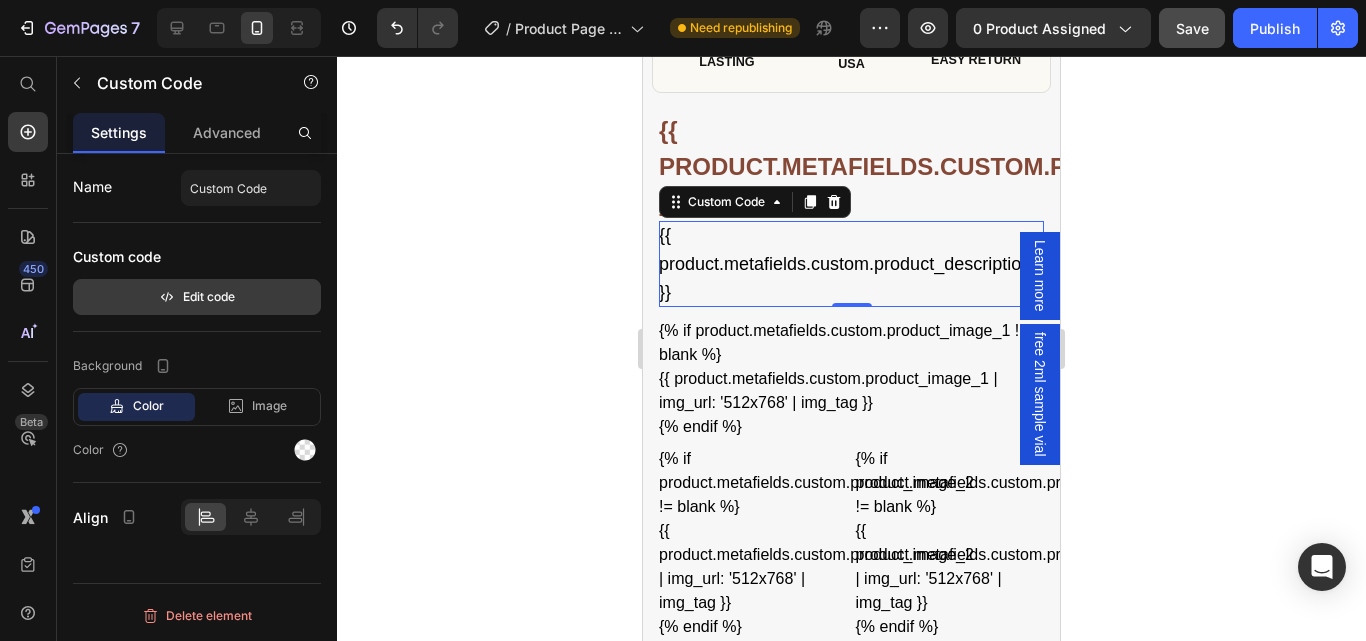 click 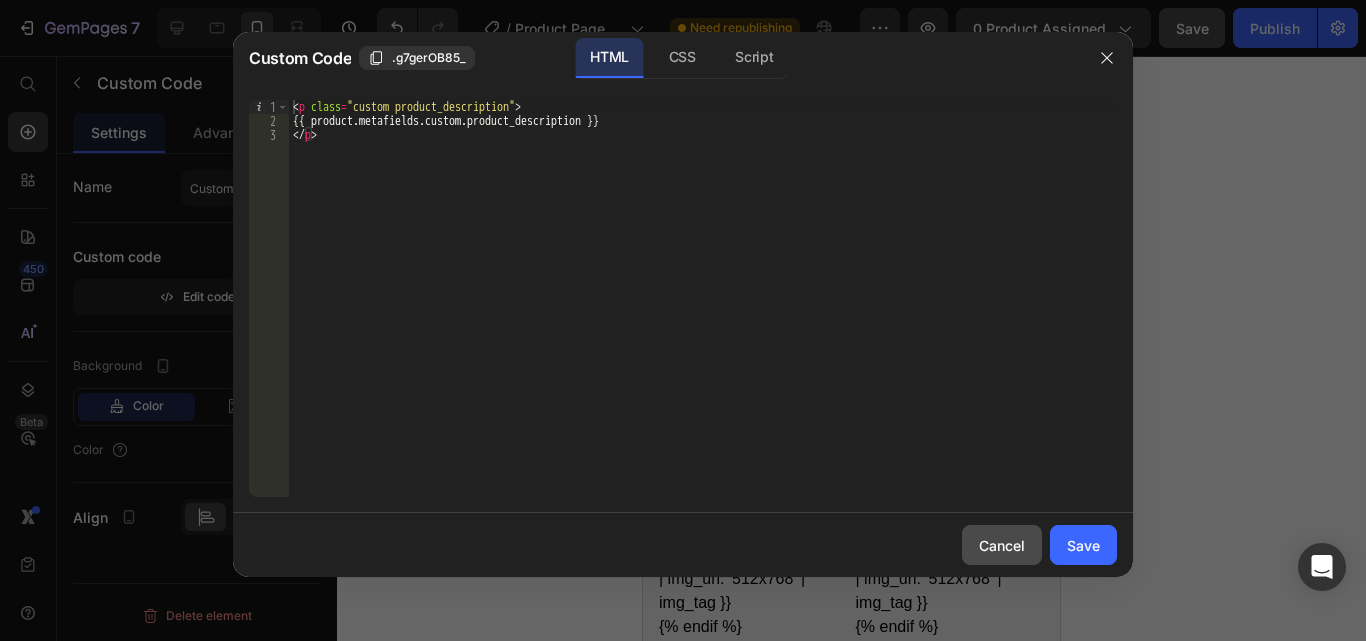 click on "Cancel" at bounding box center (1002, 545) 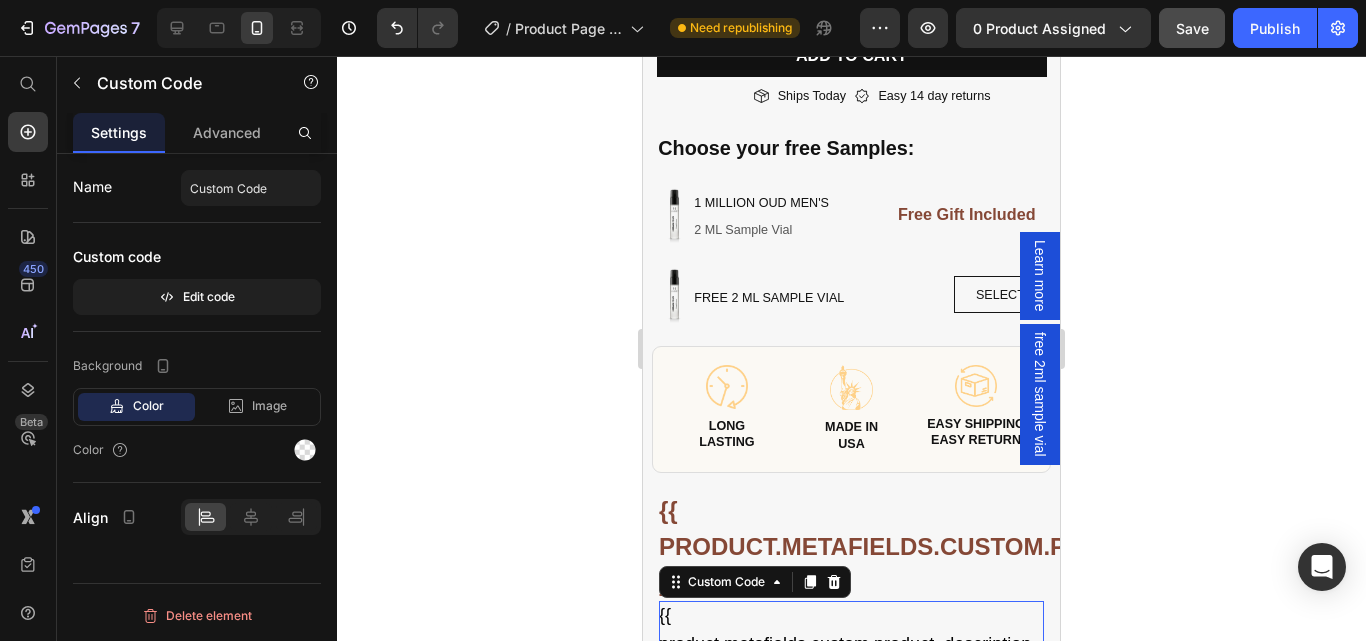 scroll, scrollTop: 620, scrollLeft: 0, axis: vertical 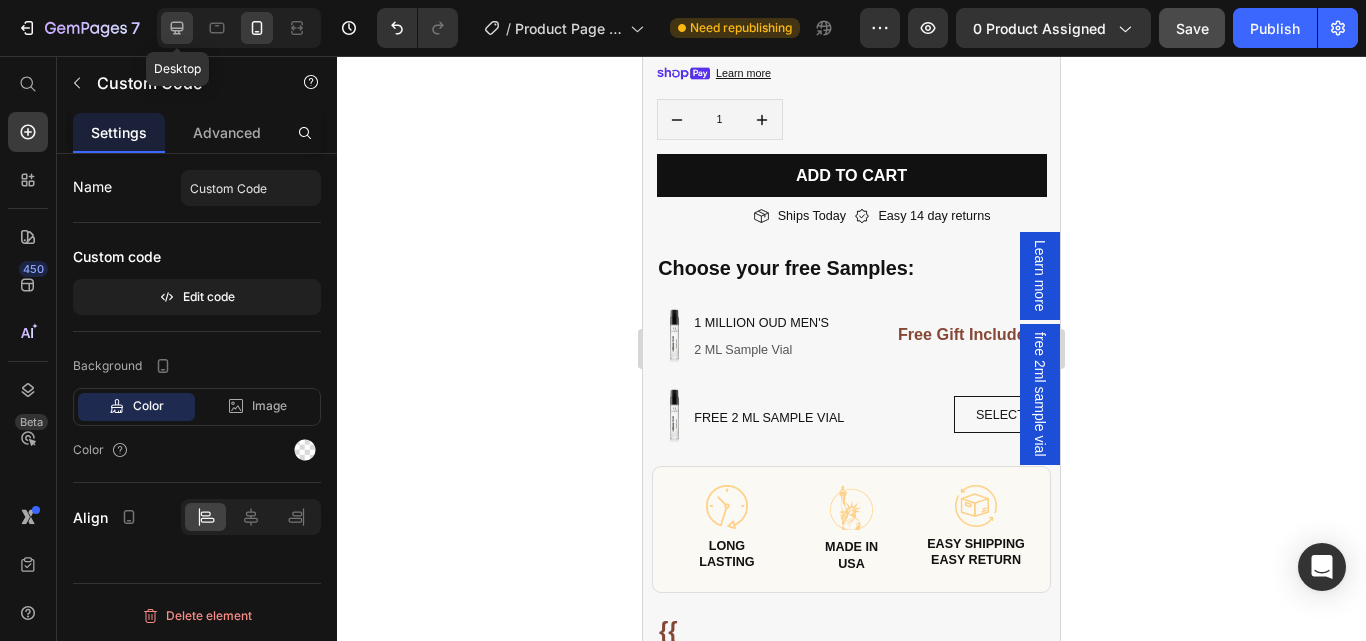 click 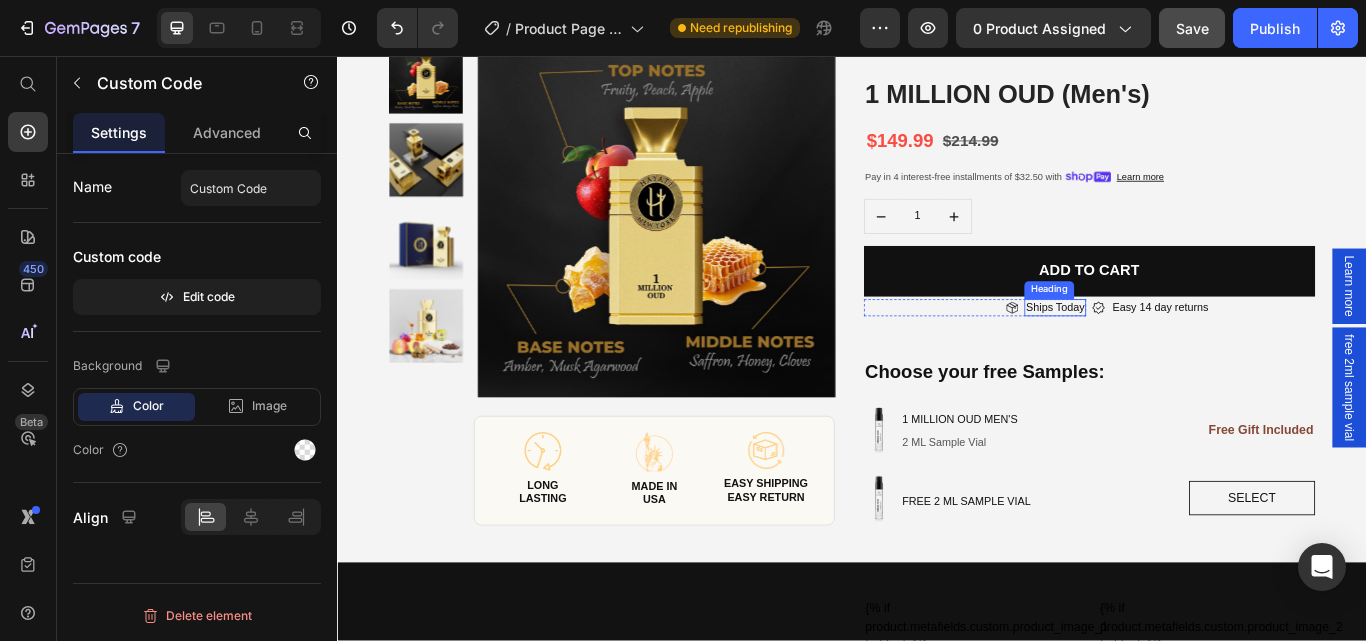 scroll, scrollTop: 200, scrollLeft: 0, axis: vertical 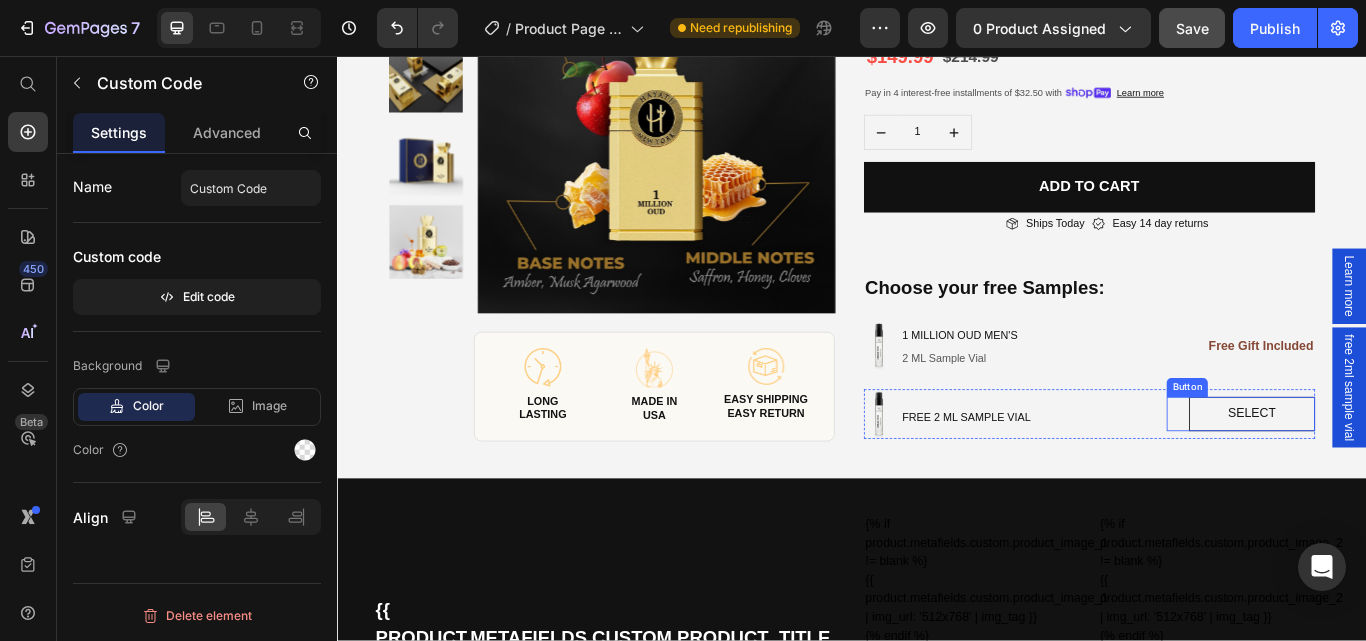 click on "select" at bounding box center (1403, 474) 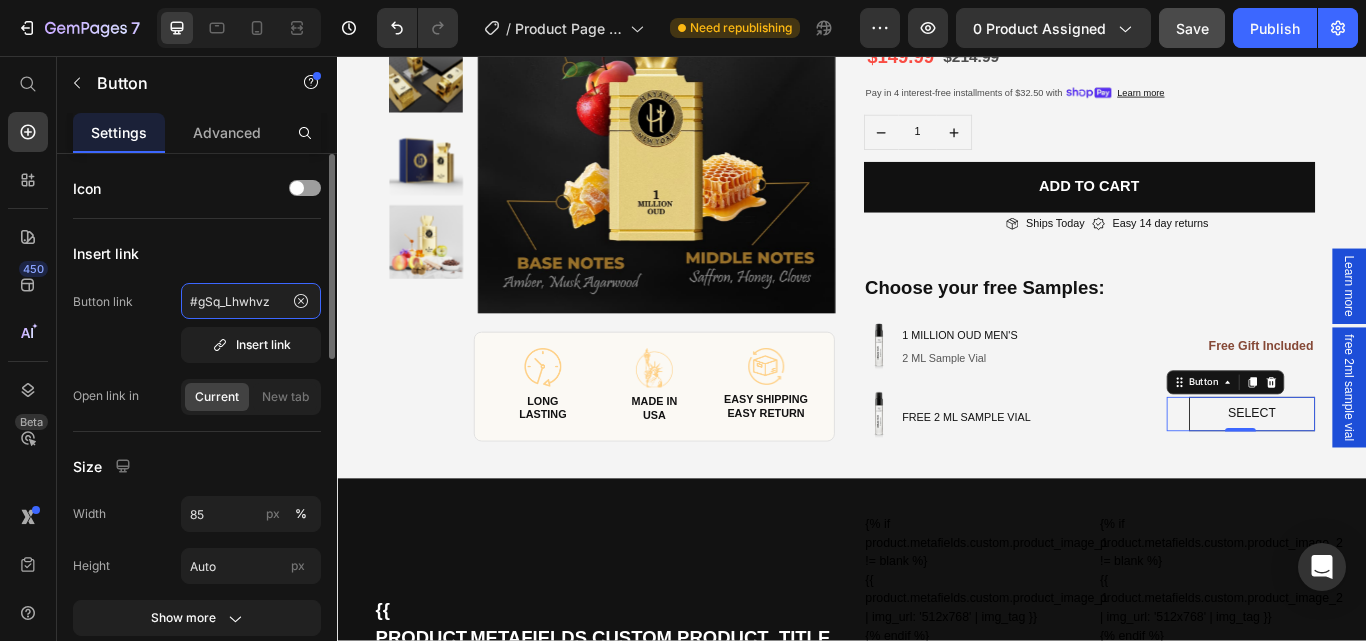 click on "#gSq_Lhwhvz" 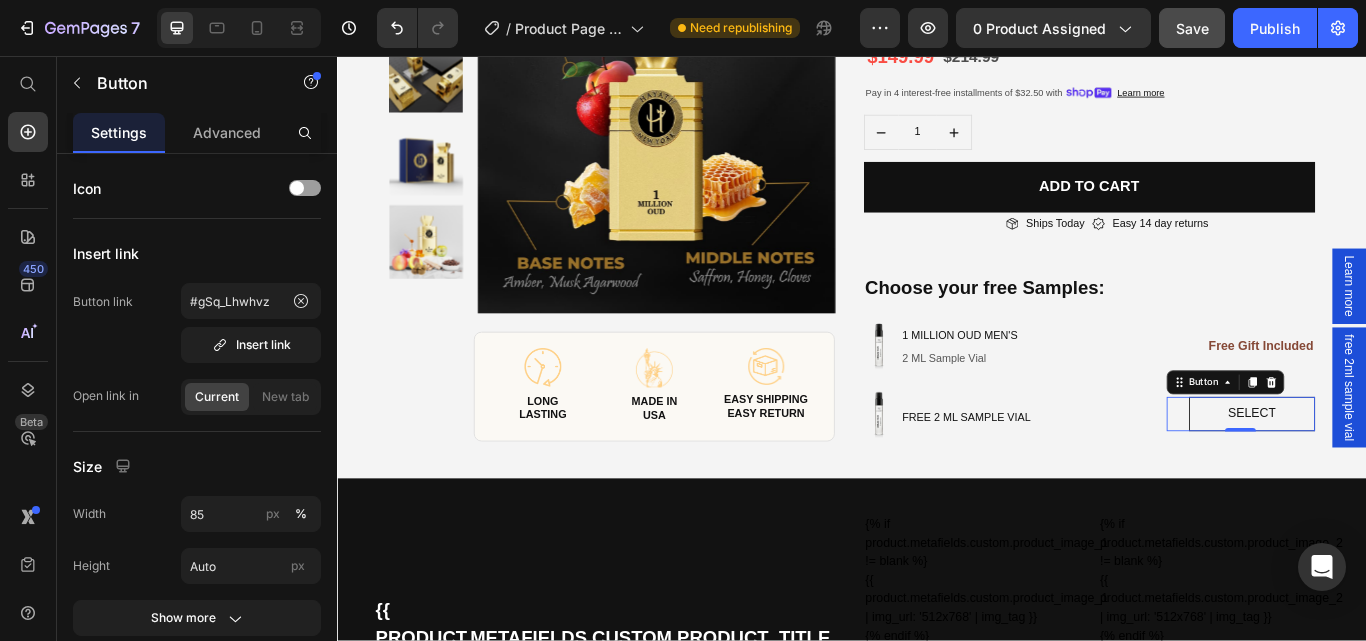click on "free 2ml sample vial" at bounding box center [1517, 443] 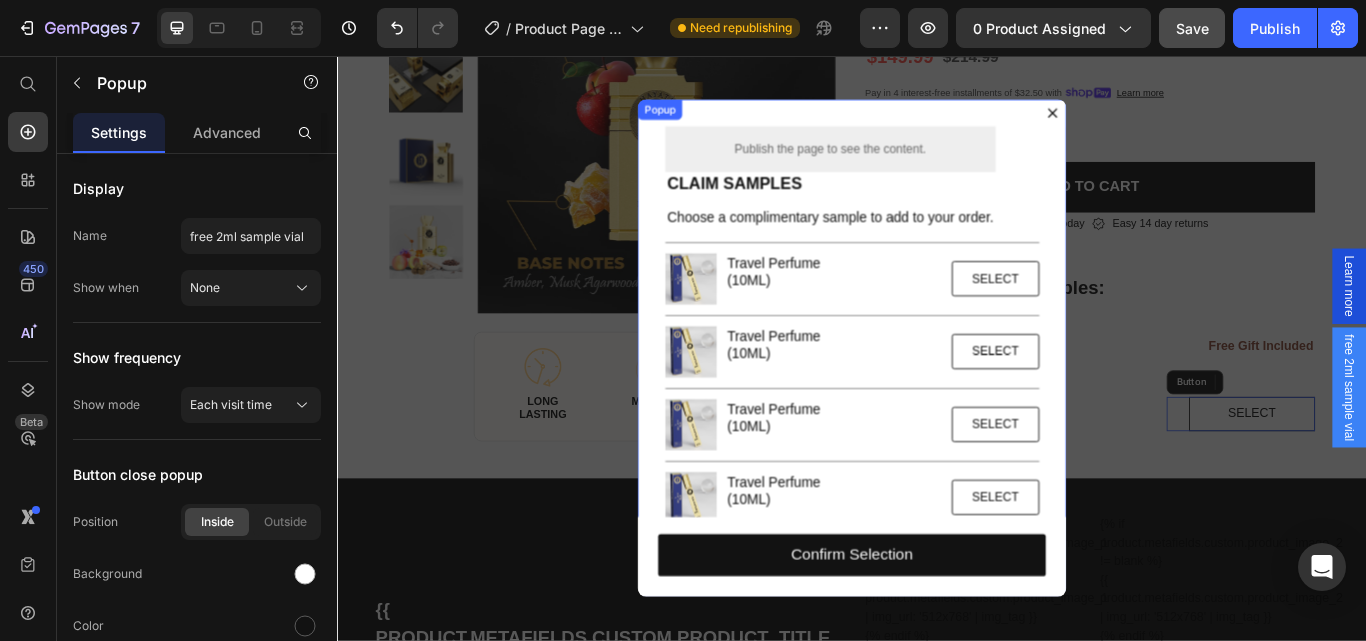 click 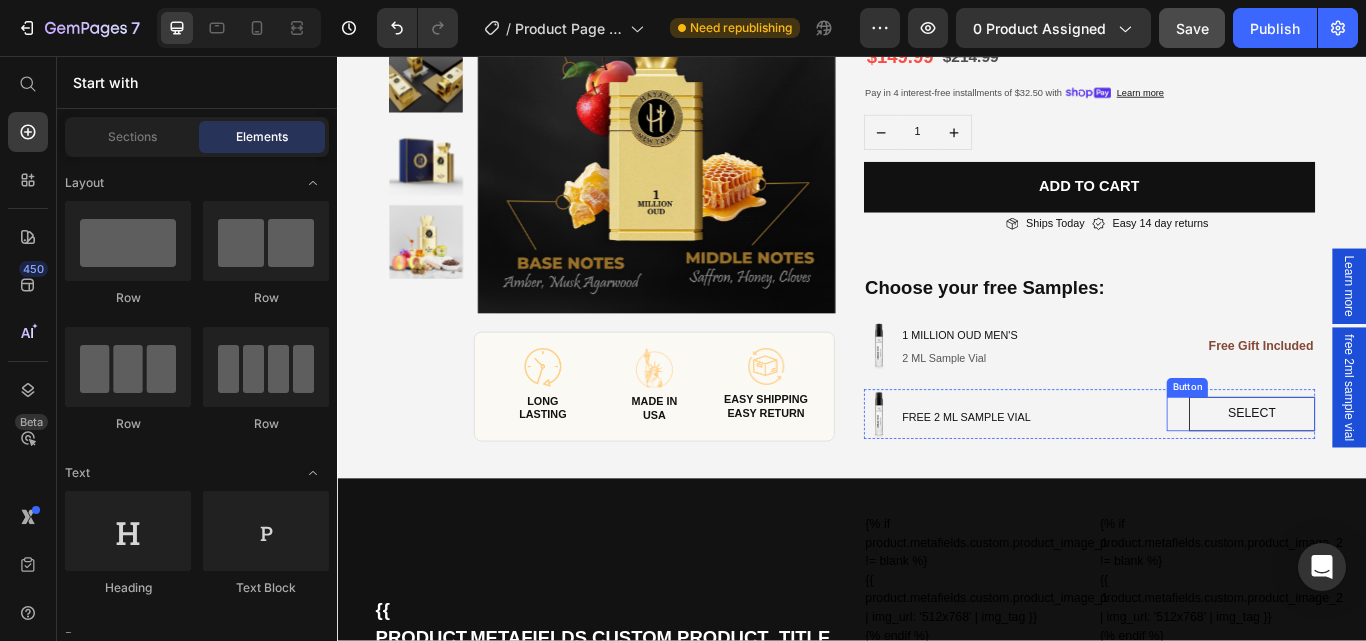 click on "select" at bounding box center [1403, 474] 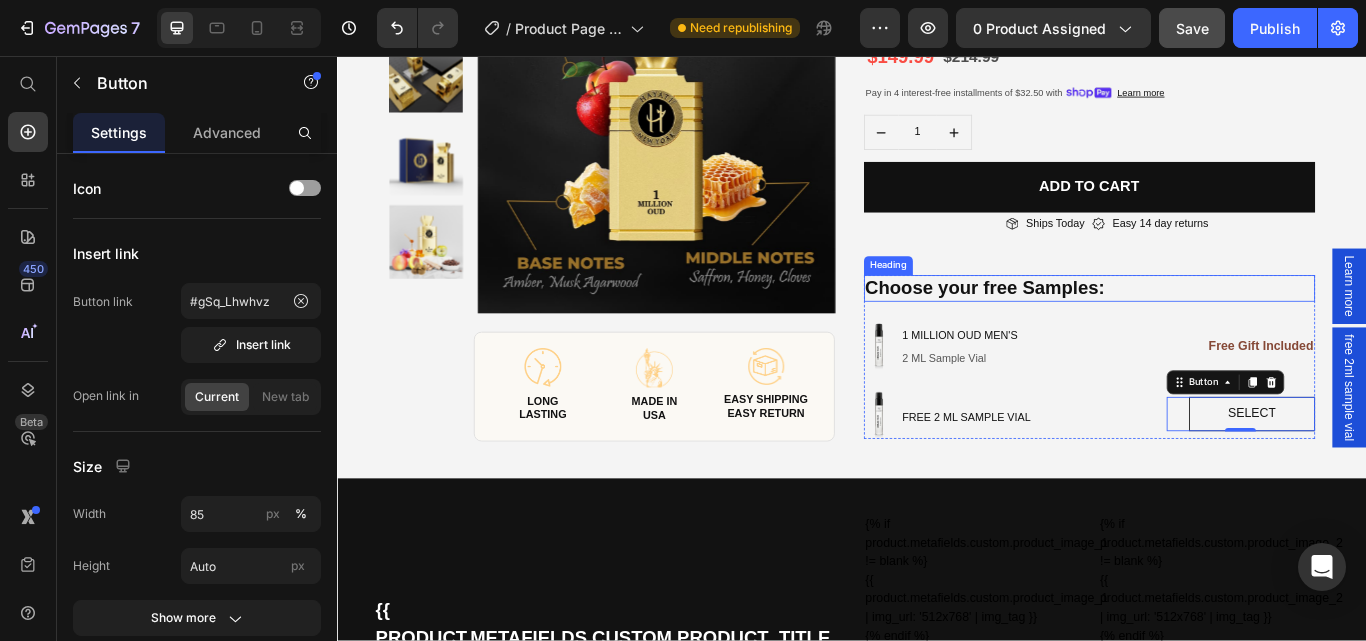 click on "Choose your free Samples:" at bounding box center (1214, 328) 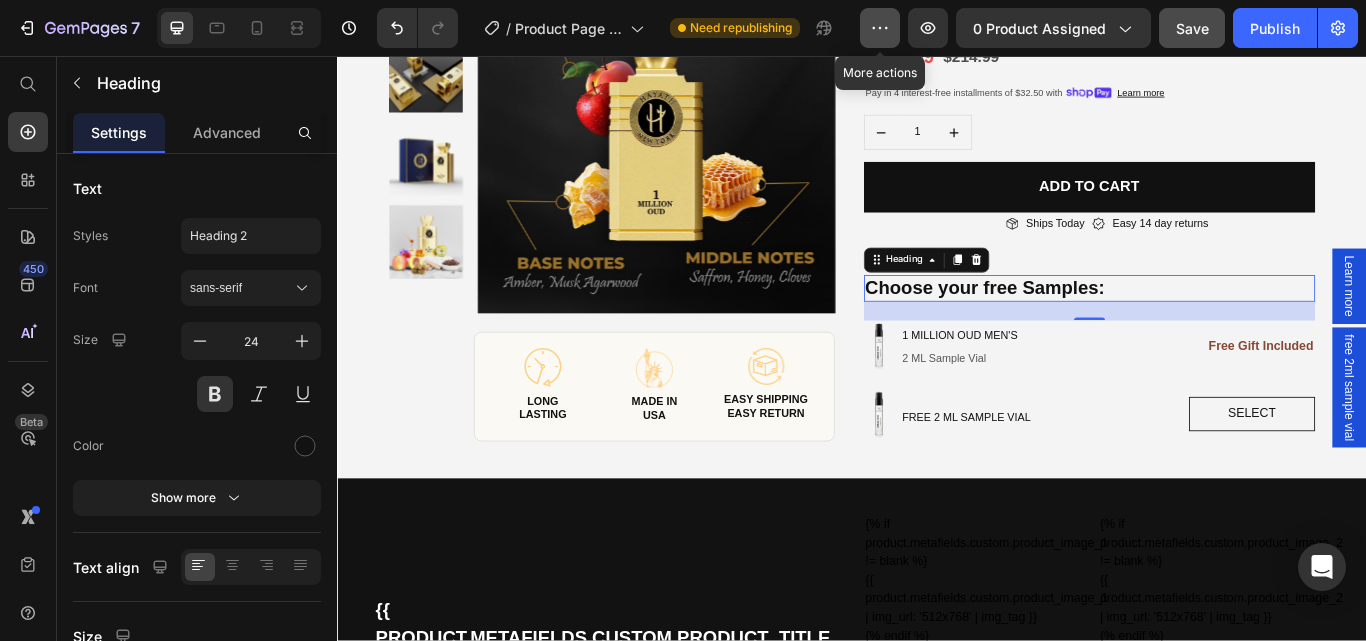 click 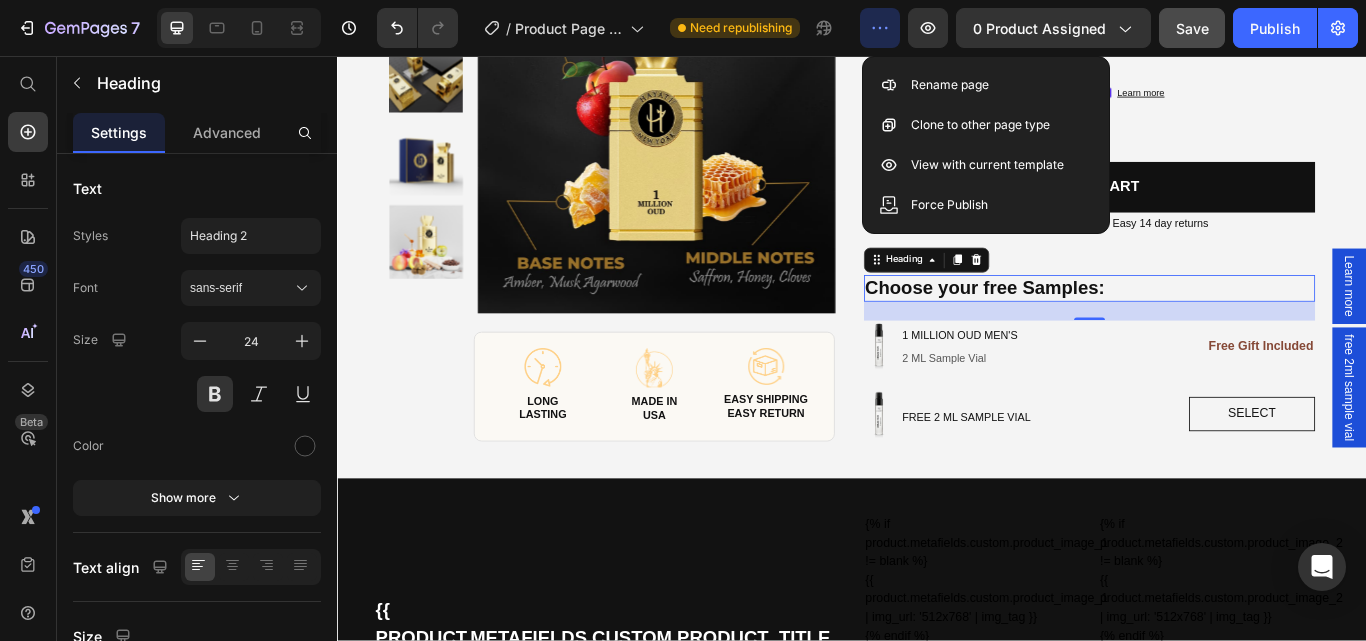 click 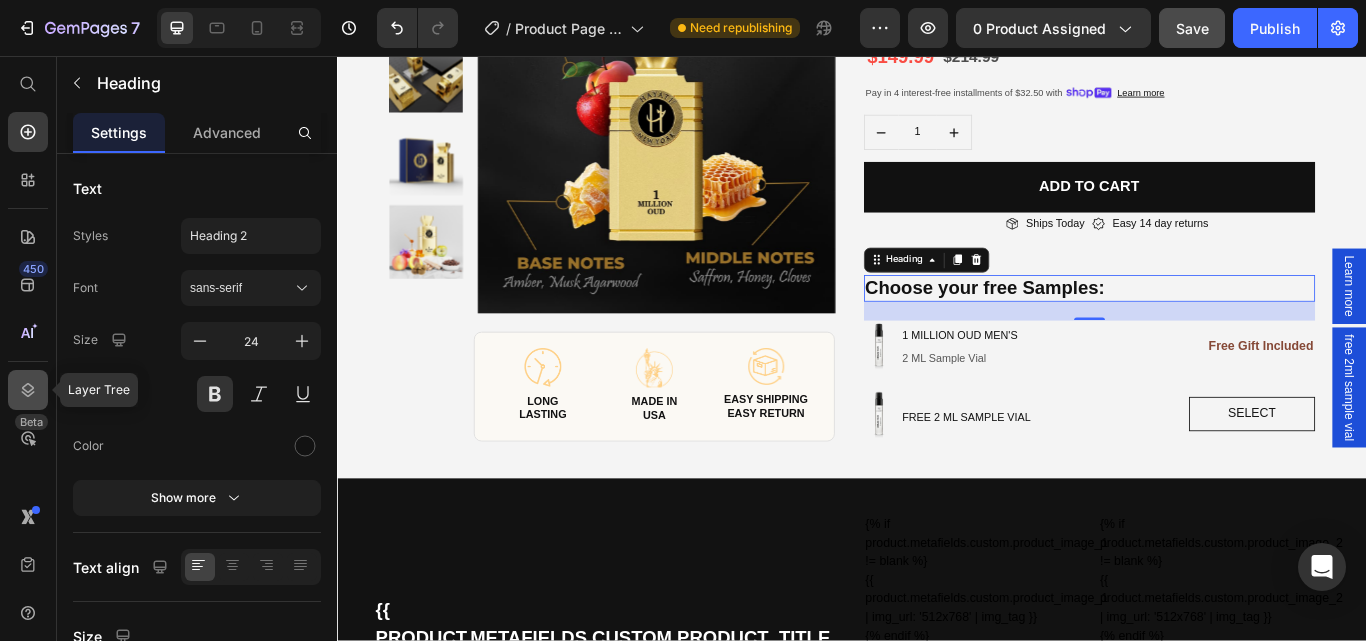 click 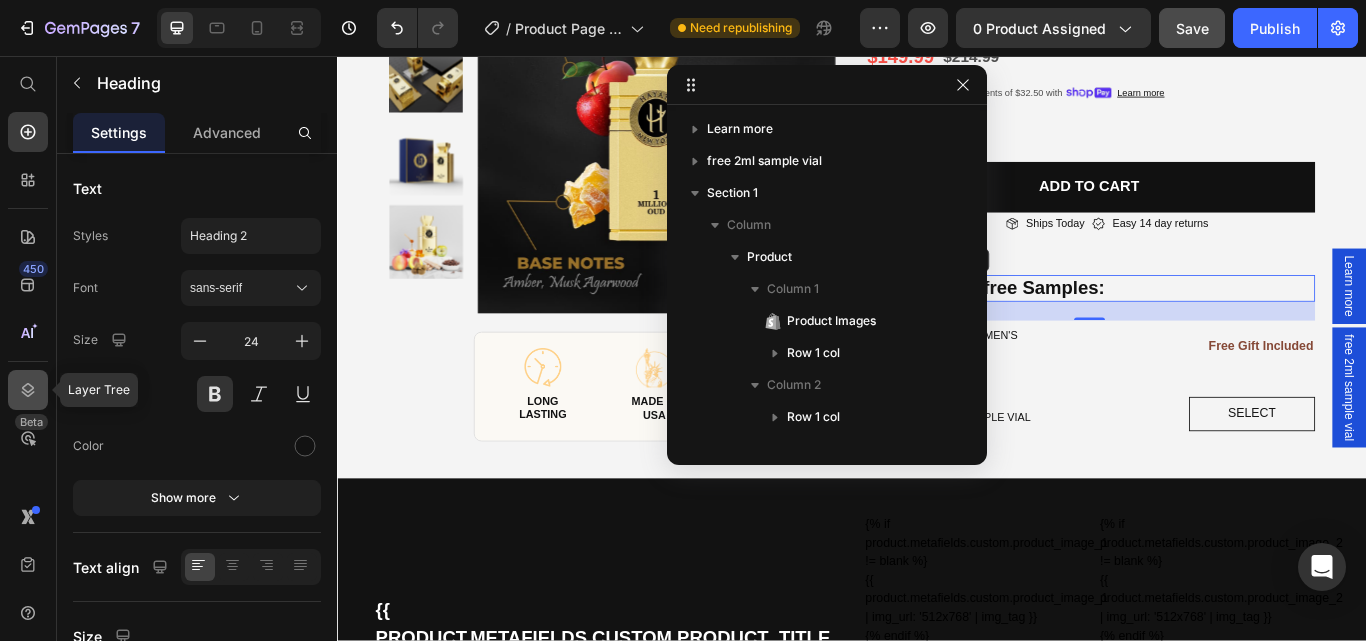 scroll, scrollTop: 251, scrollLeft: 0, axis: vertical 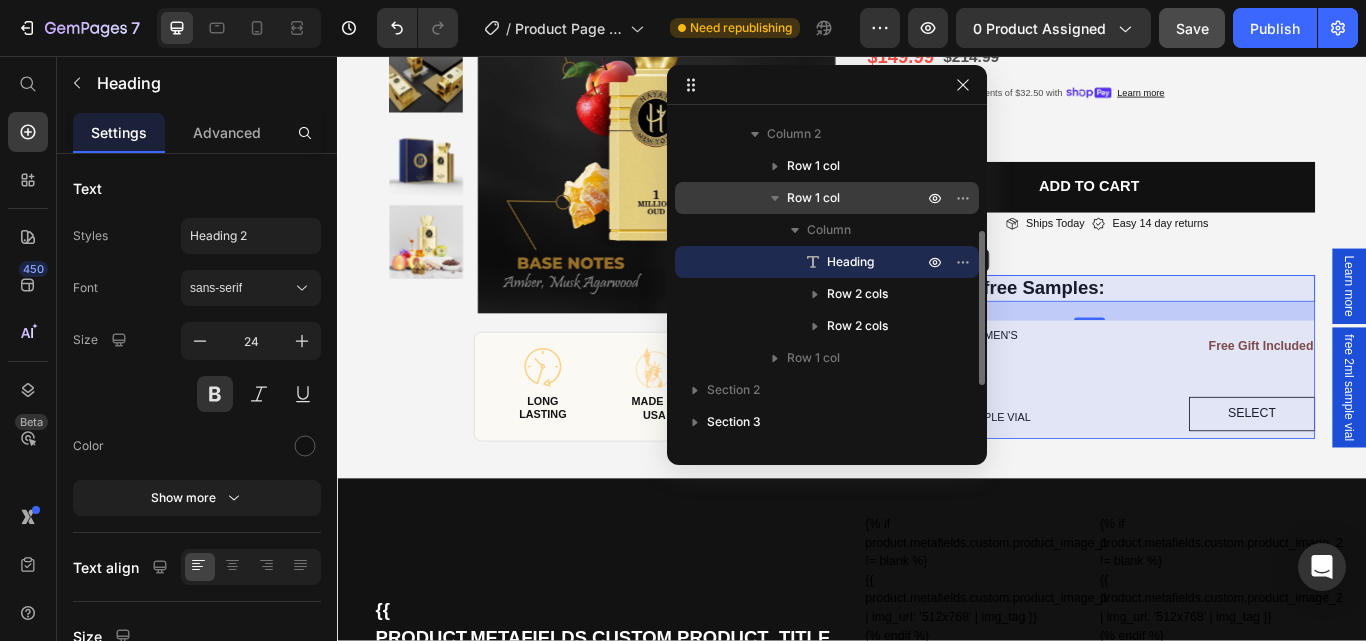 click on "Row 1 col" at bounding box center (813, 198) 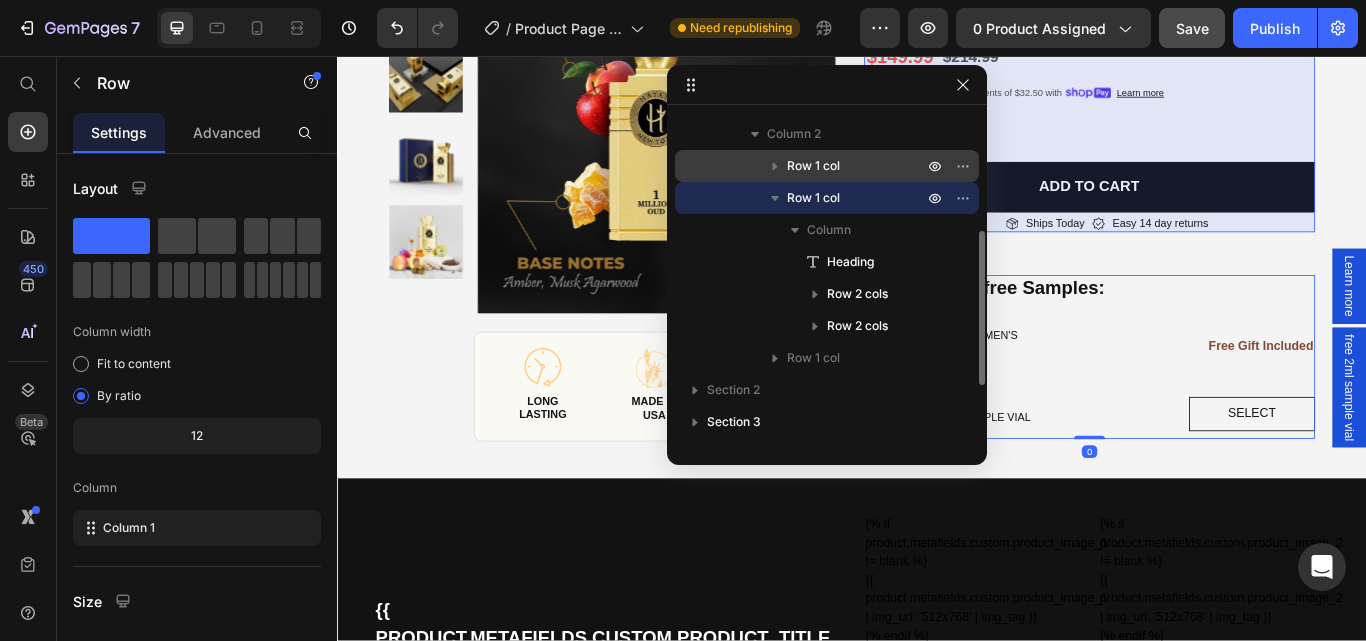 click on "Row 1 col" at bounding box center (813, 166) 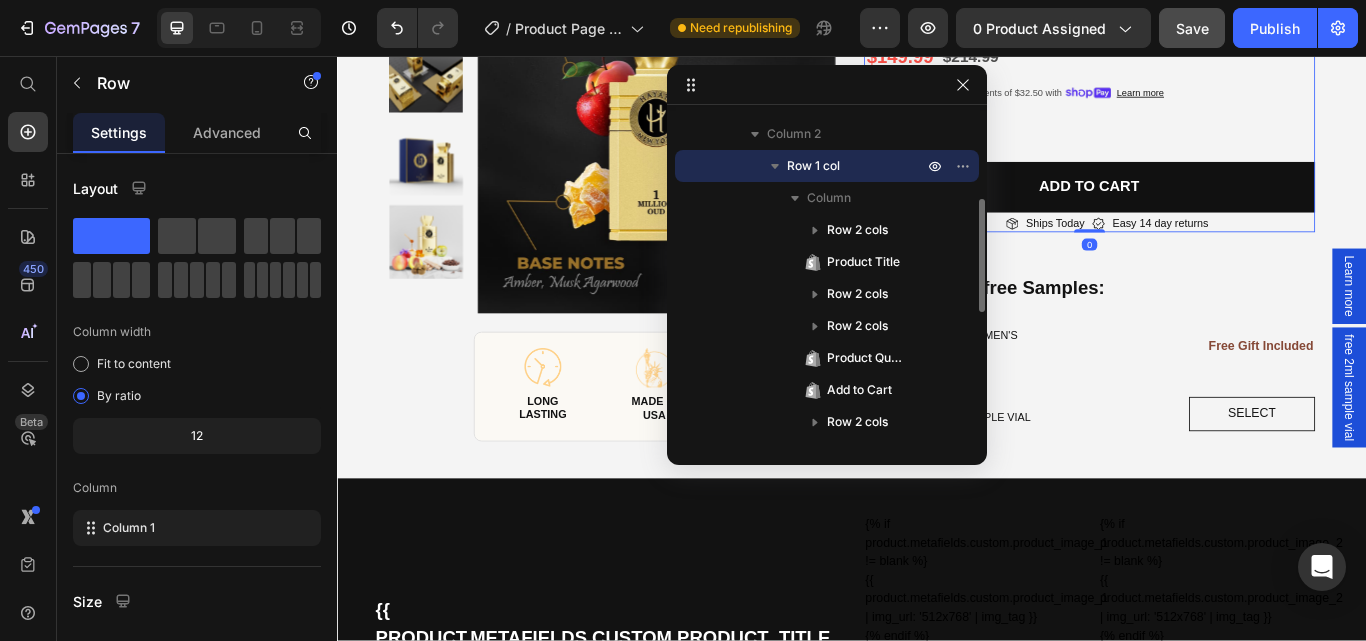 scroll, scrollTop: 14, scrollLeft: 0, axis: vertical 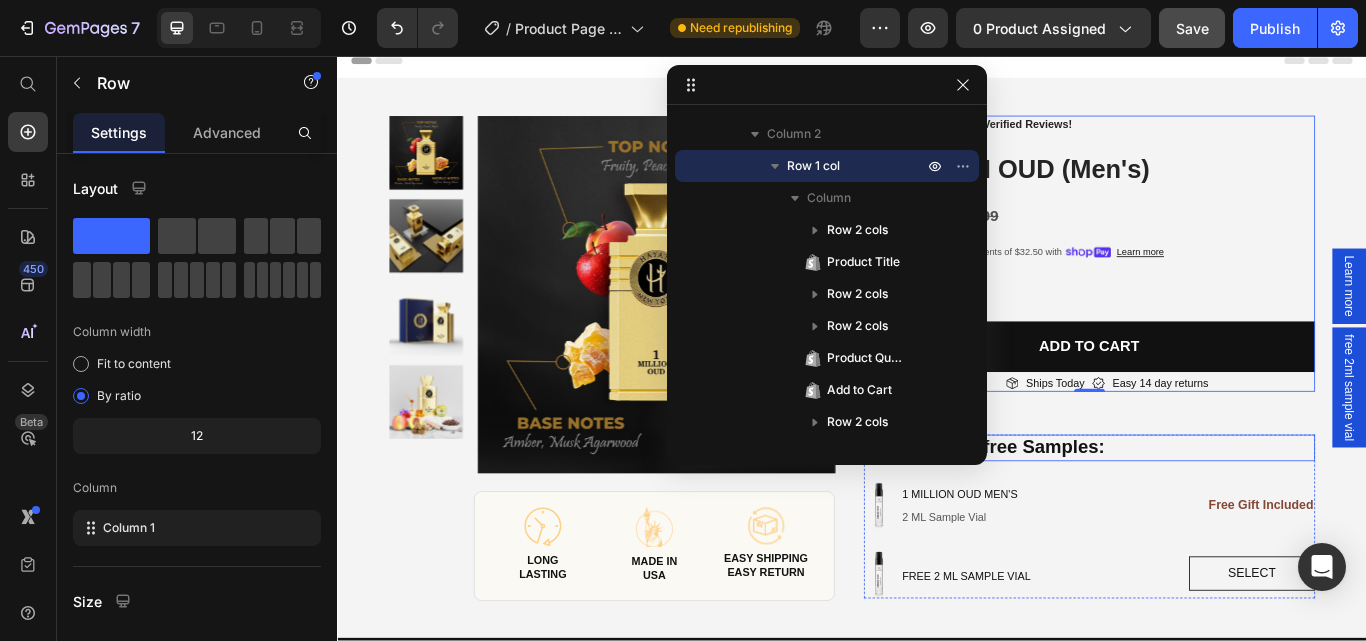 click on "Choose your free Samples:" at bounding box center [1214, 514] 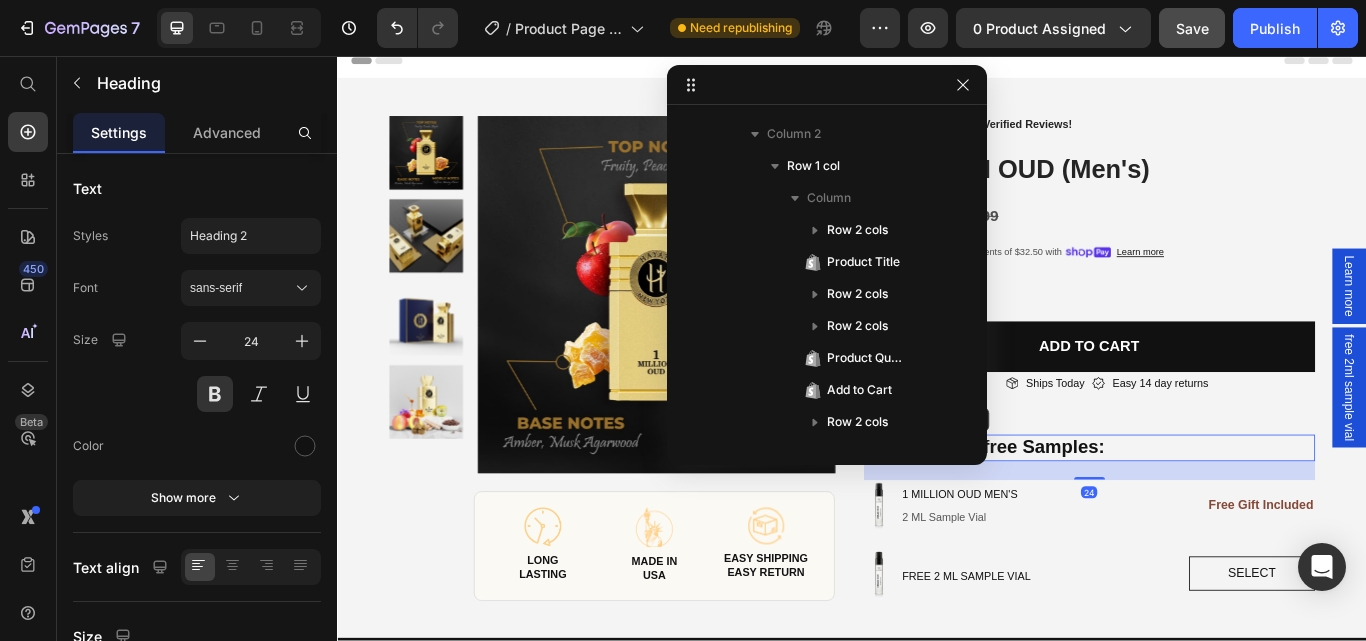 scroll, scrollTop: 507, scrollLeft: 0, axis: vertical 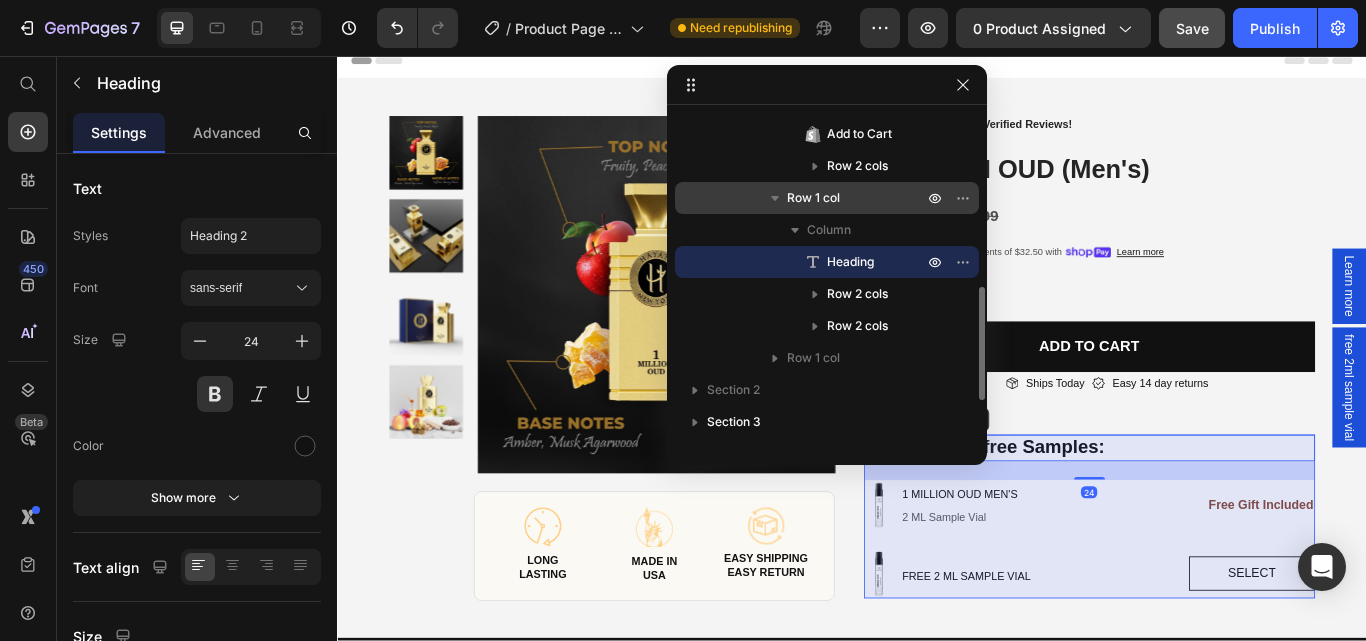 click on "Row 1 col" at bounding box center [857, 198] 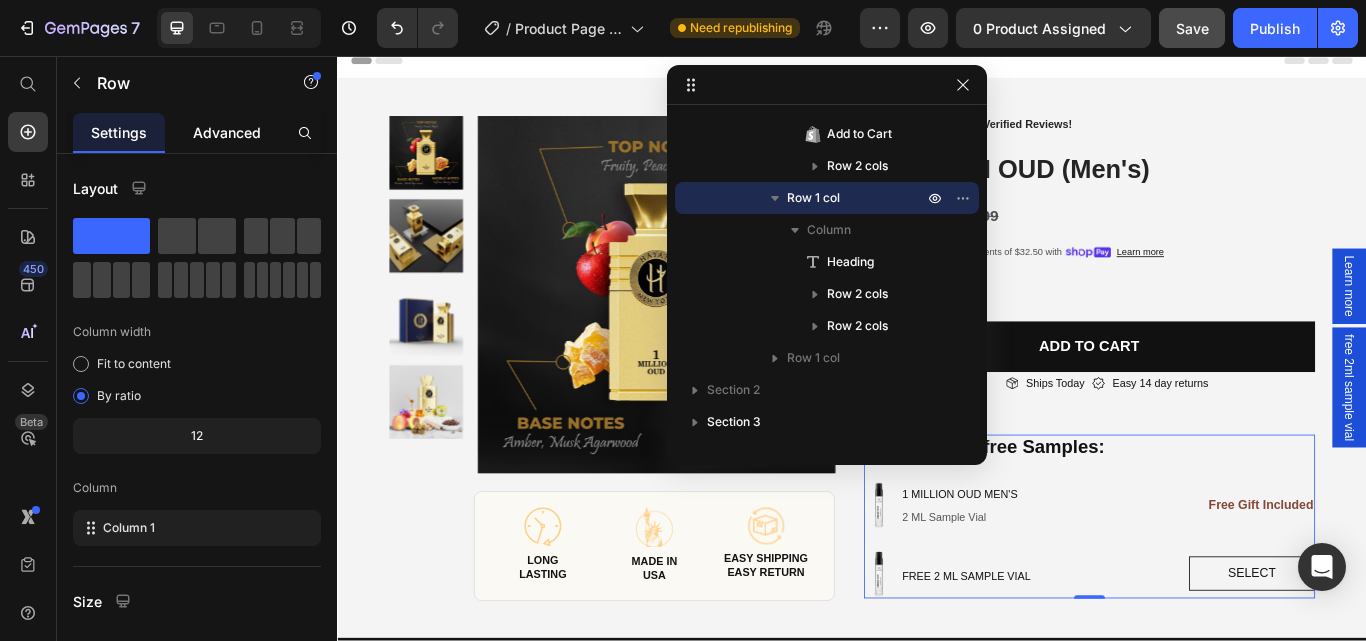 click on "Advanced" 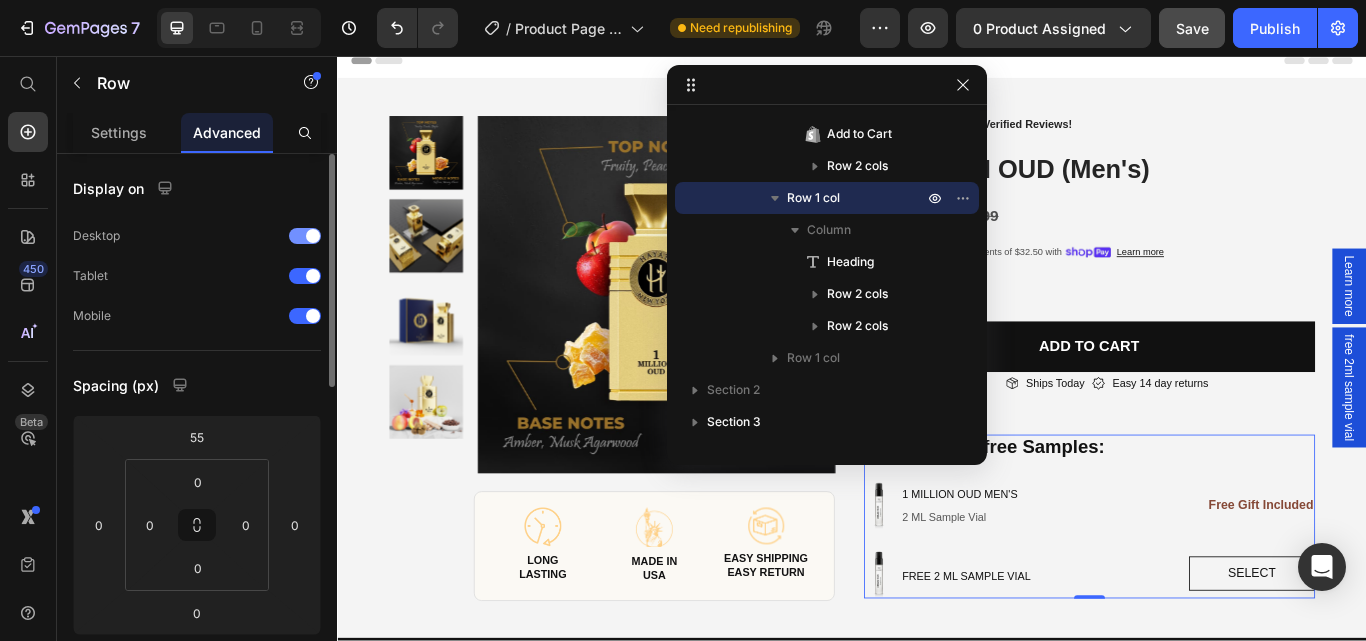 click at bounding box center [305, 236] 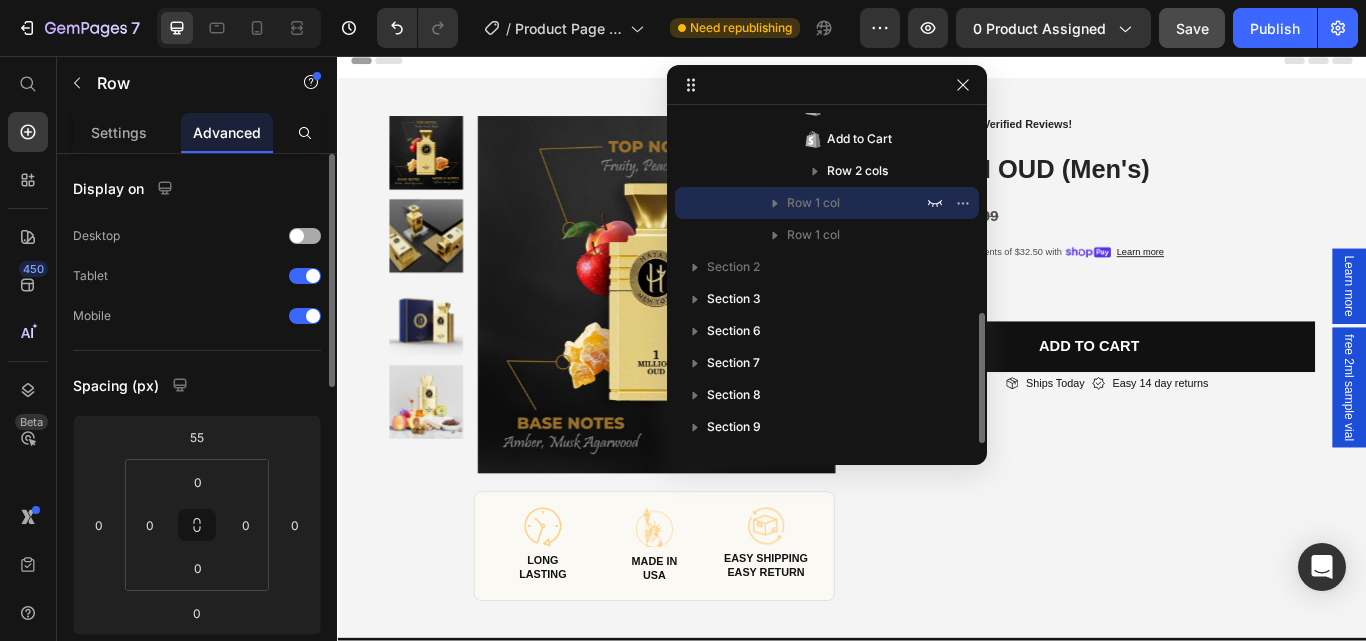 scroll, scrollTop: 502, scrollLeft: 0, axis: vertical 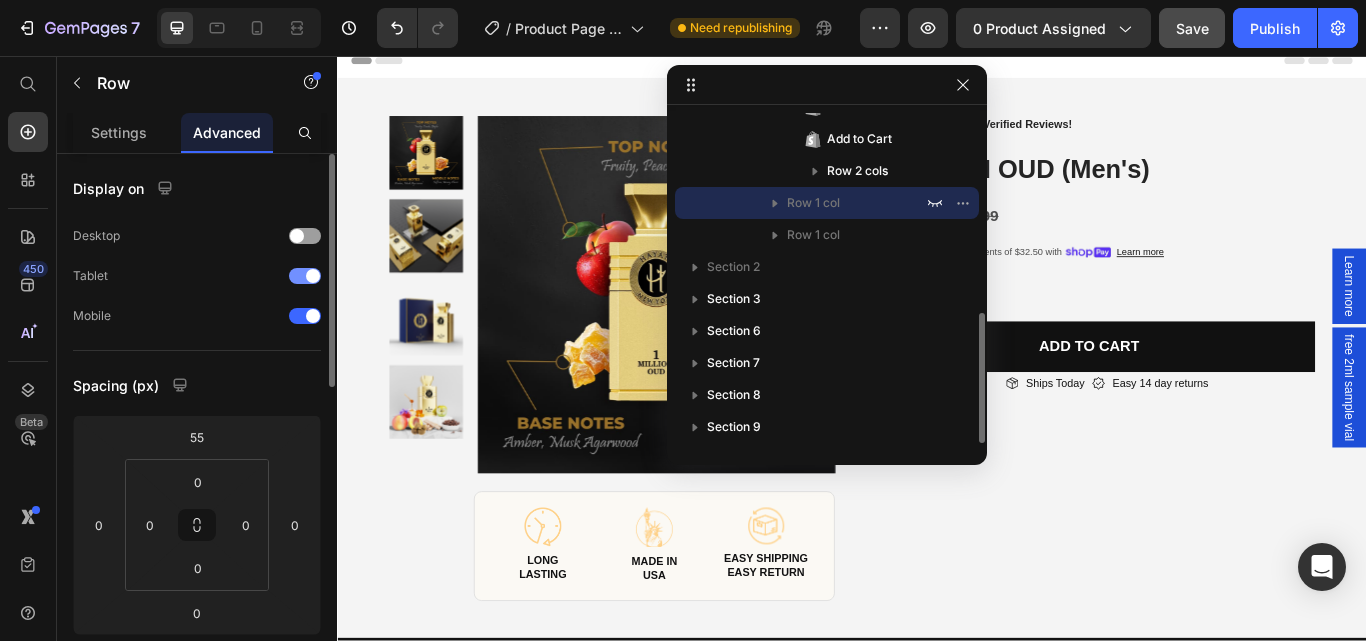 click at bounding box center [305, 276] 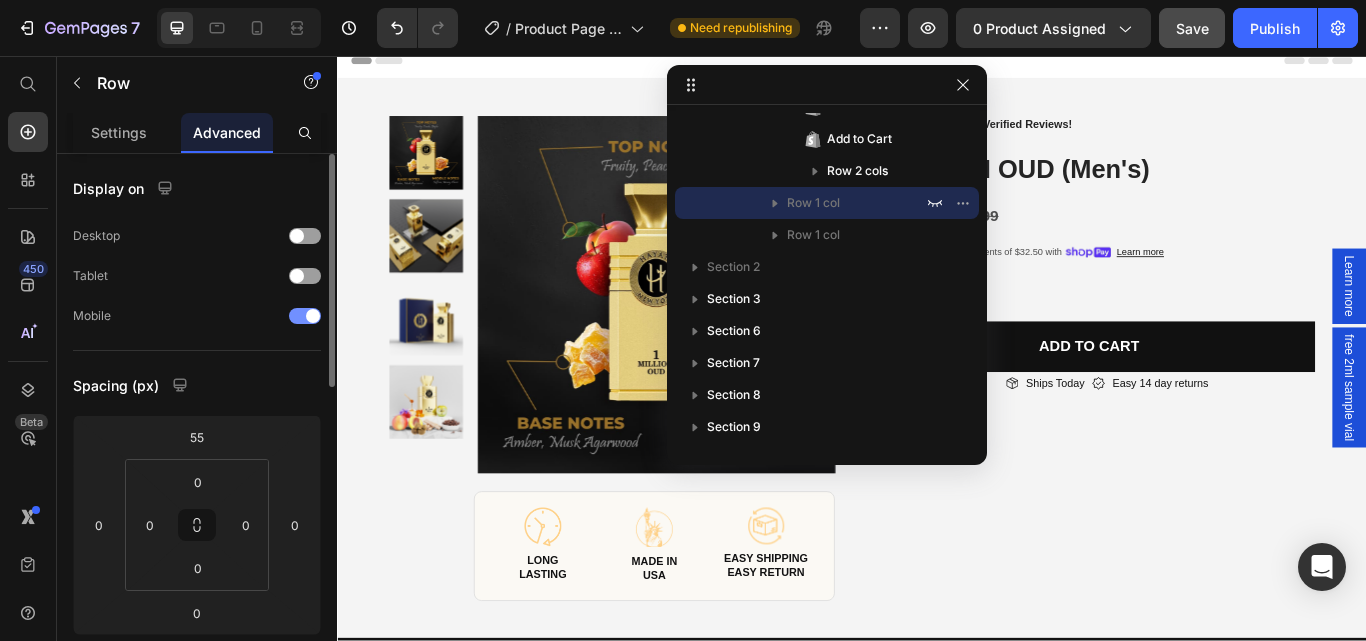 click at bounding box center (305, 316) 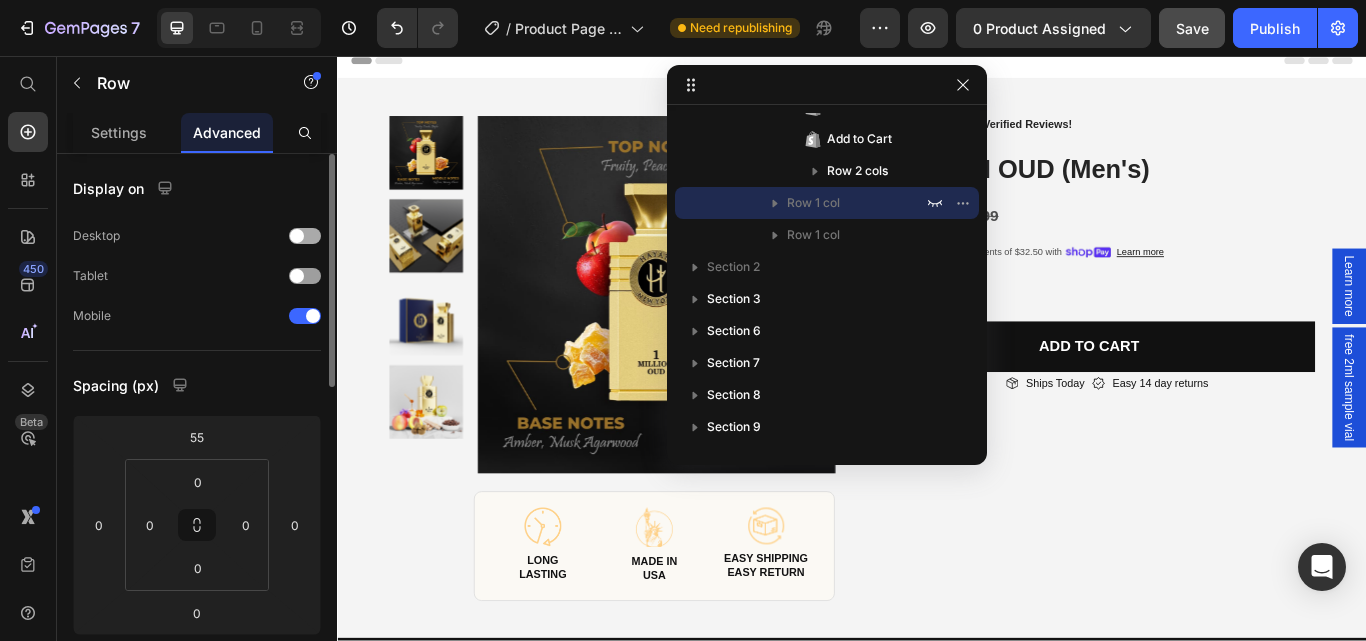 click at bounding box center (305, 236) 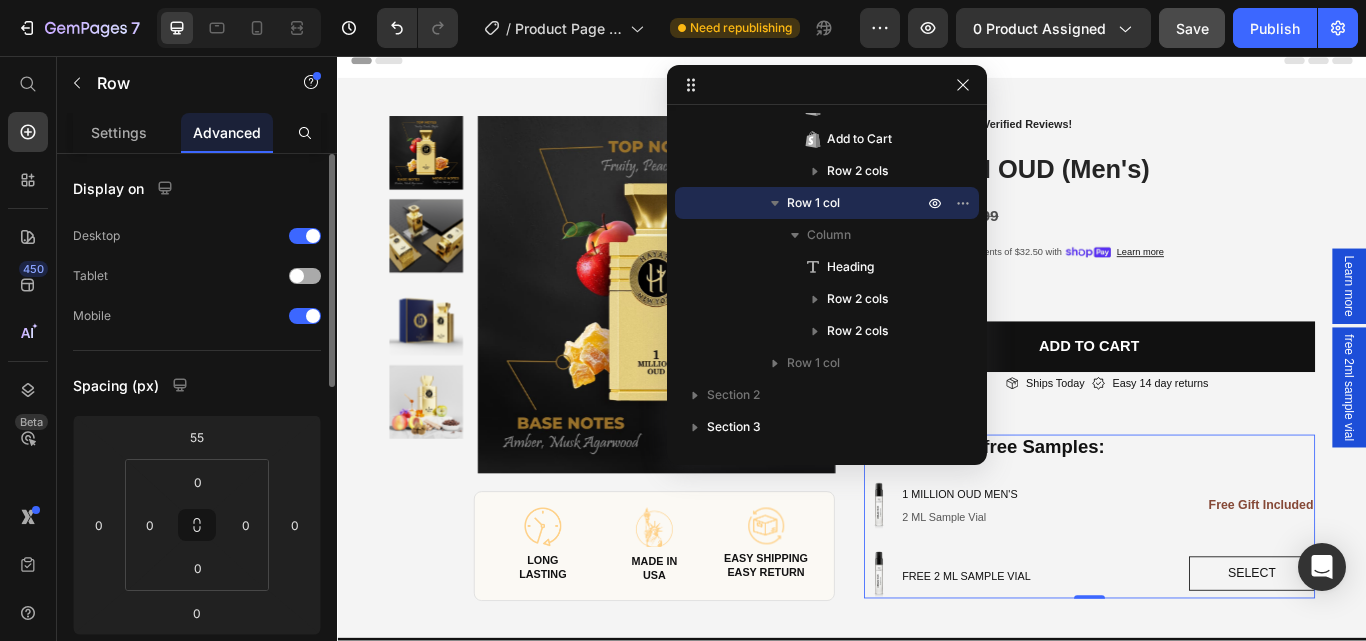 click at bounding box center [305, 276] 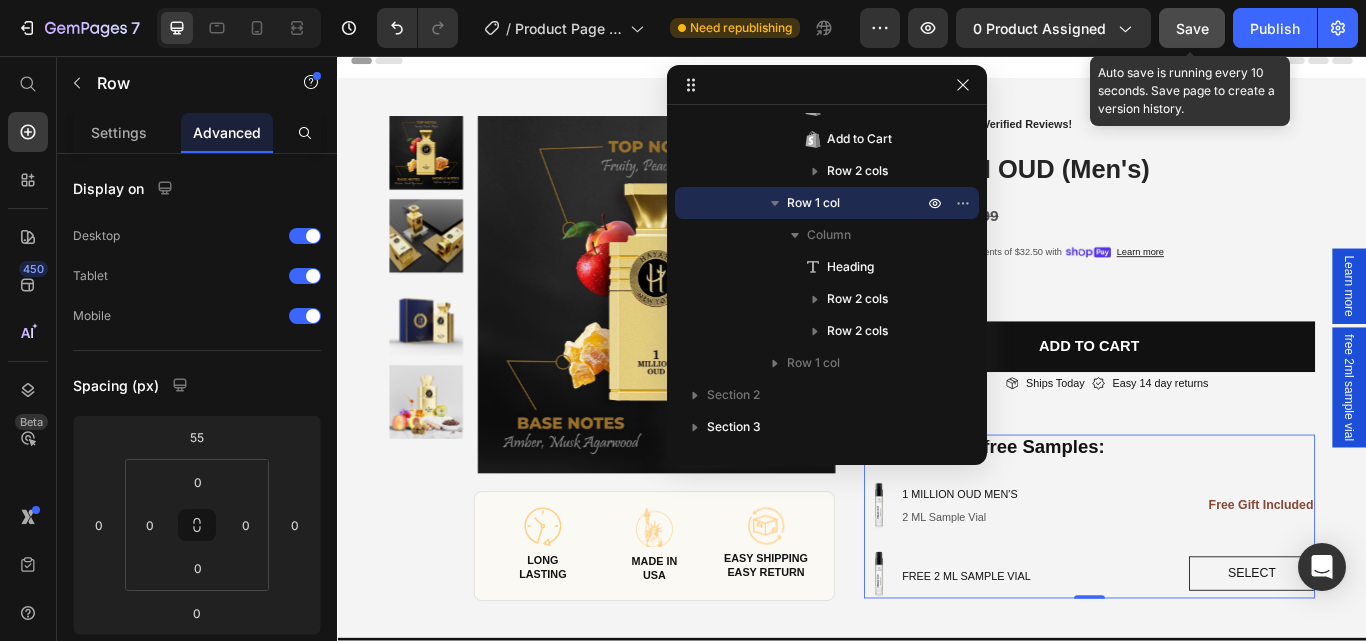 click on "Save" at bounding box center [1192, 28] 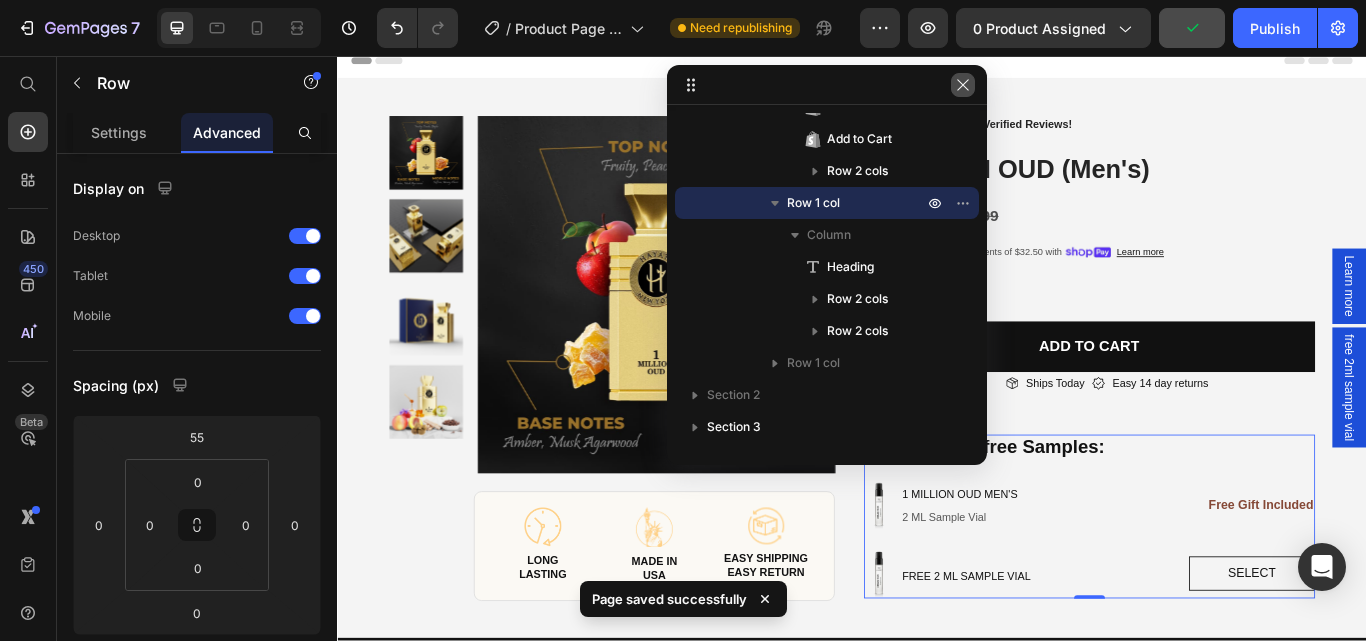 click 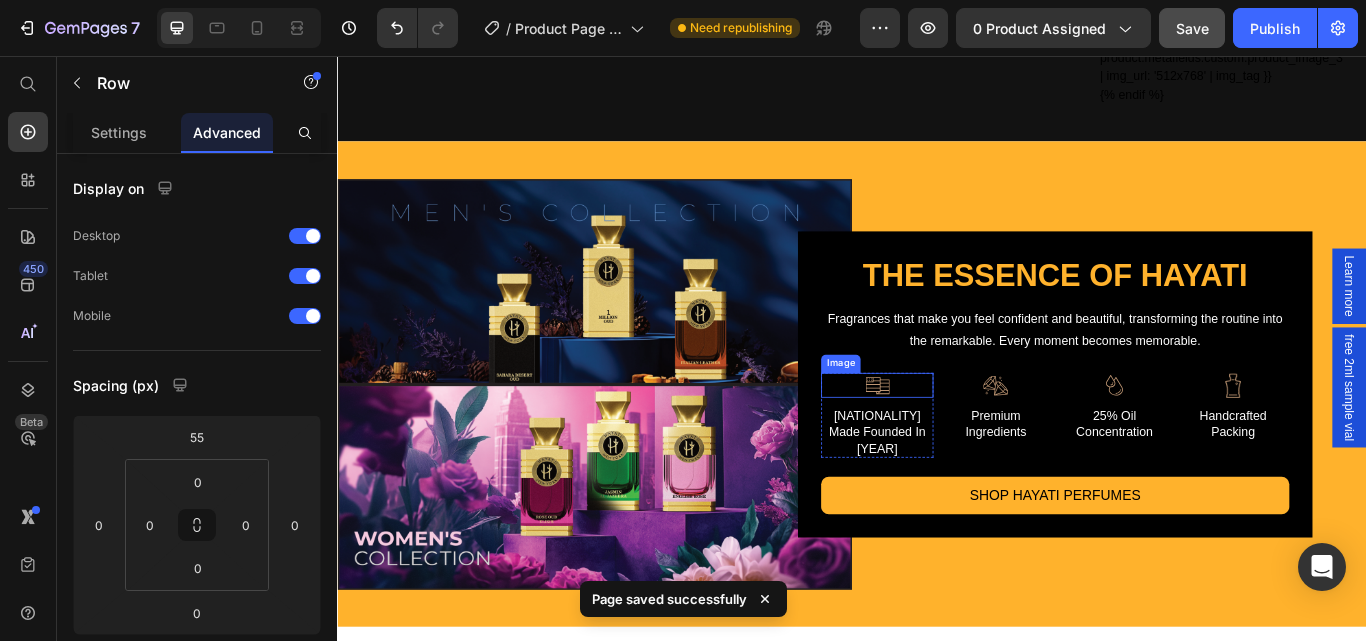scroll, scrollTop: 314, scrollLeft: 0, axis: vertical 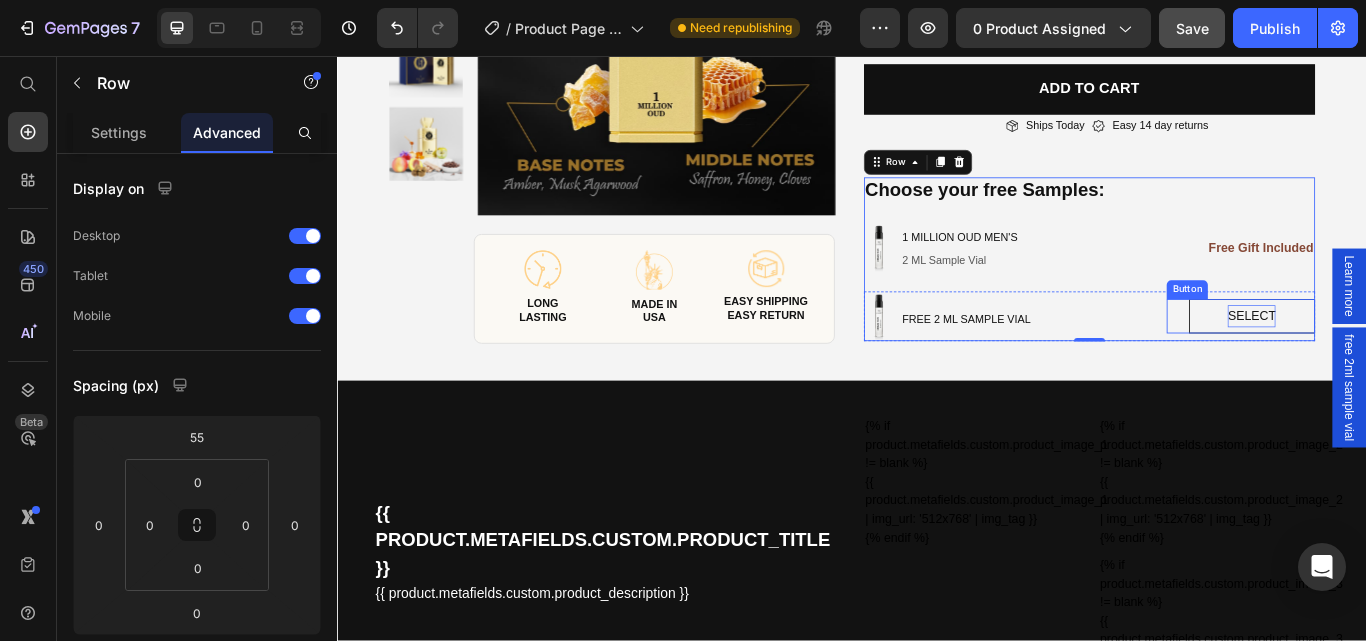 click on "select" at bounding box center (1403, 360) 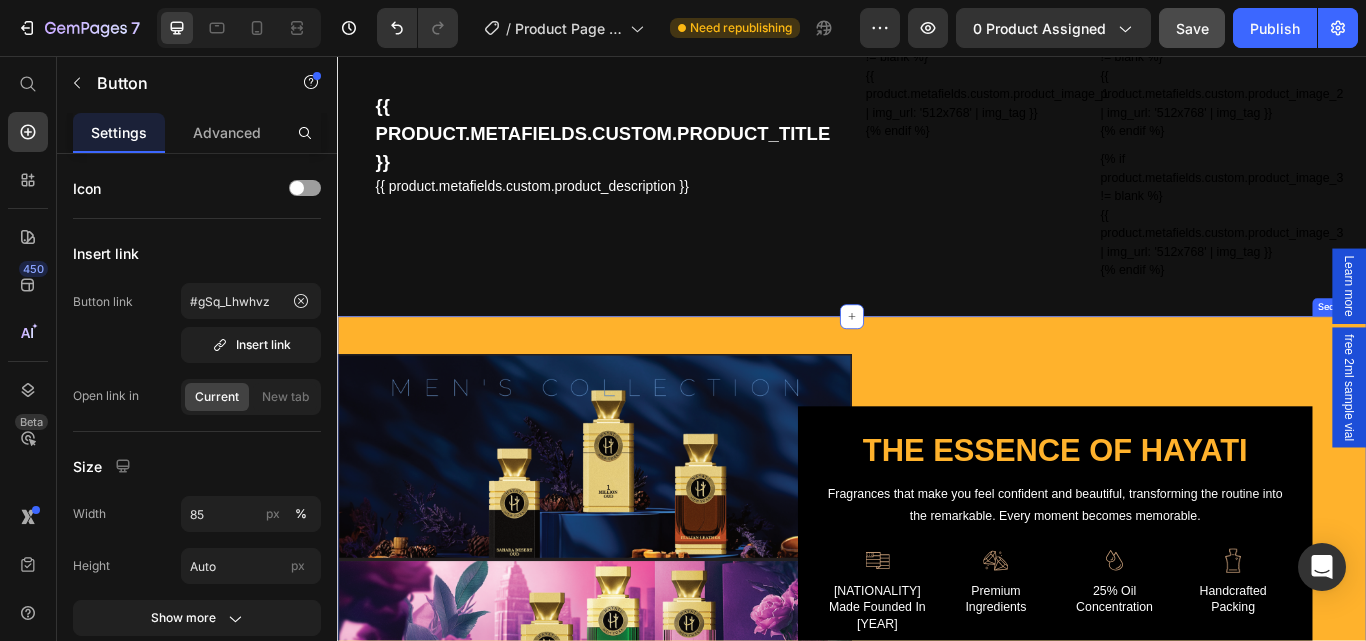 scroll, scrollTop: 914, scrollLeft: 0, axis: vertical 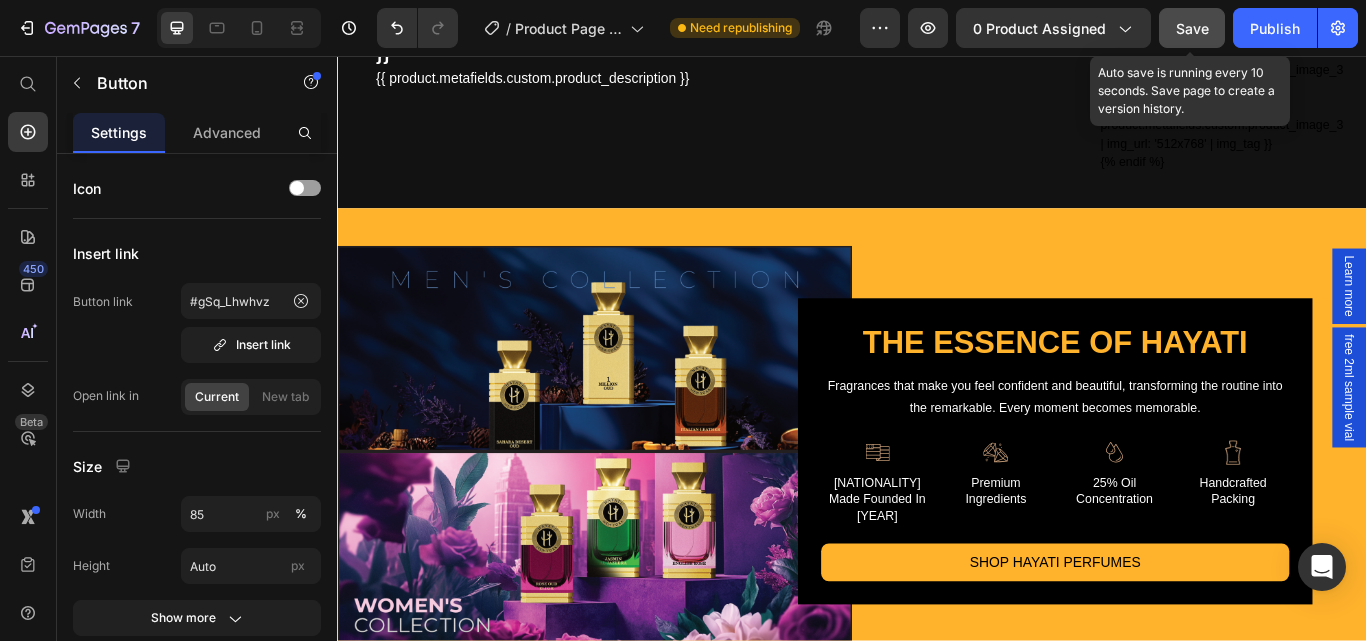 click on "Save" at bounding box center (1192, 28) 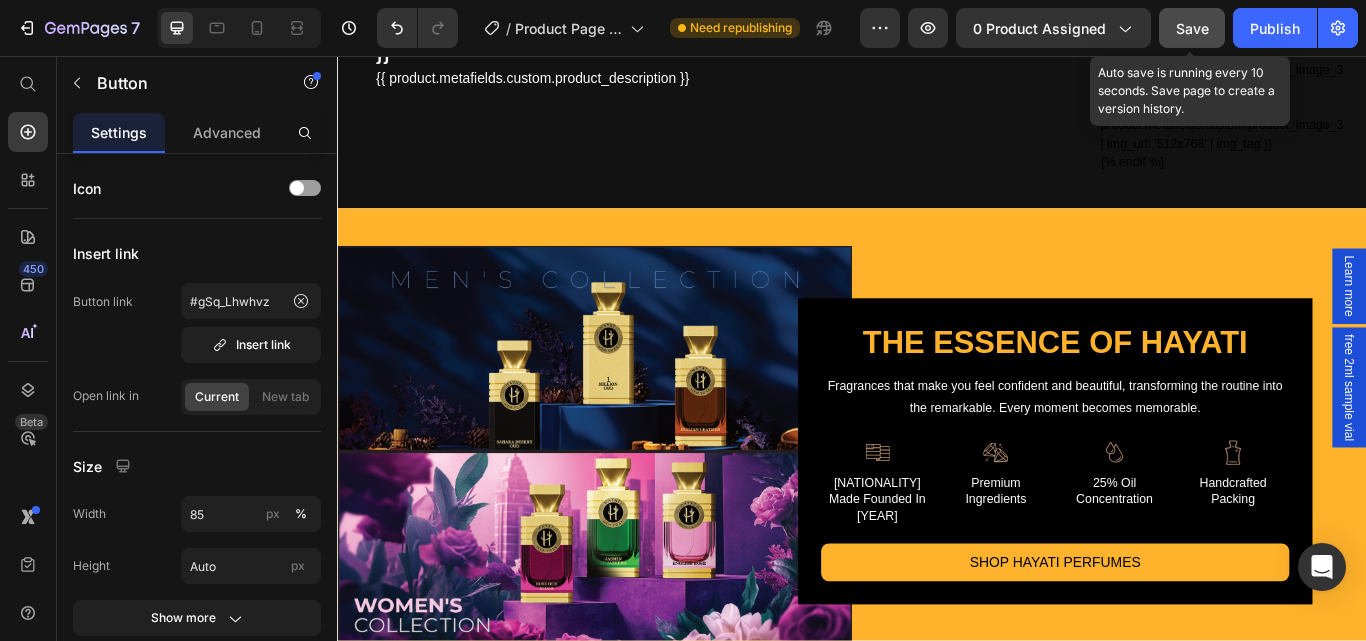 click on "Save" at bounding box center (1192, 28) 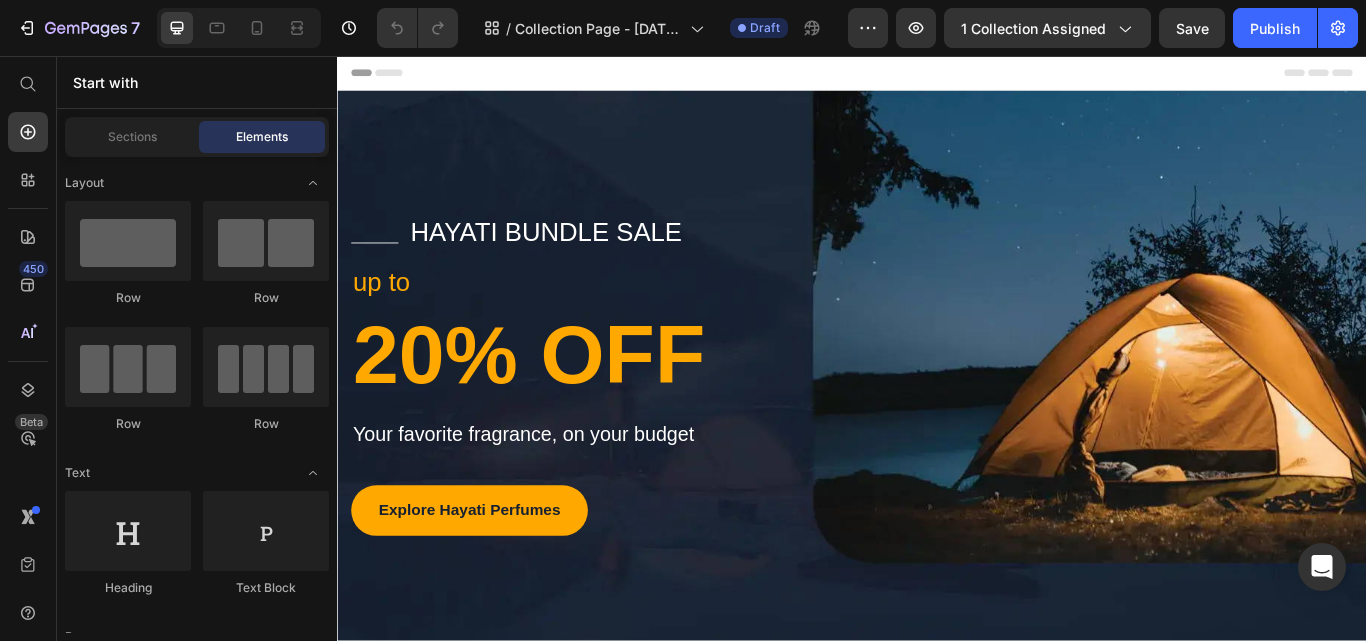 scroll, scrollTop: 0, scrollLeft: 0, axis: both 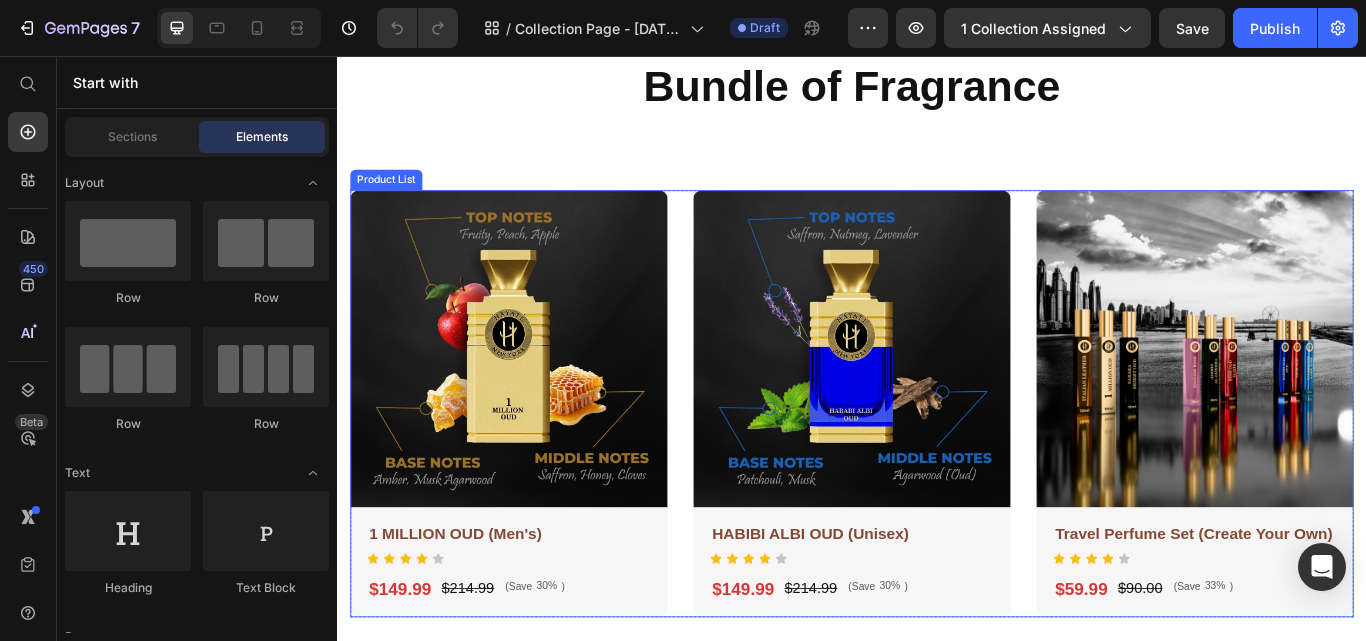 click on "Product Images 1 MILLION OUD (Men's) Product Title Icon Icon Icon Icon Icon Icon Icon List Hoz $149.99 Product Price $214.99 Product Price (Save 30% ) Product Tag Row Row Row Product Images HABIBI ALBI OUD (Unisex) Product Title Icon Icon Icon Icon Icon Icon Icon List Hoz $149.99 Product Price $214.99 Product Price (Save 30% ) Product Tag Row Row Row Product Images Travel Perfume Set (Create Your Own) Product Title Icon Icon Icon Icon Icon Icon Icon List Hoz $59.99 Product Price $90.00 Product Price (Save 33% ) Product Tag Row Row Row" at bounding box center [937, 462] 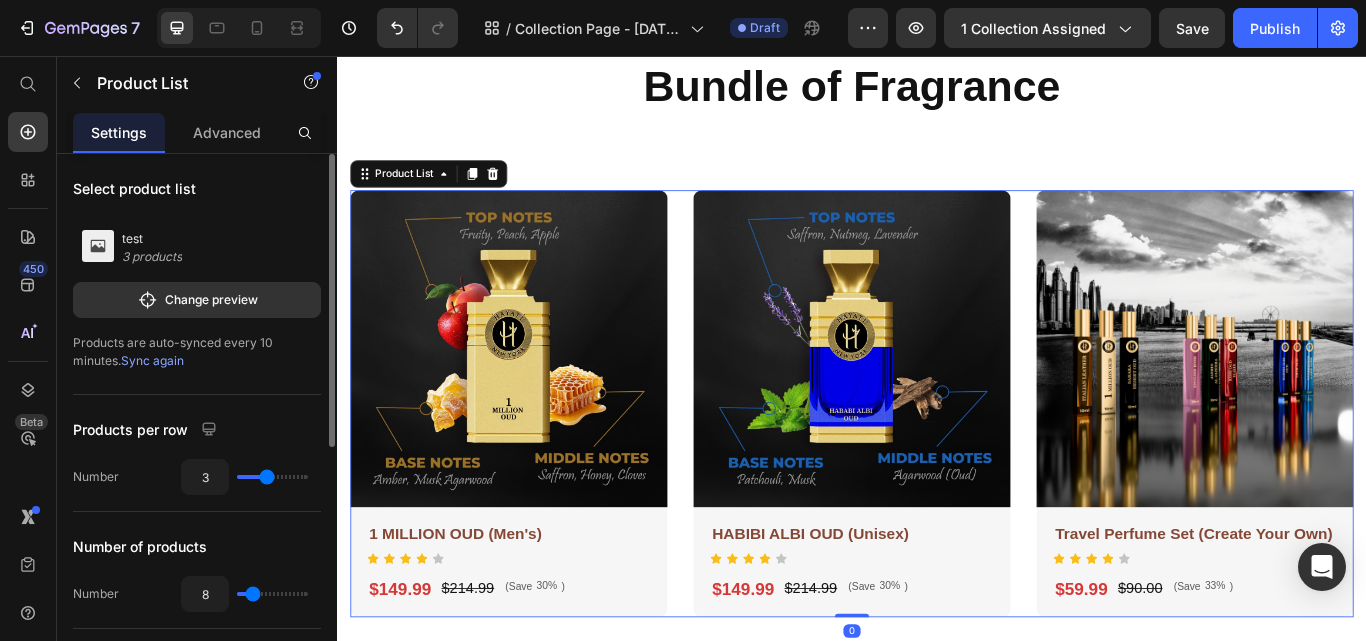 scroll, scrollTop: 200, scrollLeft: 0, axis: vertical 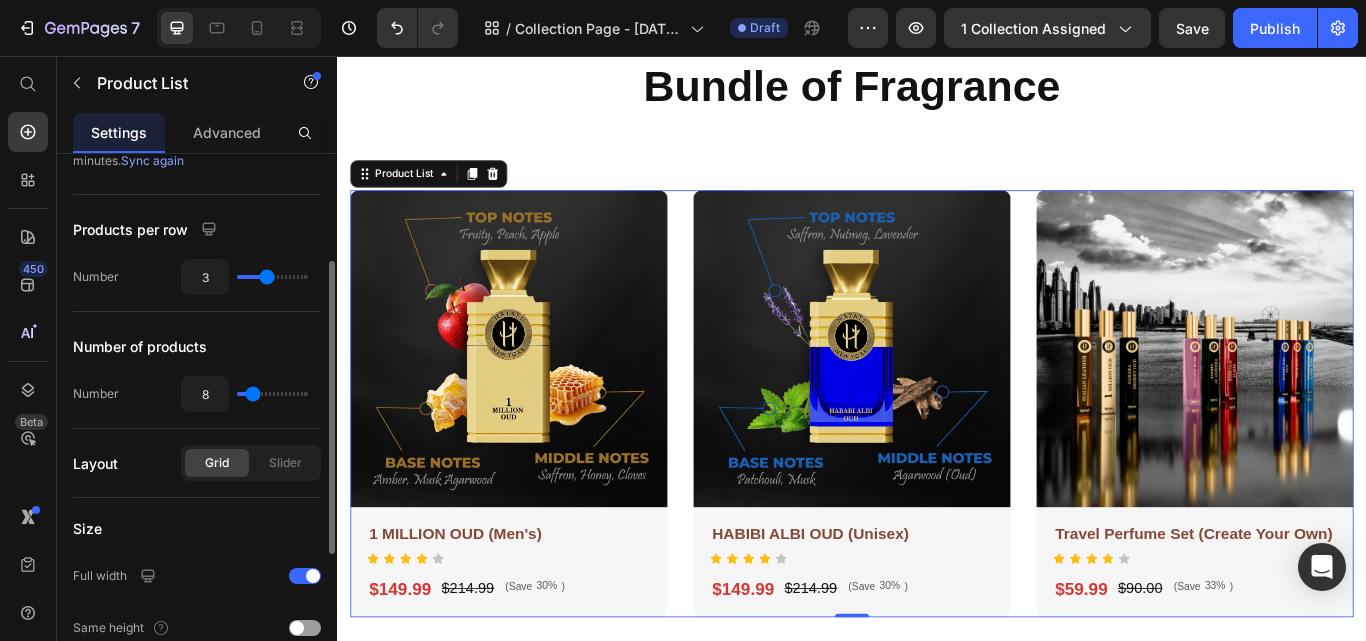 type on "4" 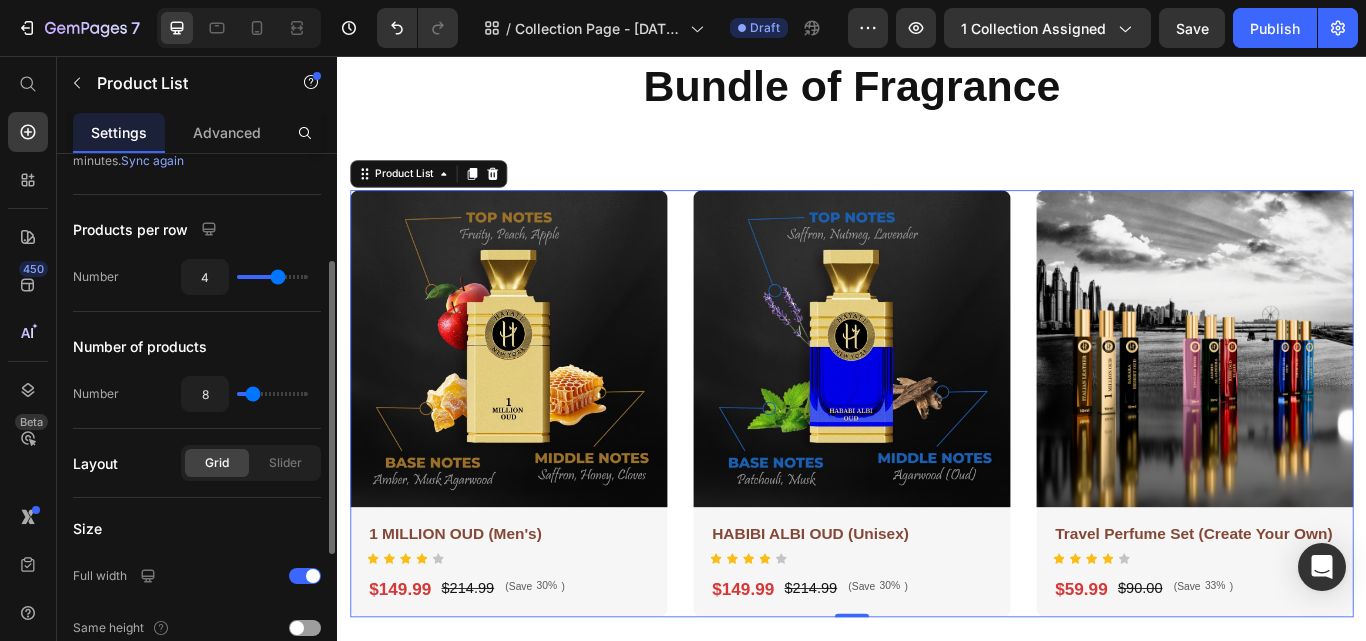 type on "4" 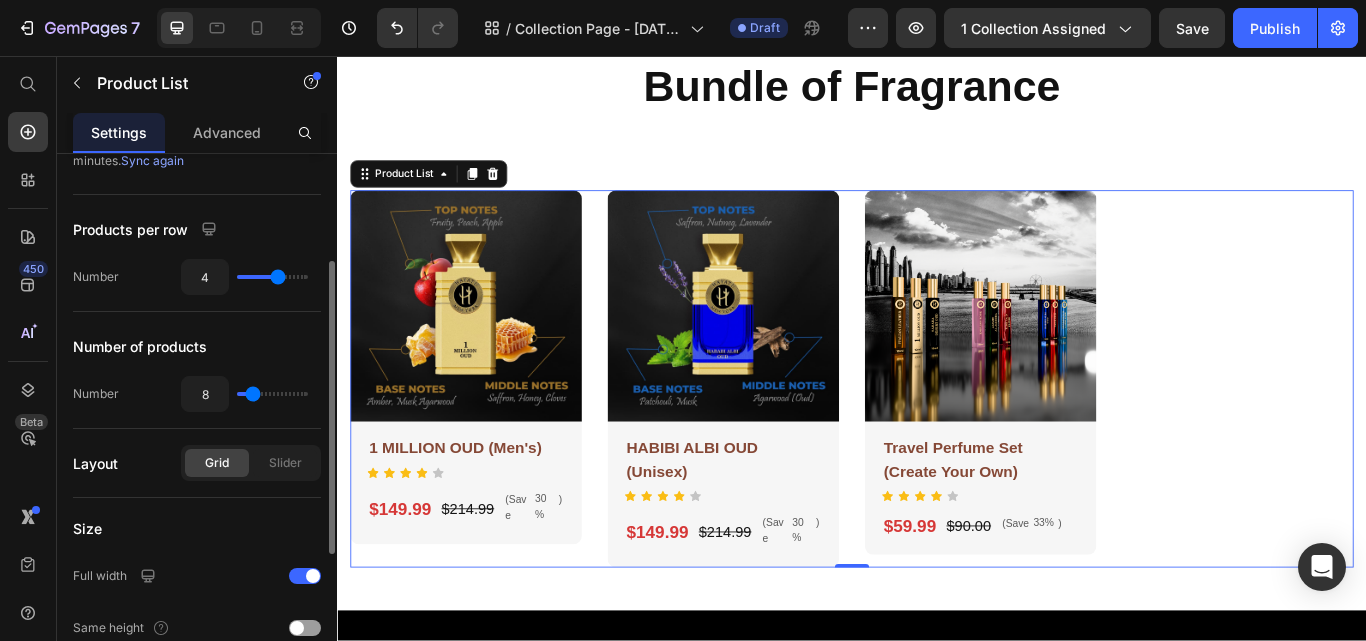 type on "3" 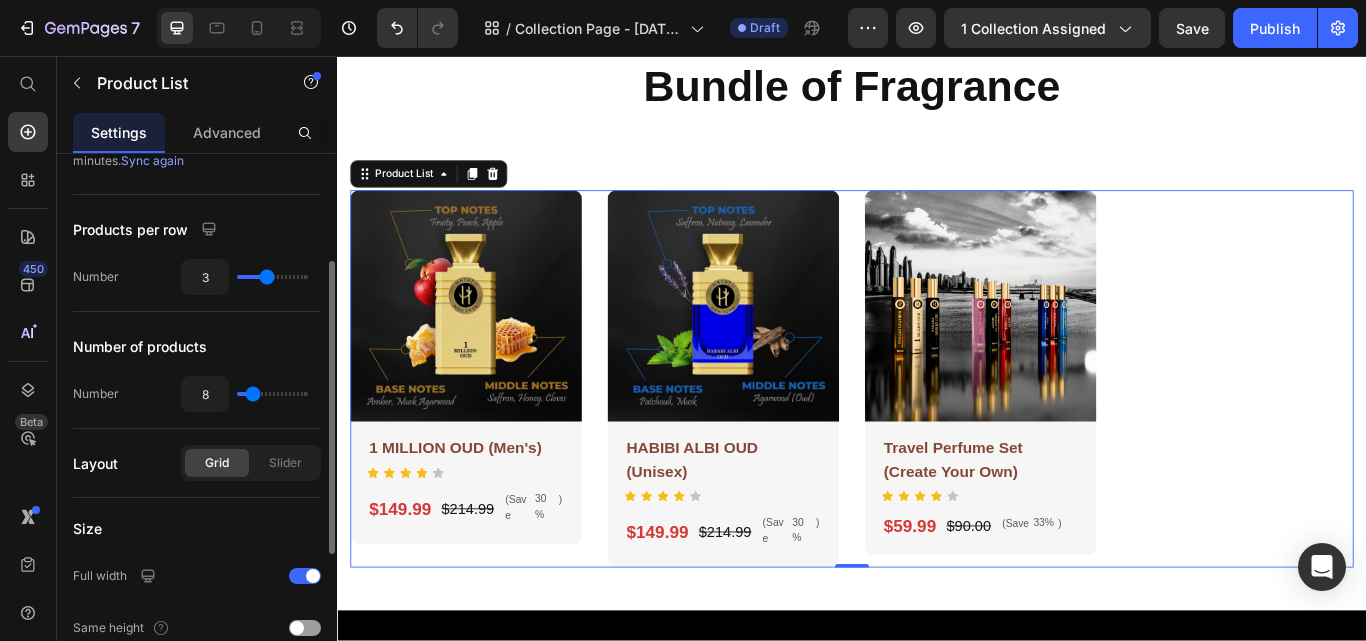 type on "3" 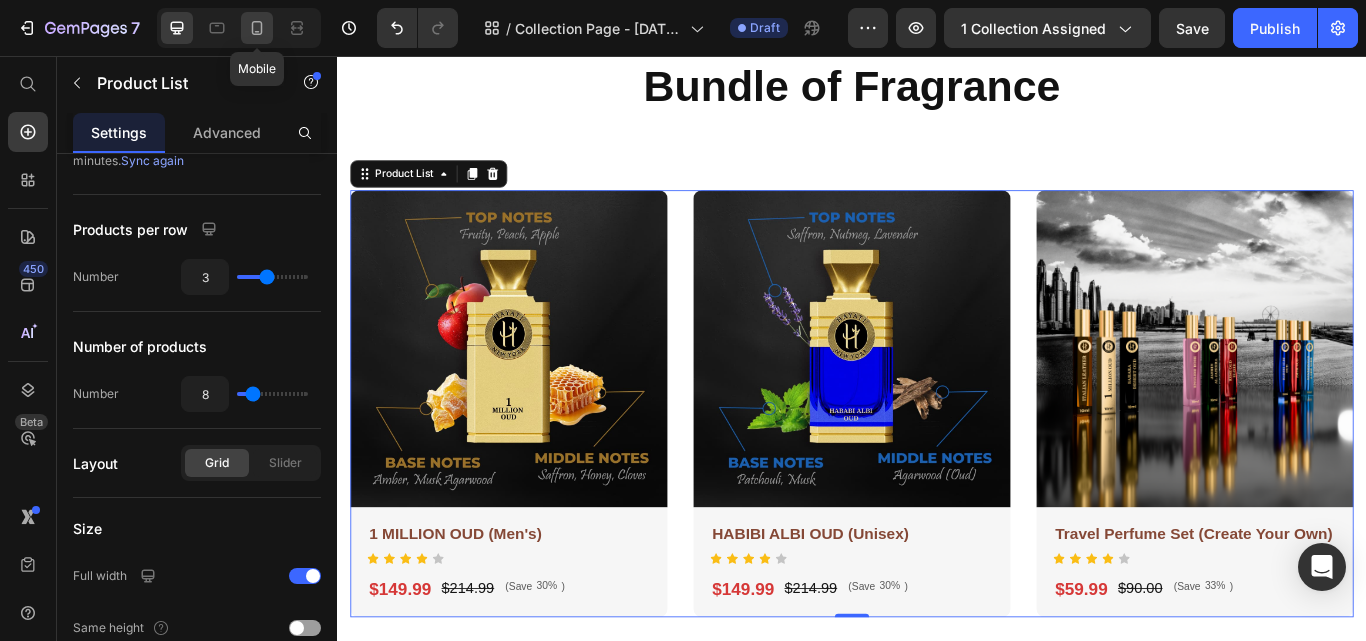 click 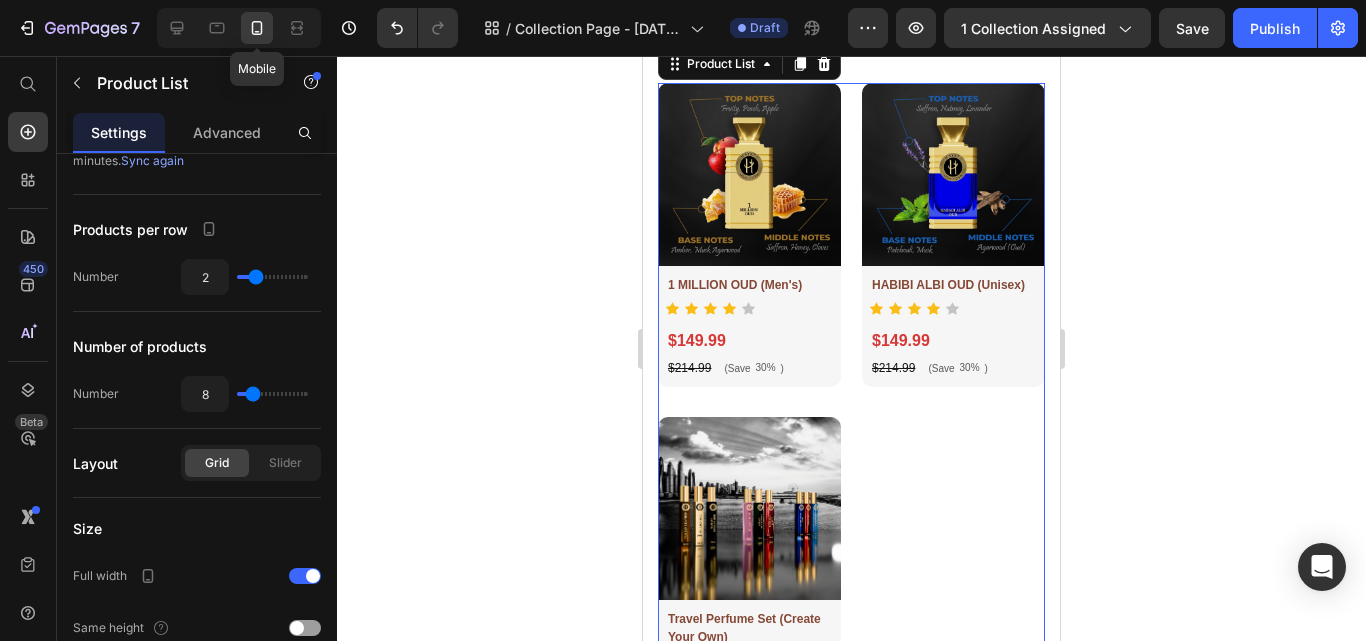 scroll, scrollTop: 706, scrollLeft: 0, axis: vertical 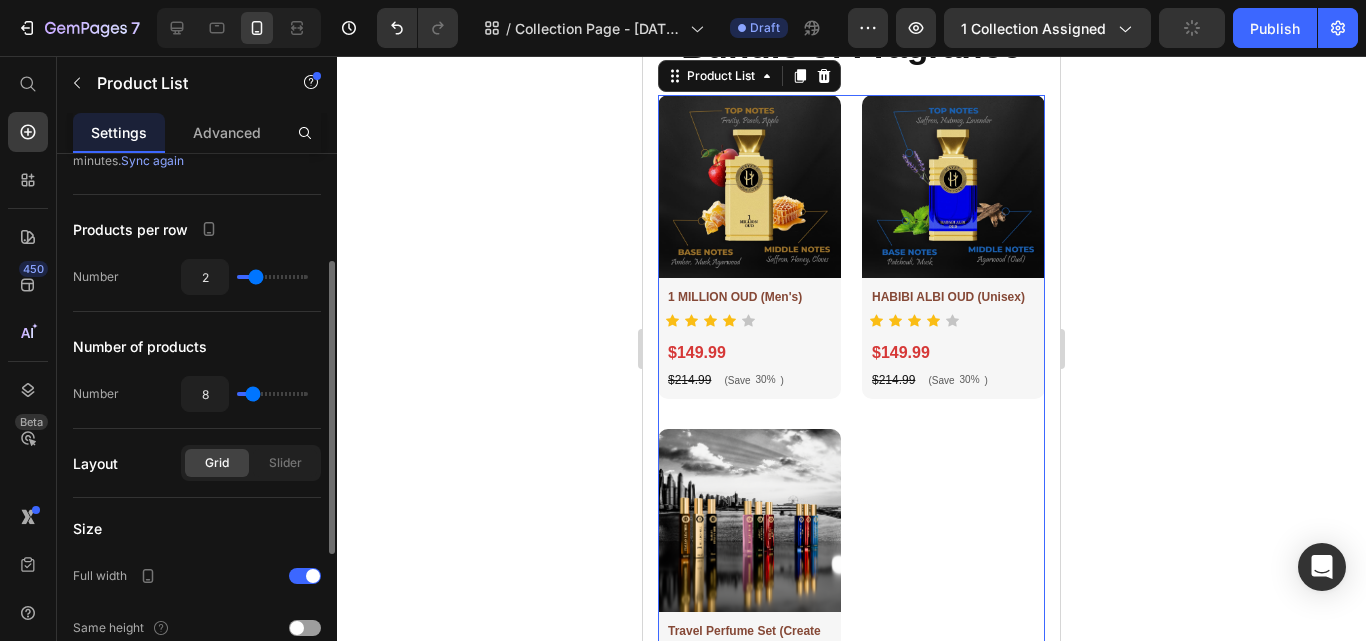 type on "12" 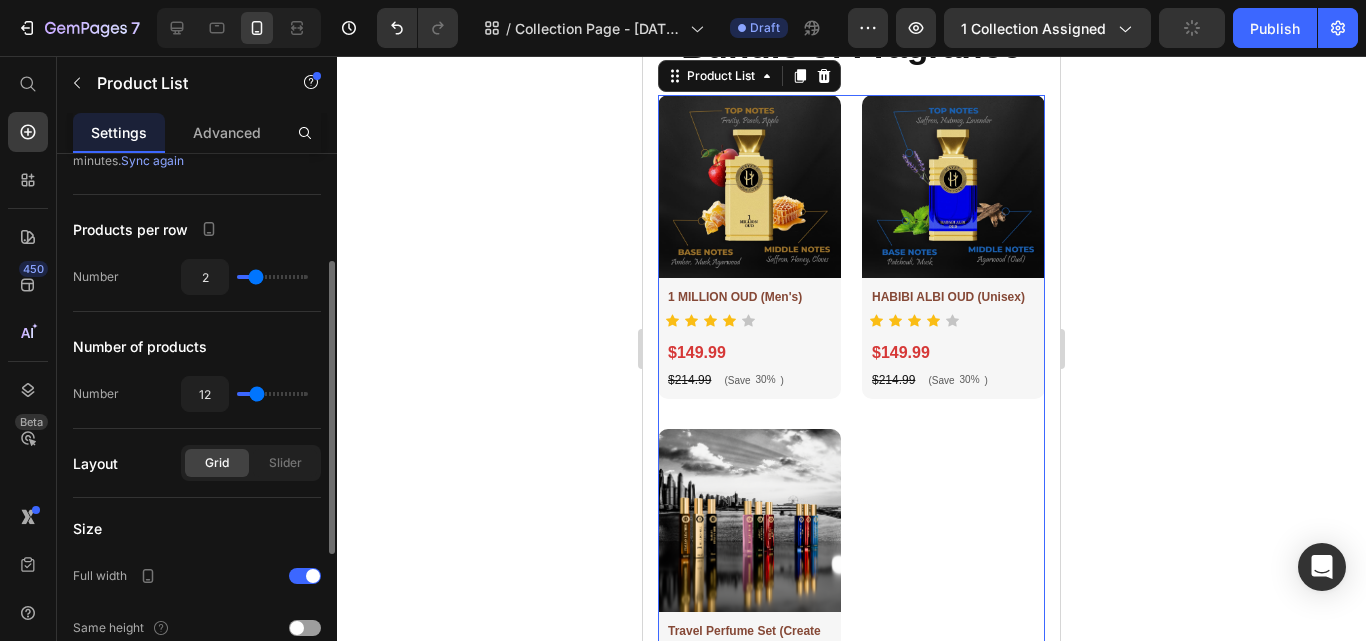 type on "11" 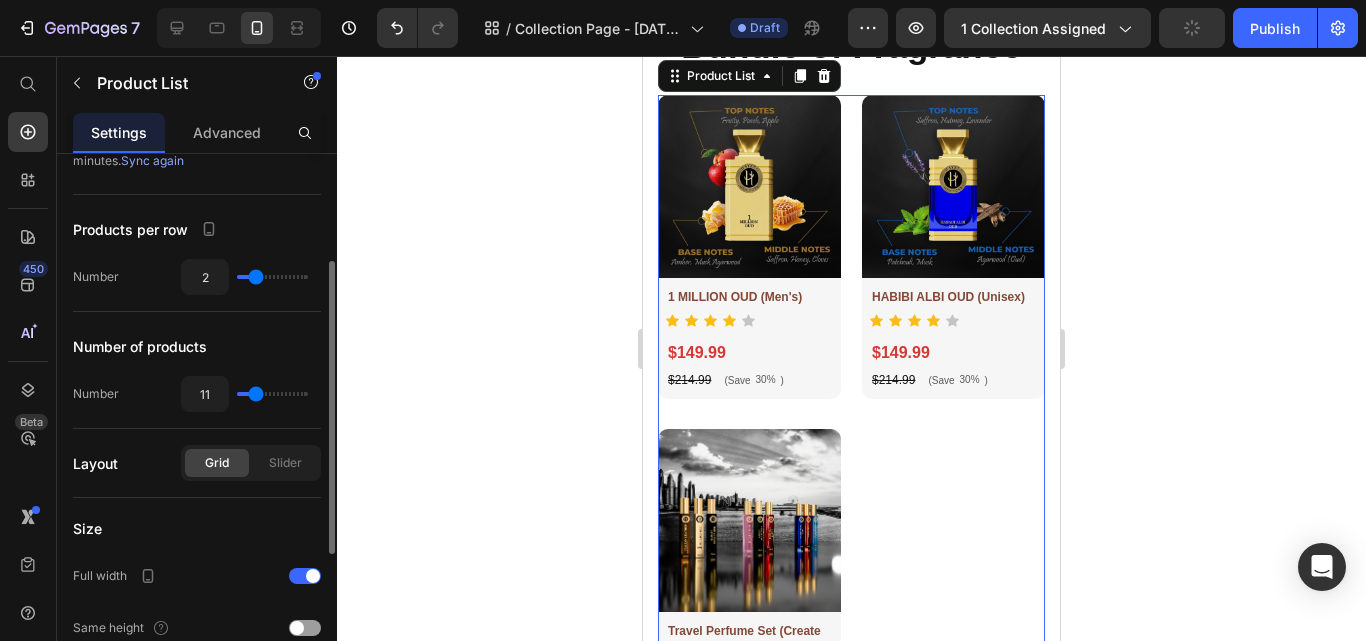 type on "10" 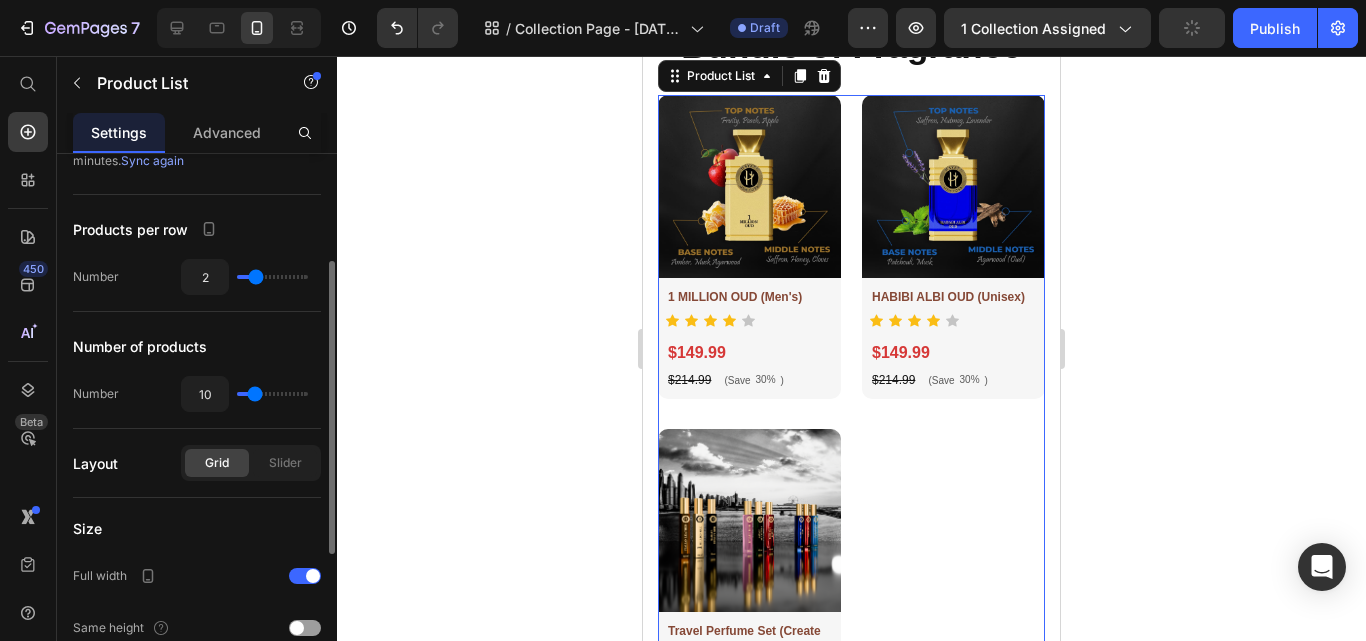 type on "9" 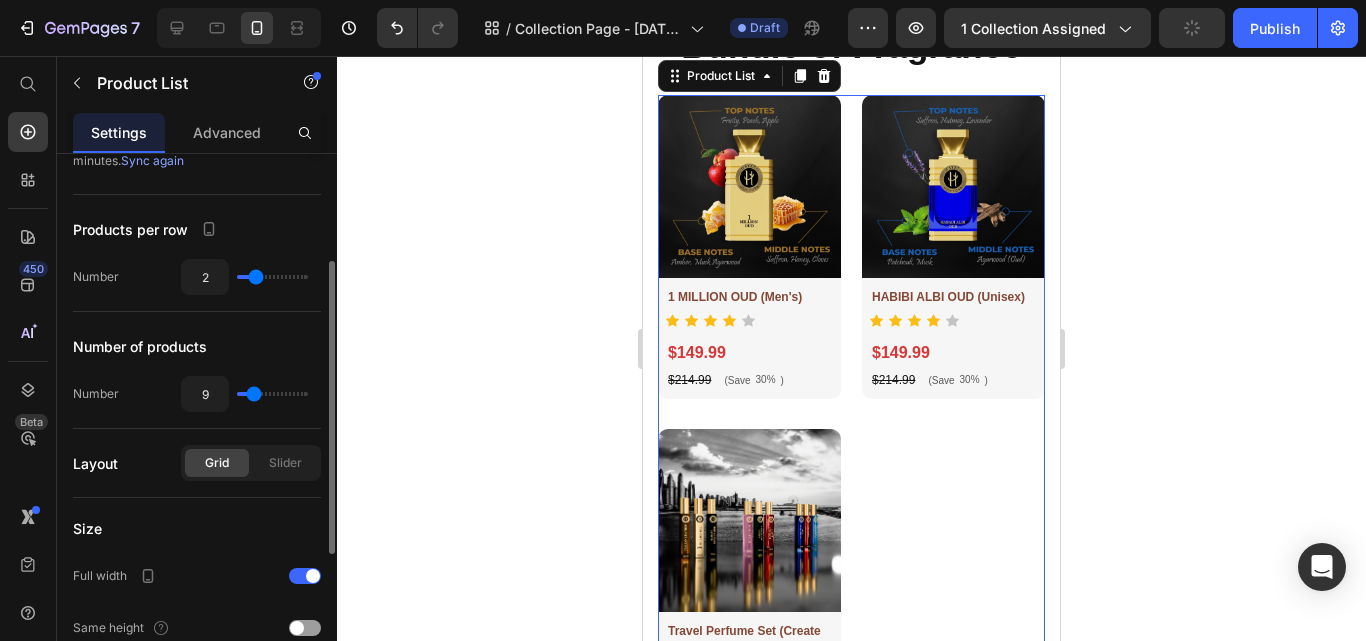 type on "8" 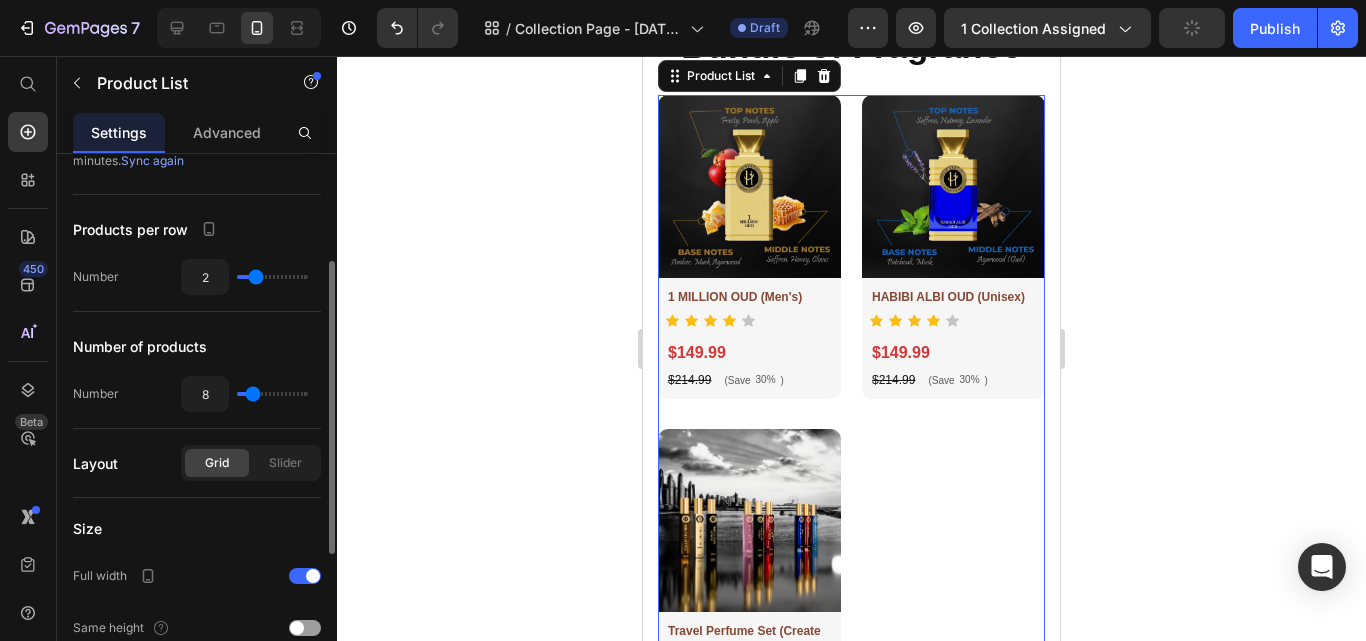 type on "7" 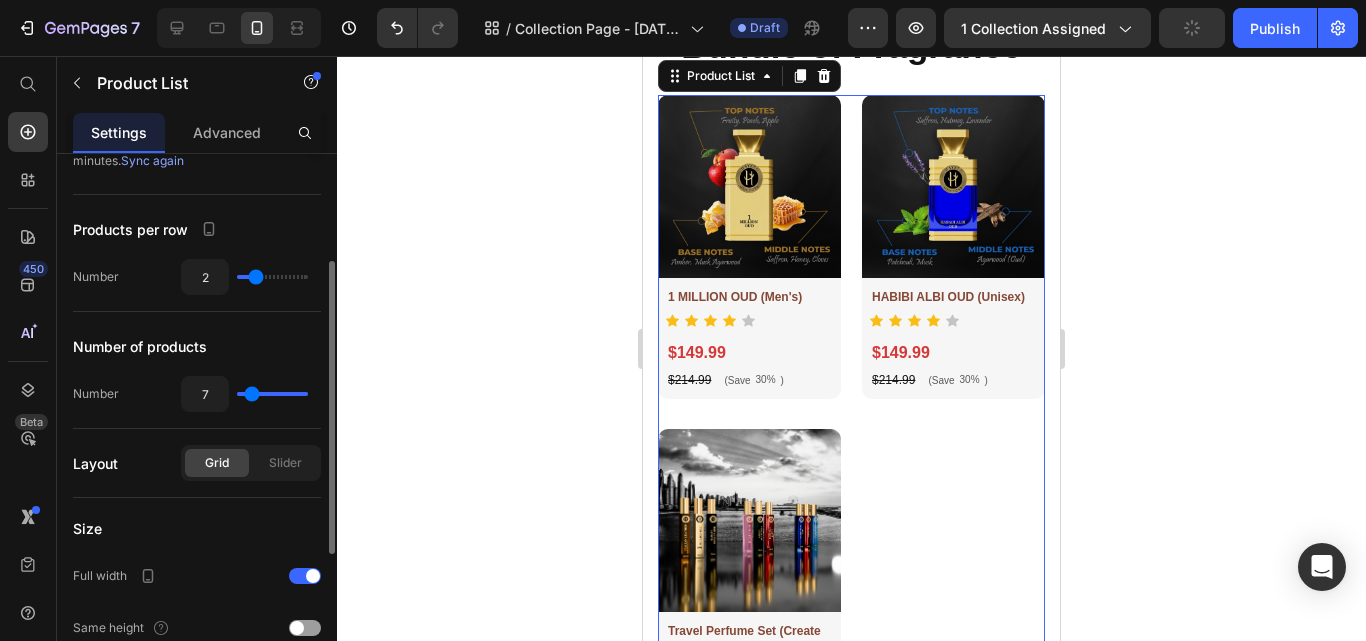 type on "6" 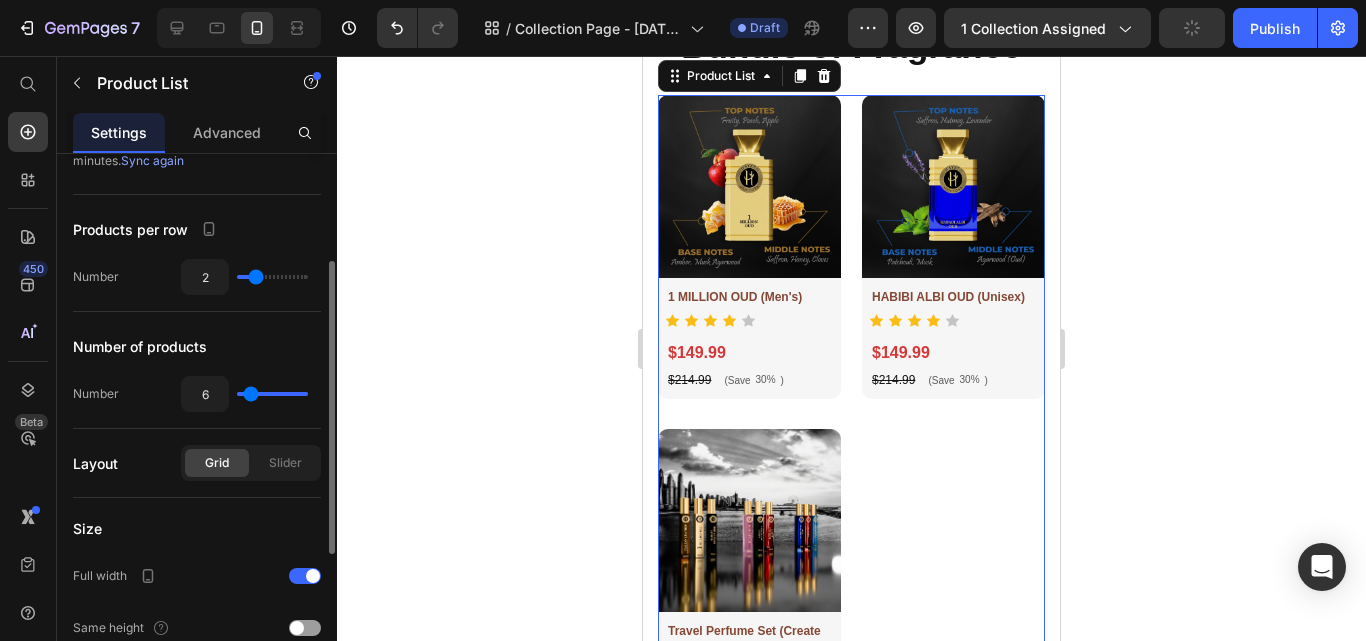 type on "5" 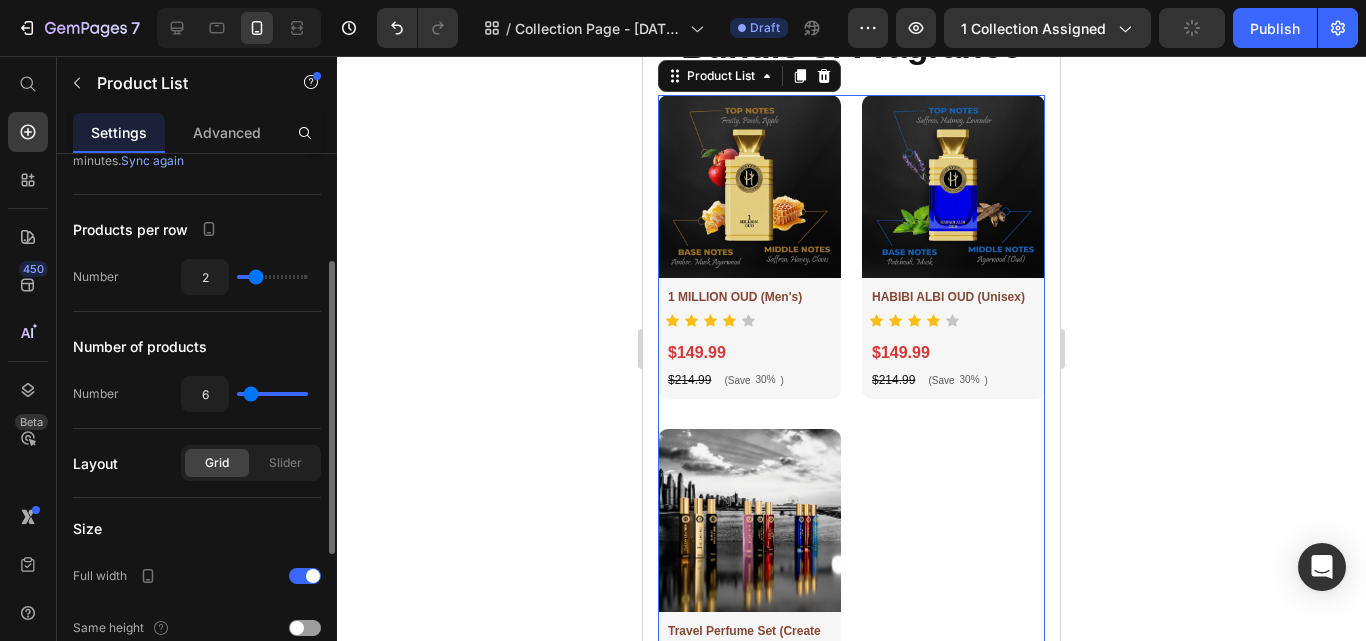 type on "5" 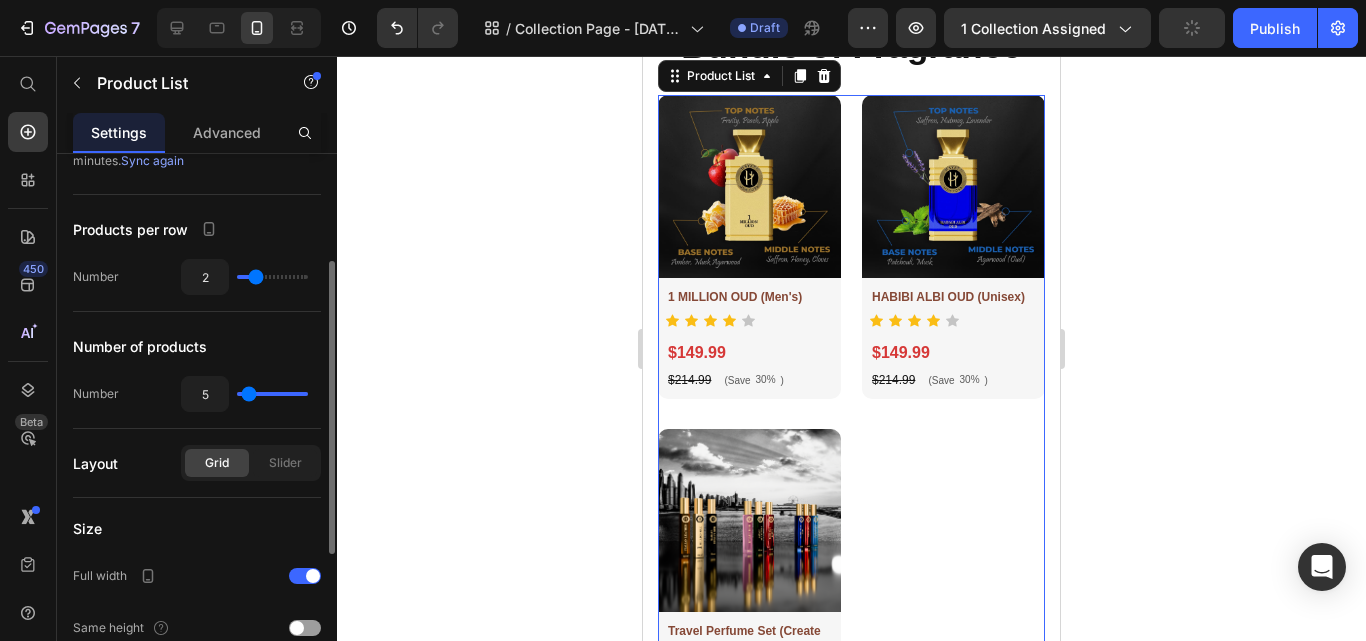 type on "4" 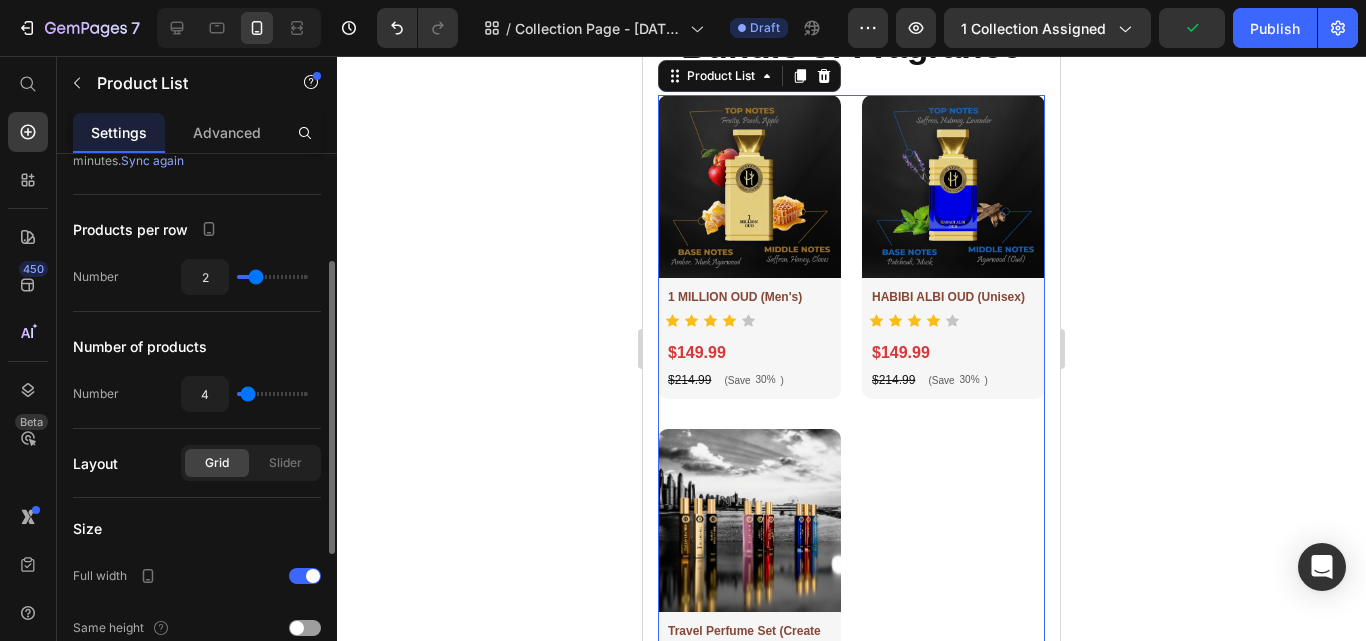 type on "3" 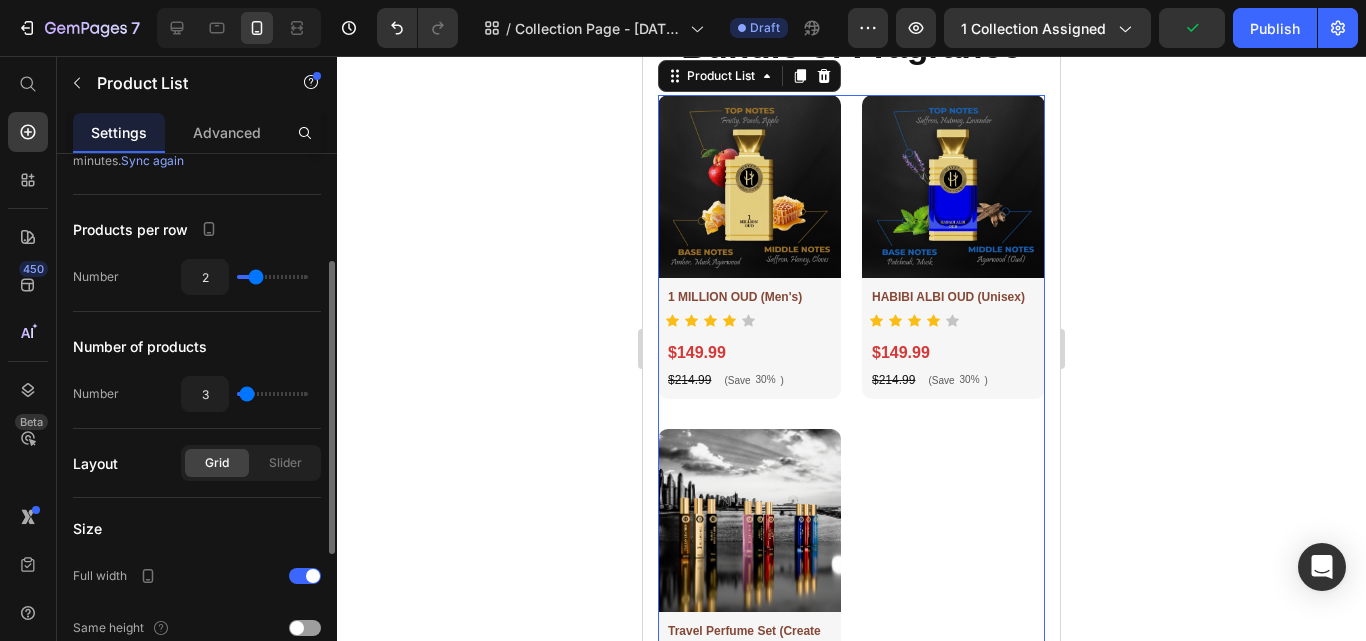 drag, startPoint x: 258, startPoint y: 393, endPoint x: 247, endPoint y: 389, distance: 11.7046995 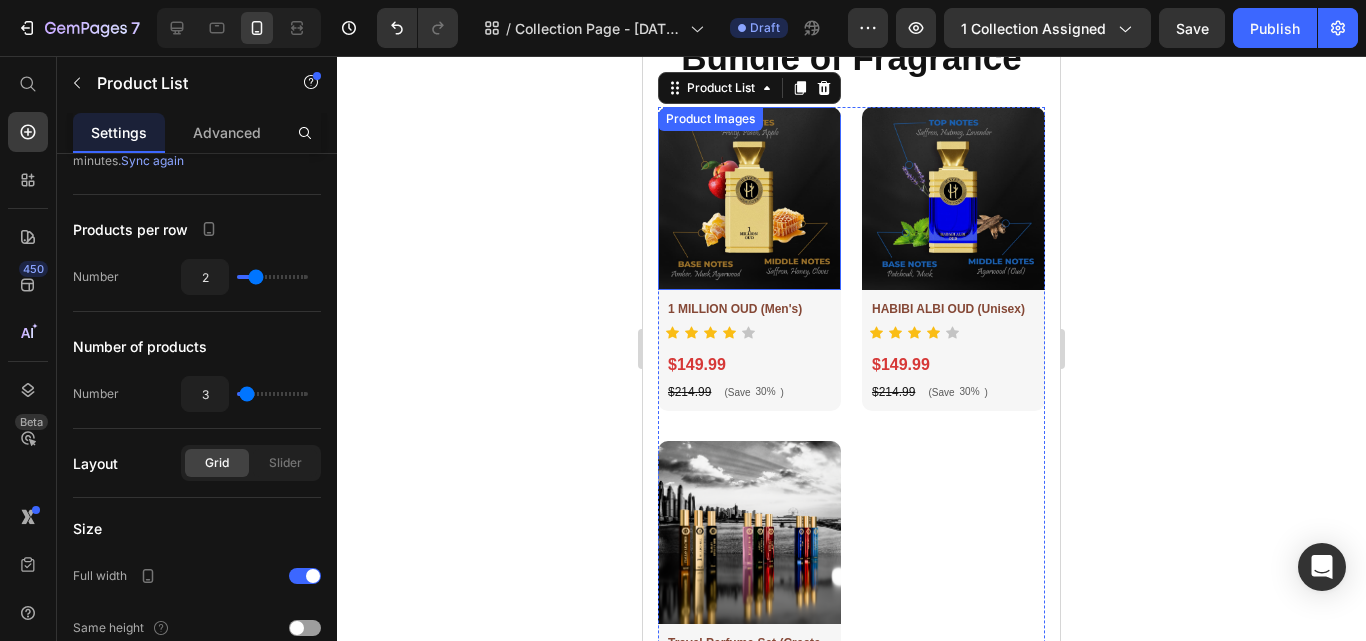 scroll, scrollTop: 706, scrollLeft: 0, axis: vertical 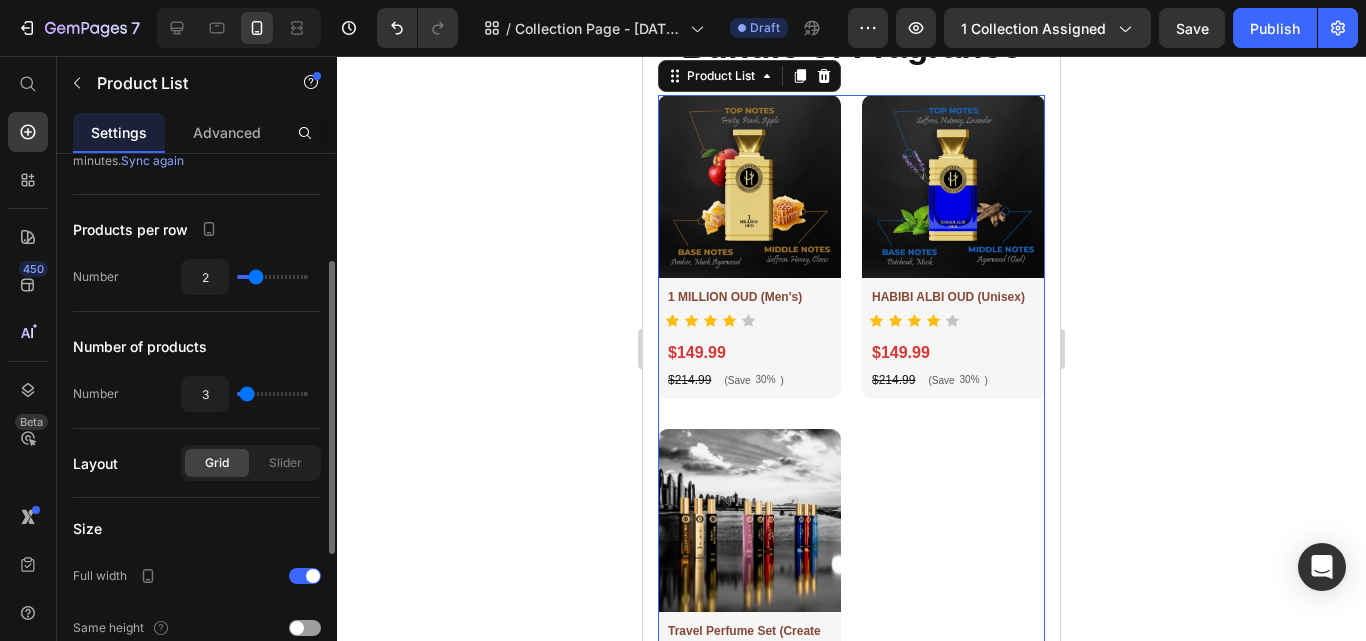 type on "11" 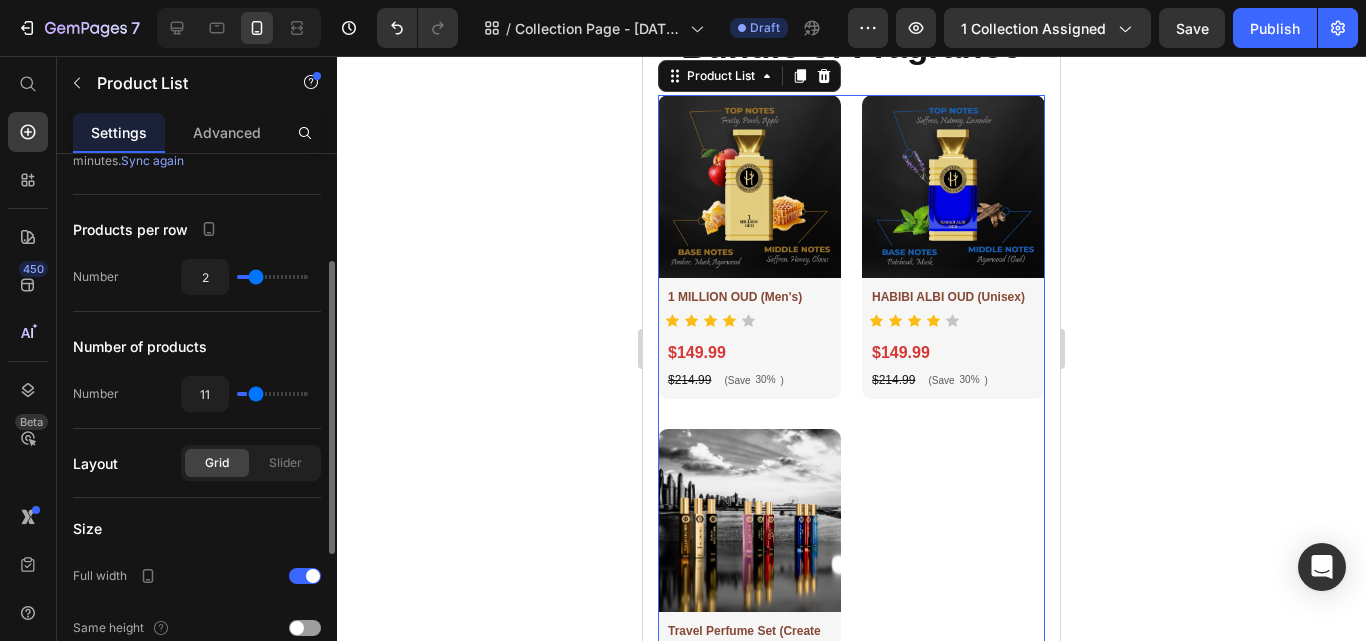 type on "12" 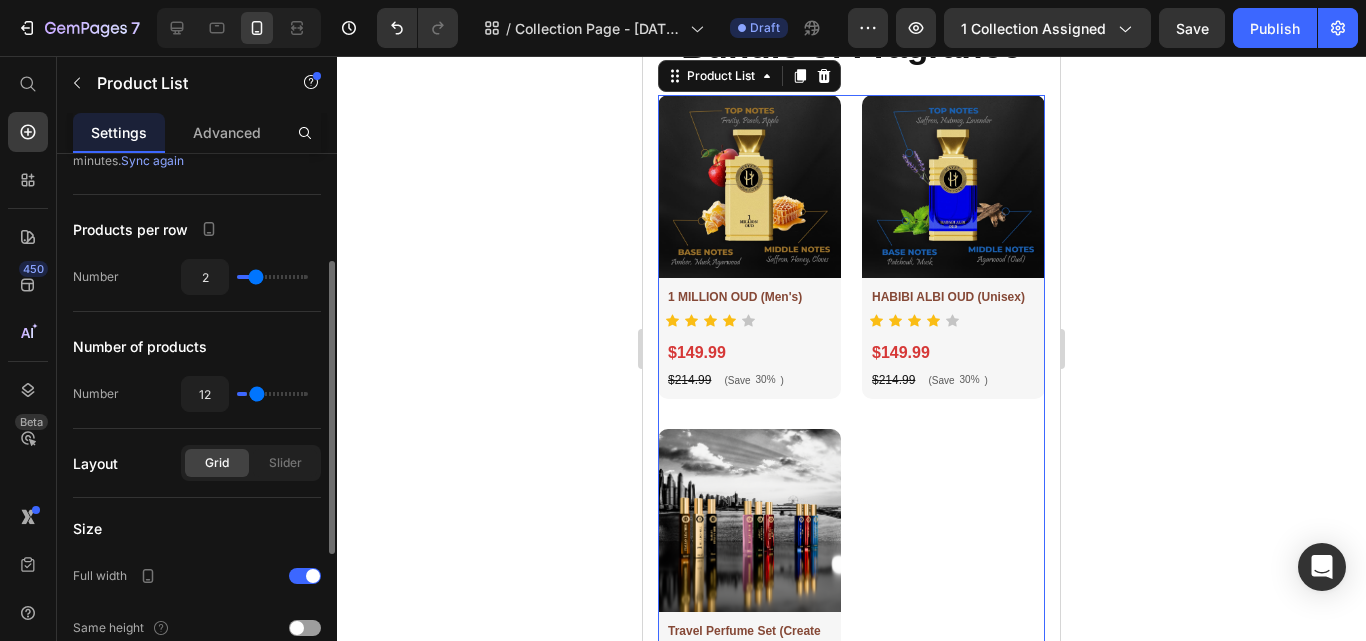 type on "13" 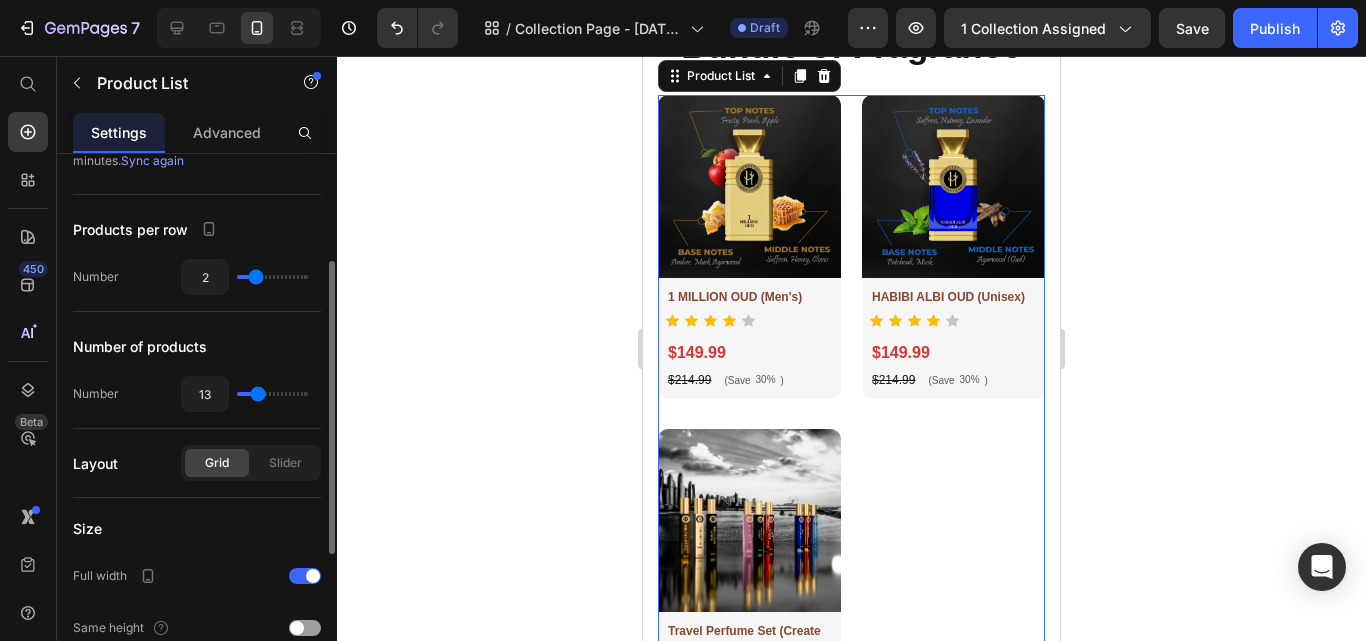 type on "14" 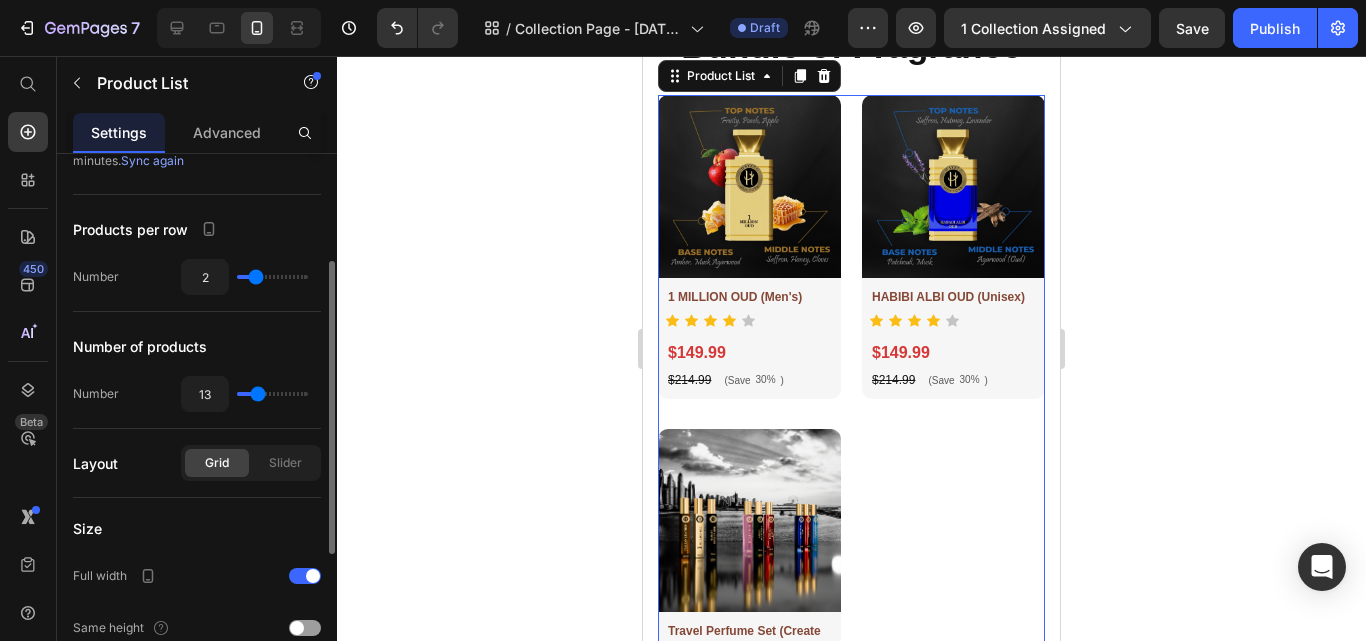 type on "14" 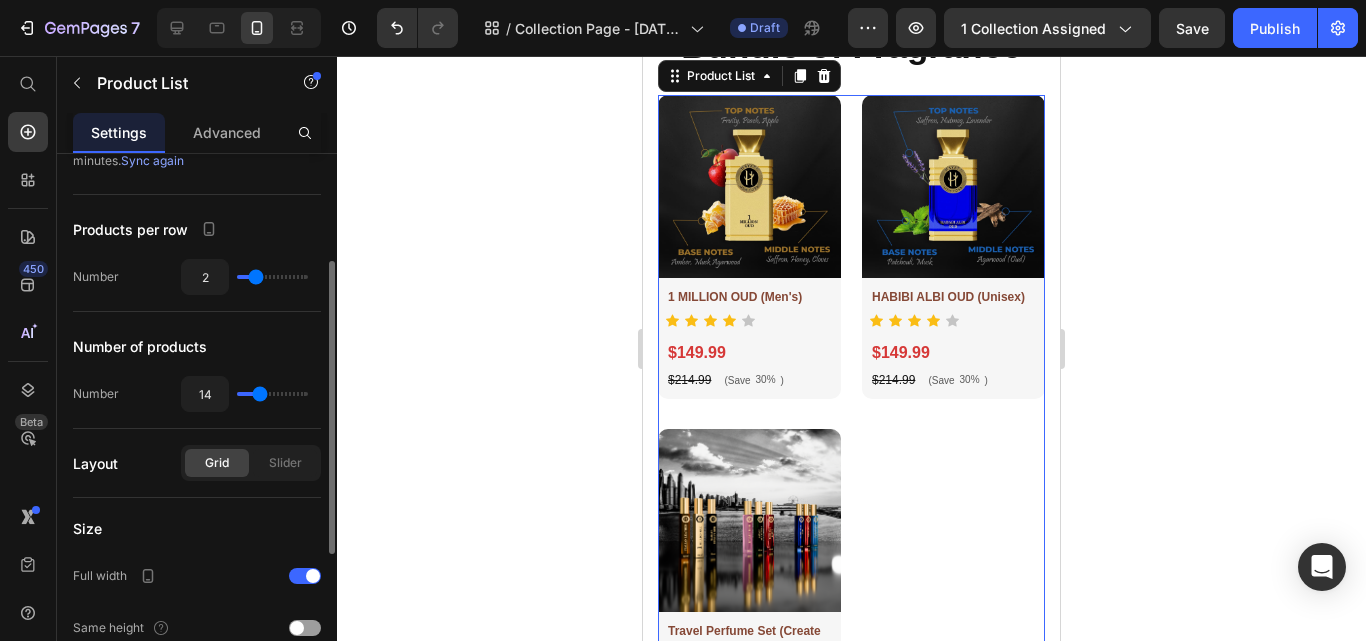 type on "19" 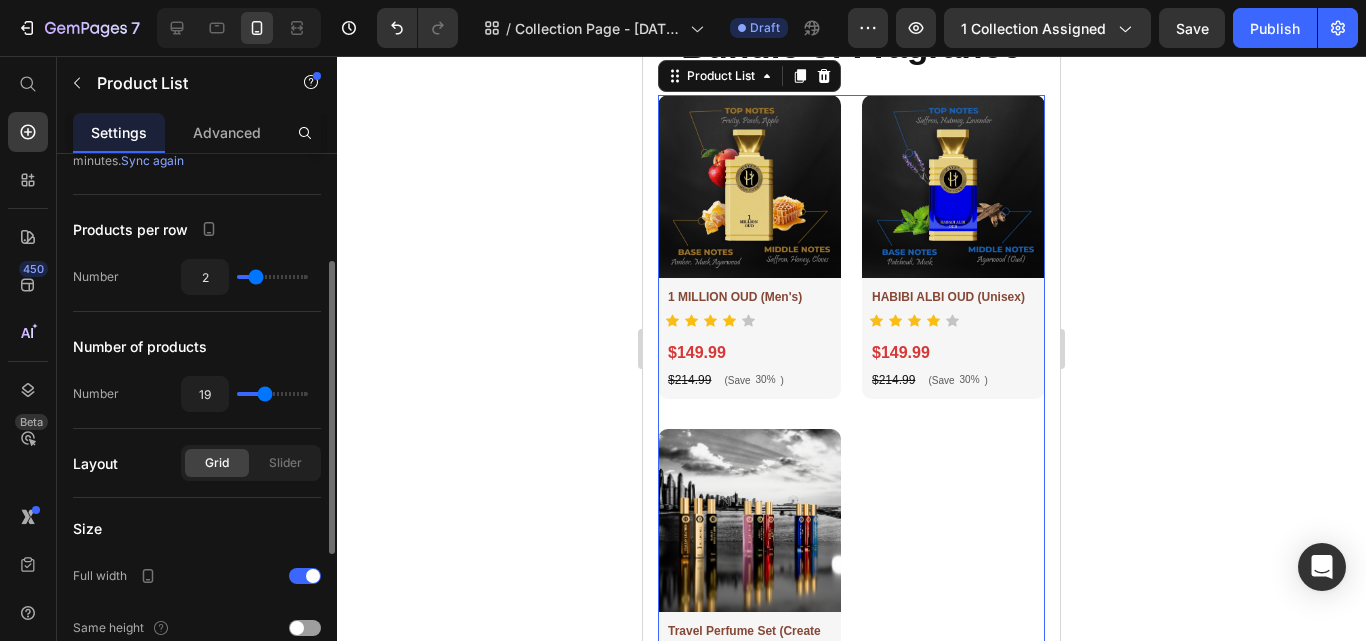 type on "21" 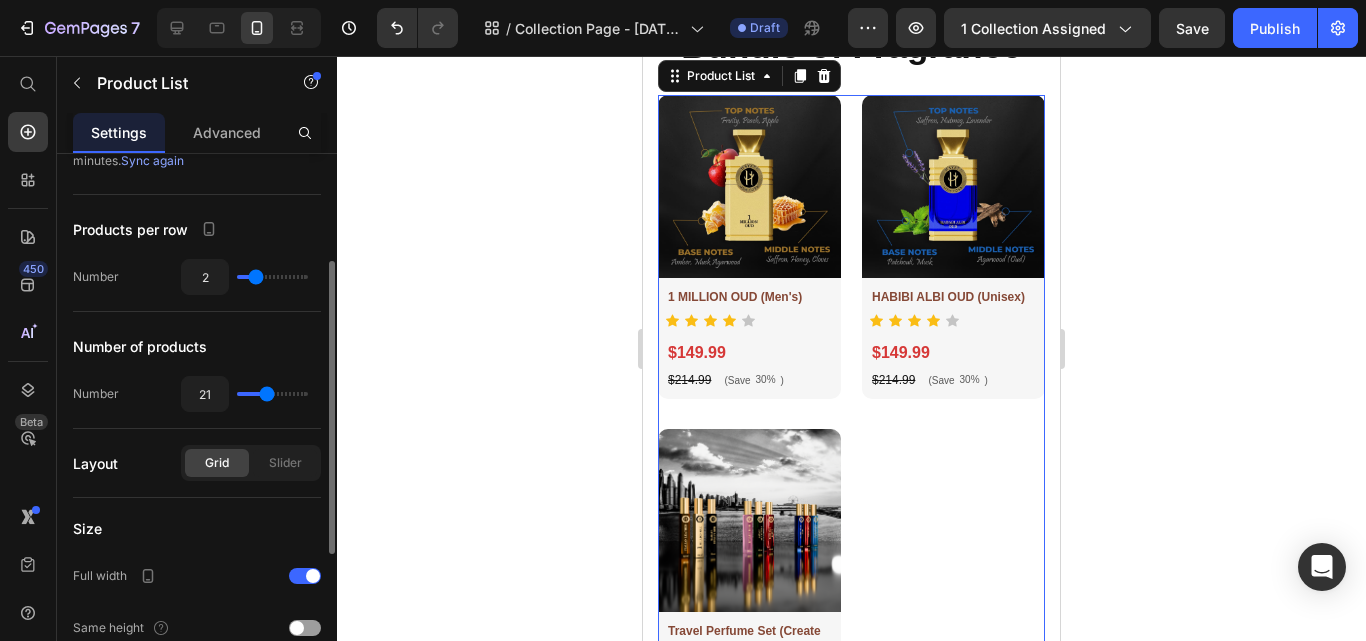 type on "20" 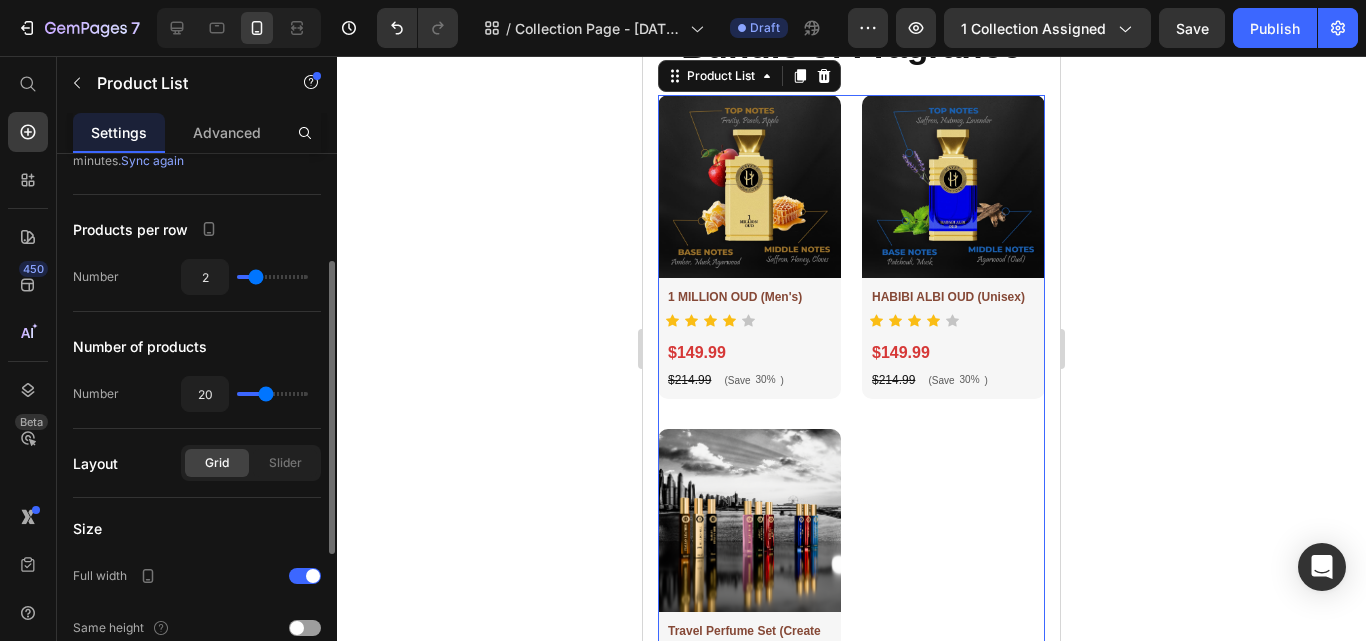 type on "19" 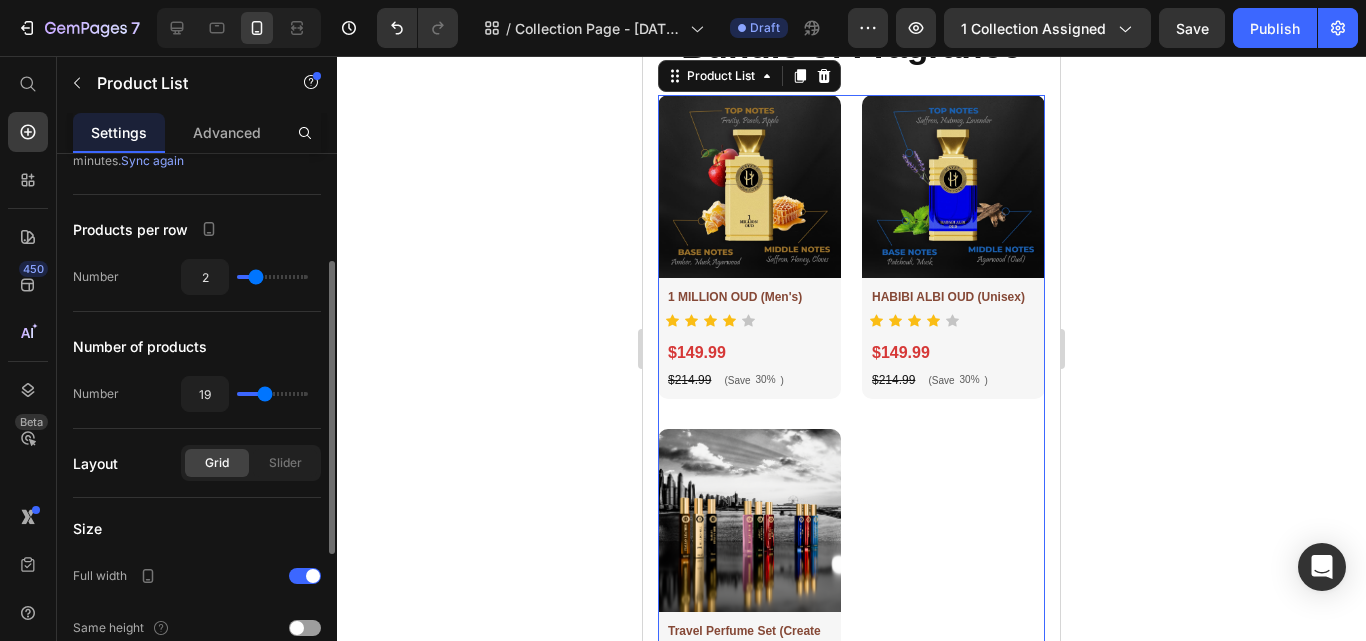 type on "17" 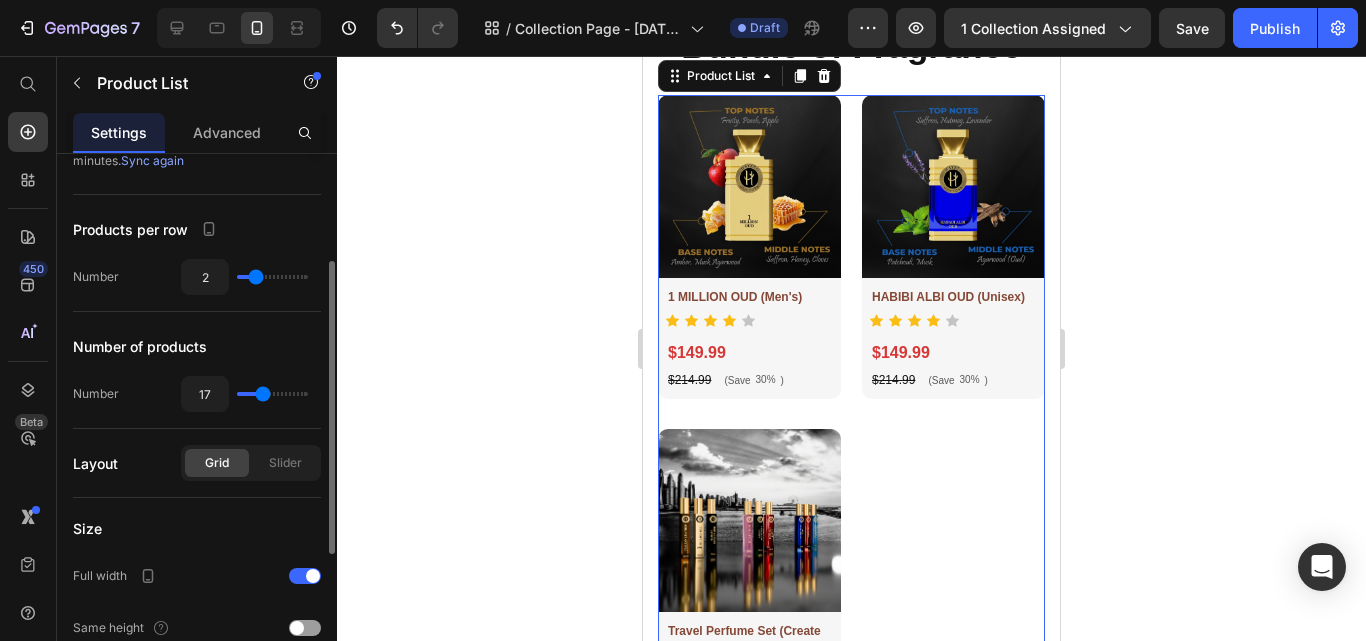 type on "15" 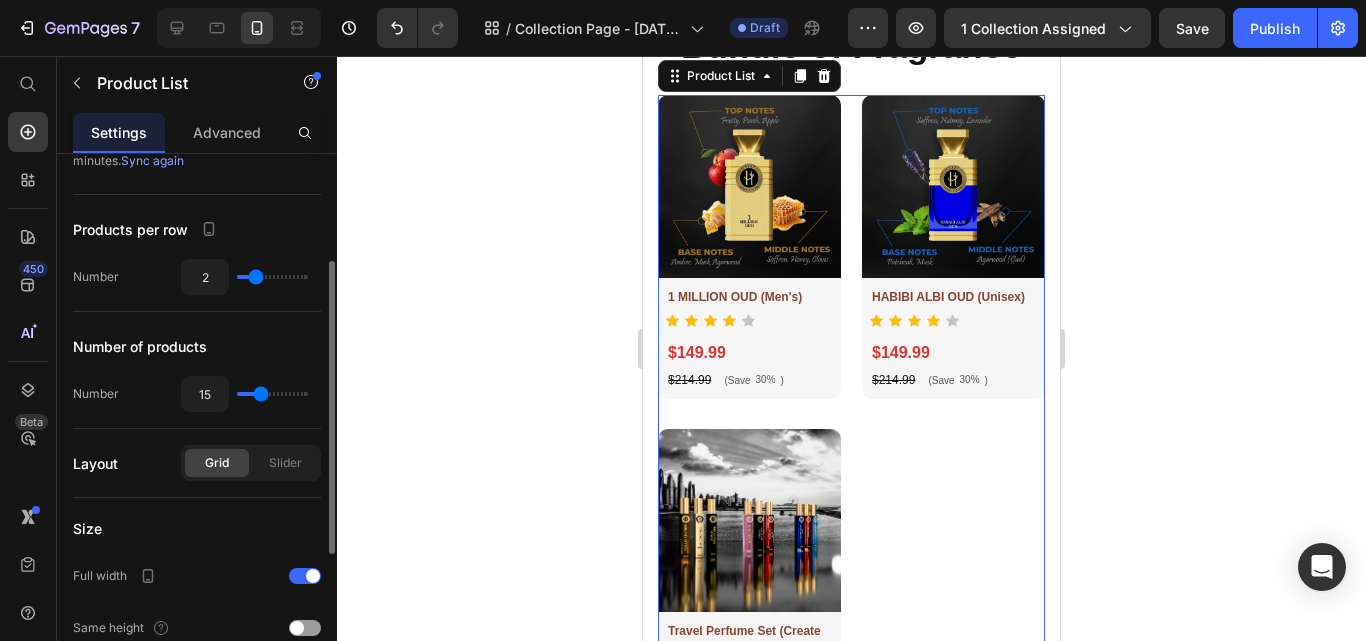 type on "14" 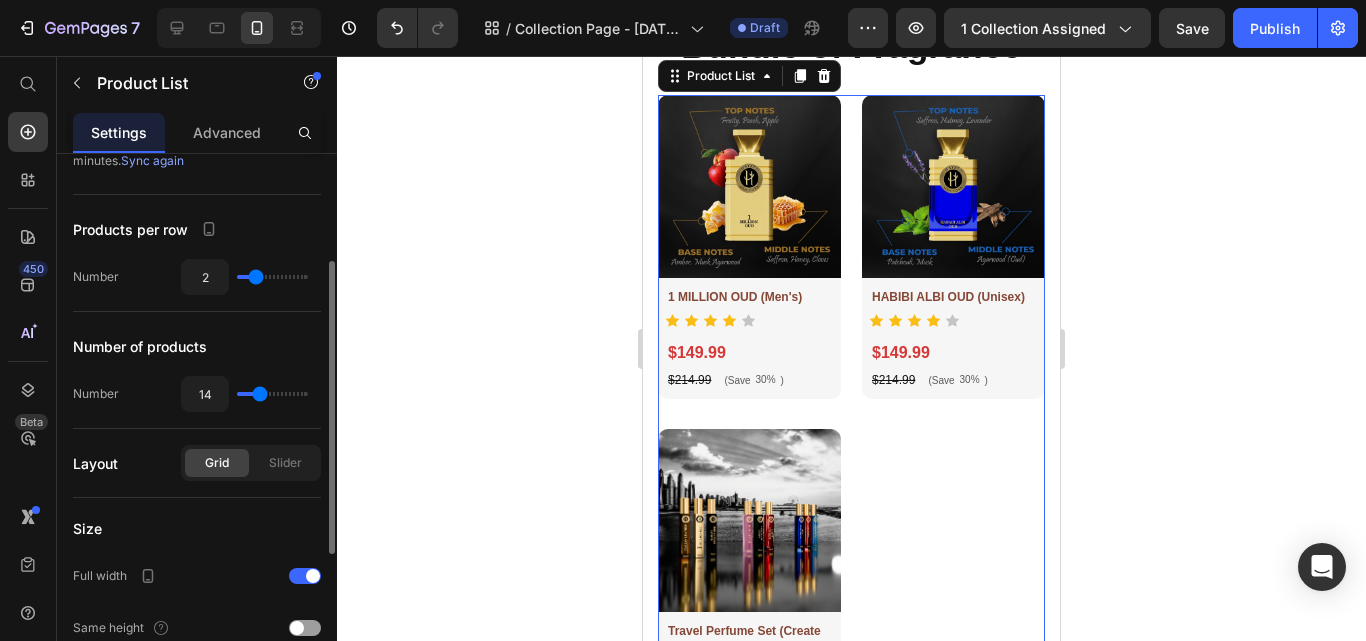 type on "13" 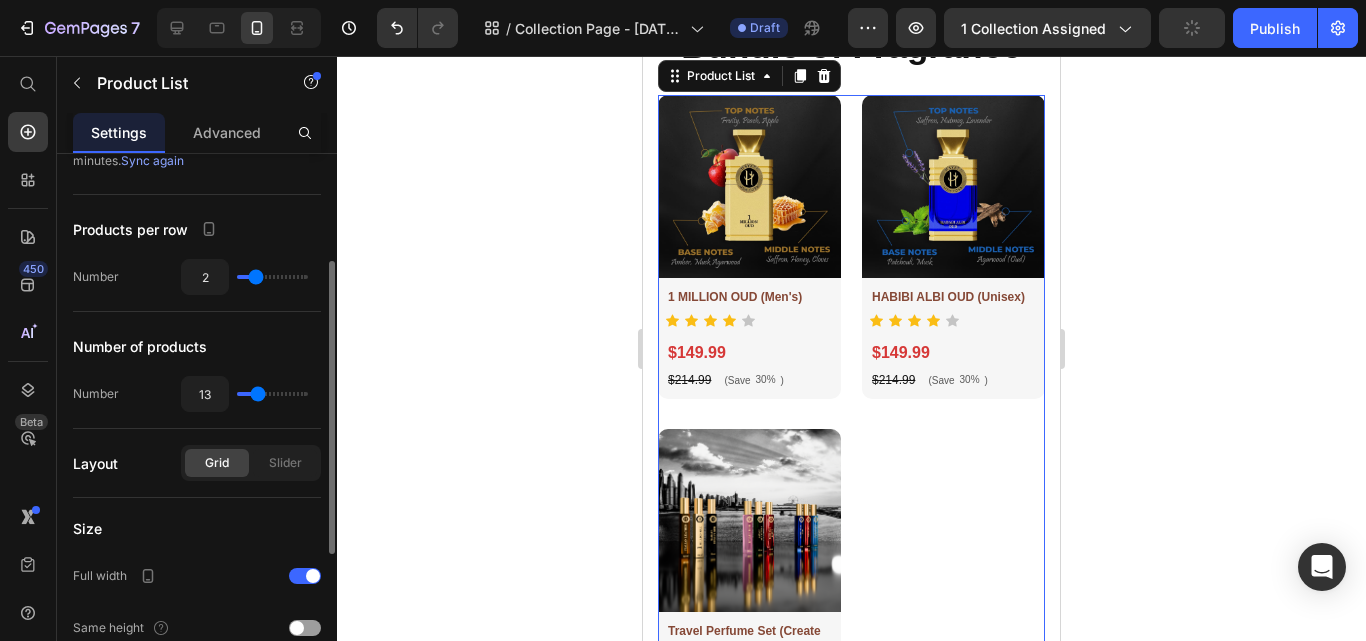 type on "12" 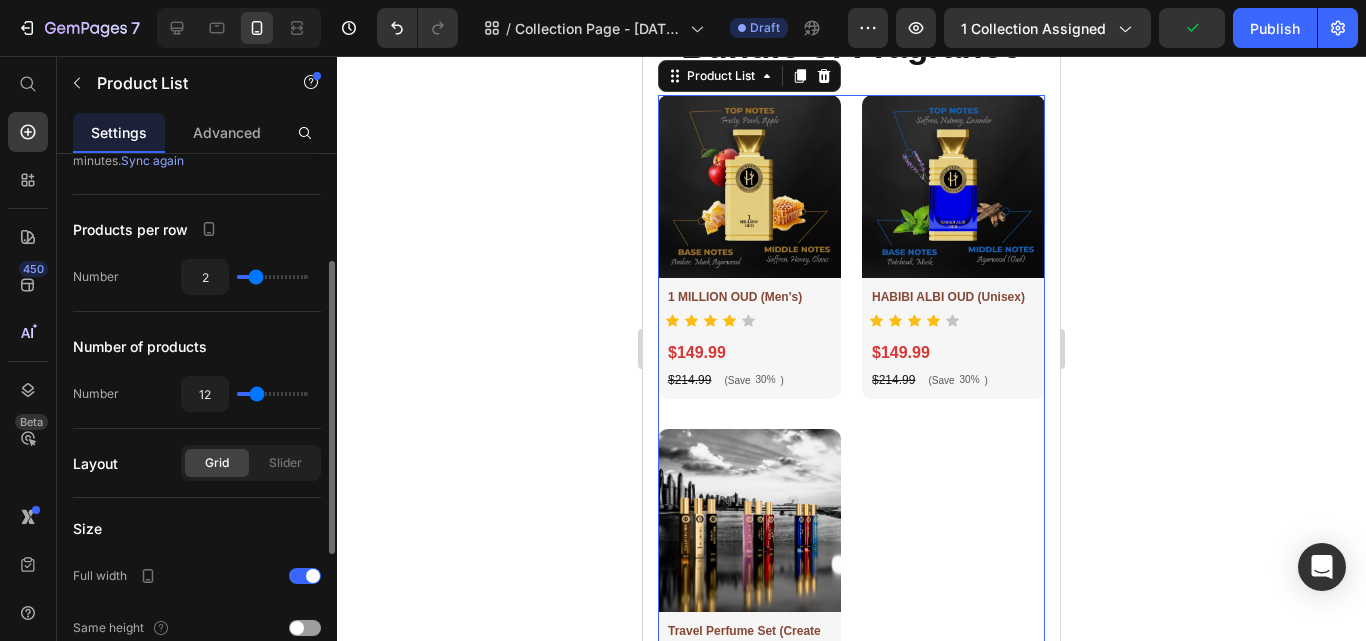 type on "12" 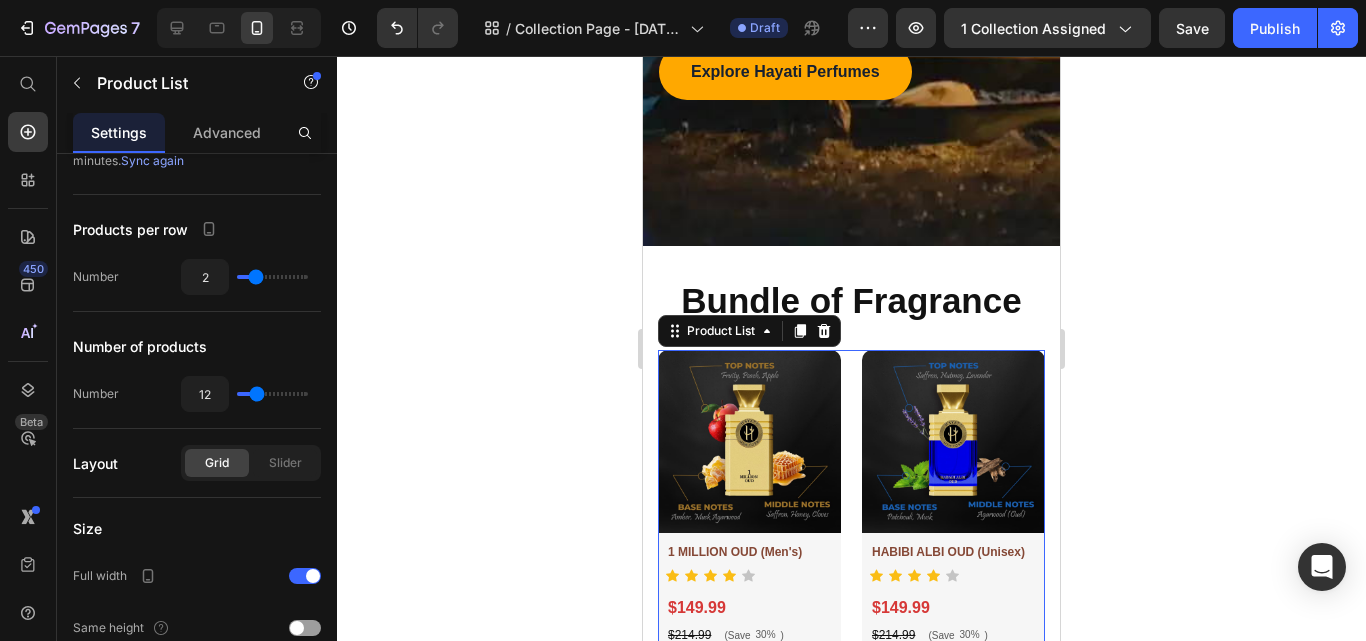 scroll, scrollTop: 406, scrollLeft: 0, axis: vertical 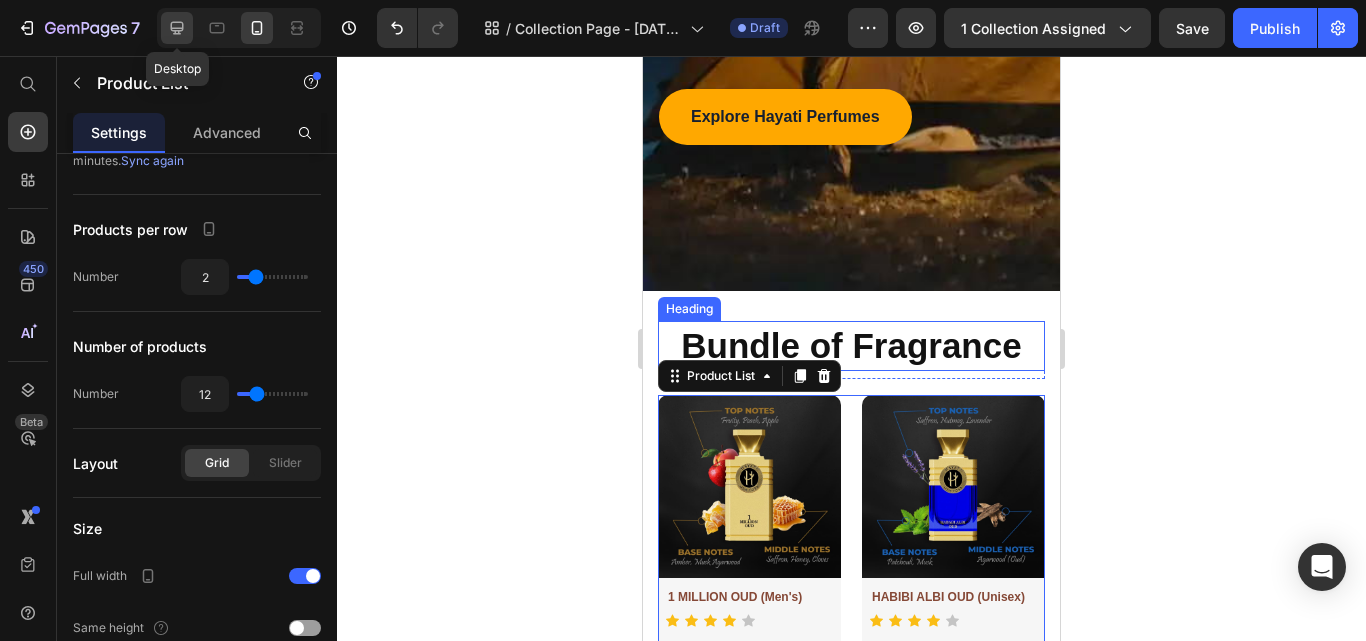 click 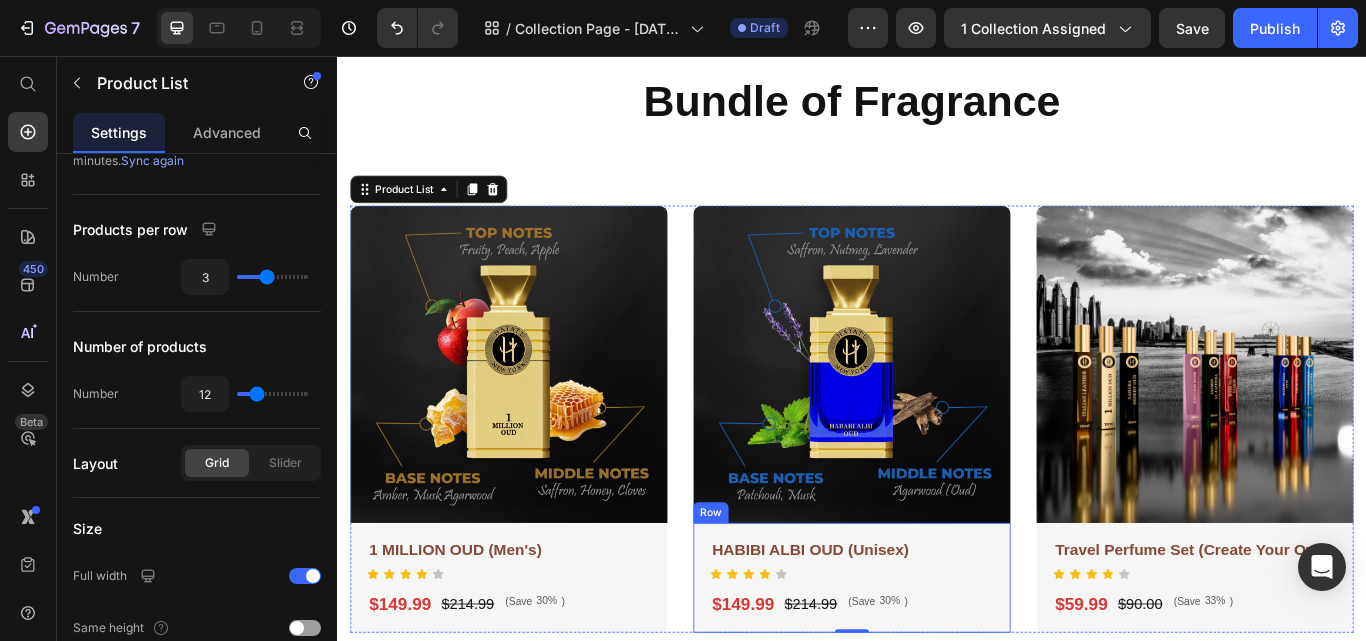 scroll, scrollTop: 687, scrollLeft: 0, axis: vertical 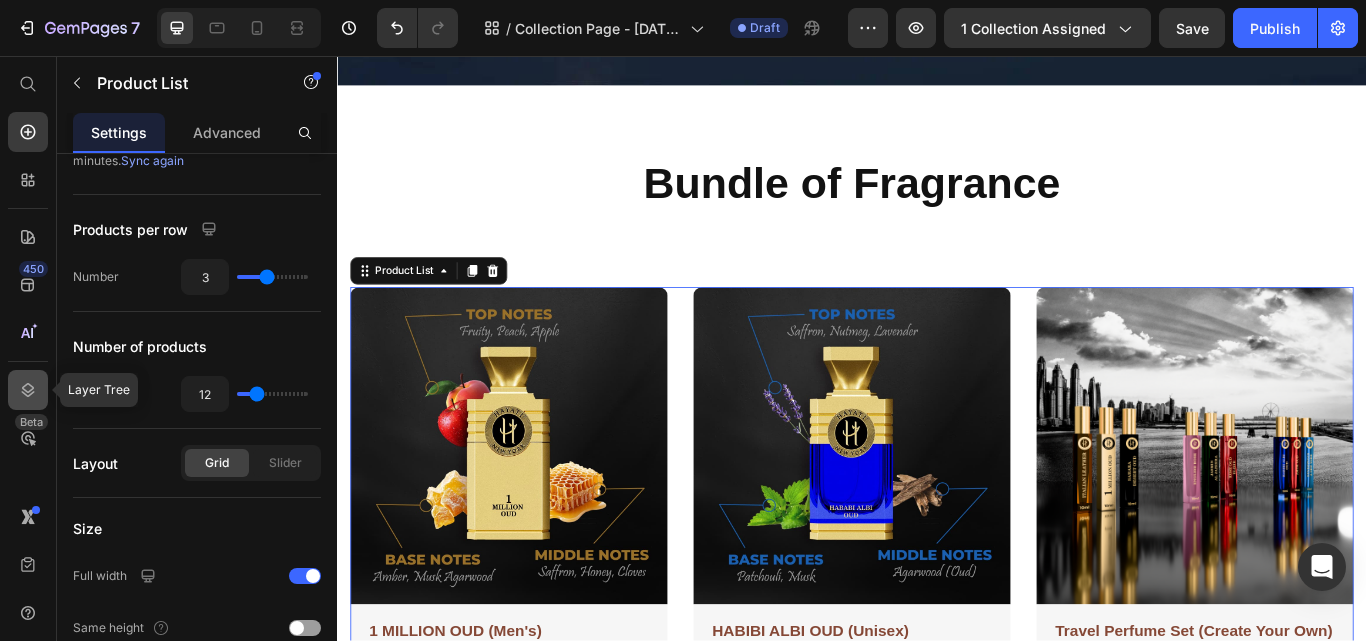 click 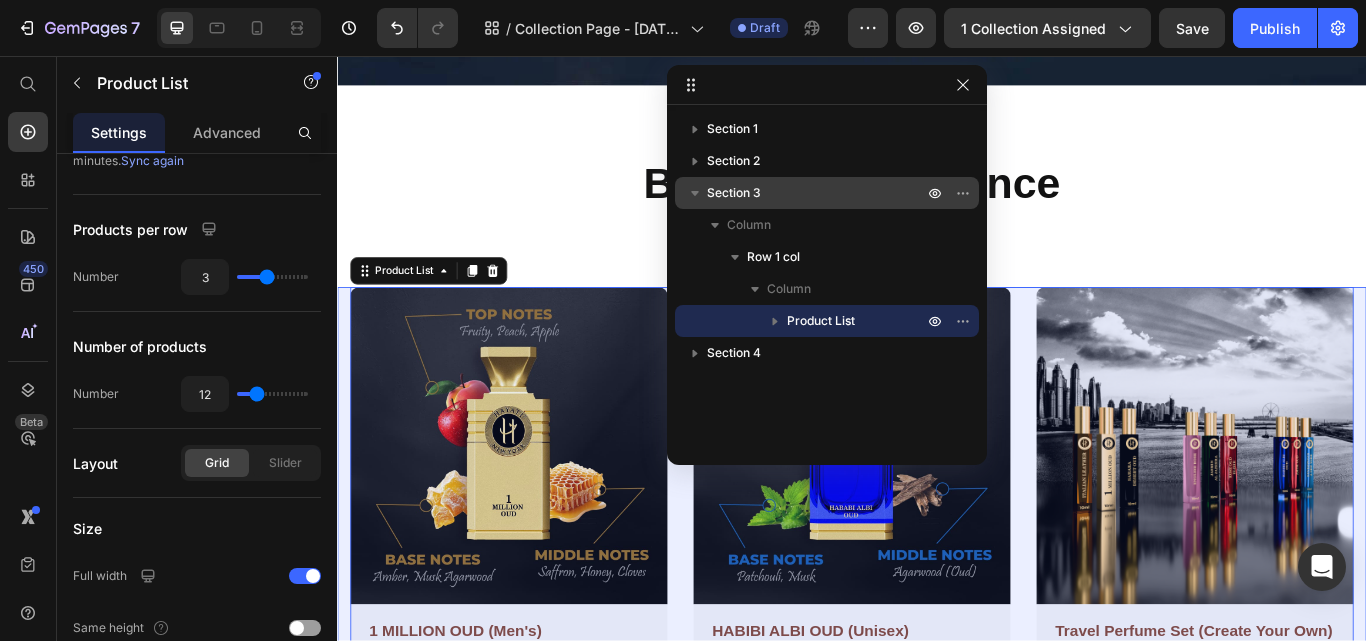 click on "Section 3" at bounding box center [734, 193] 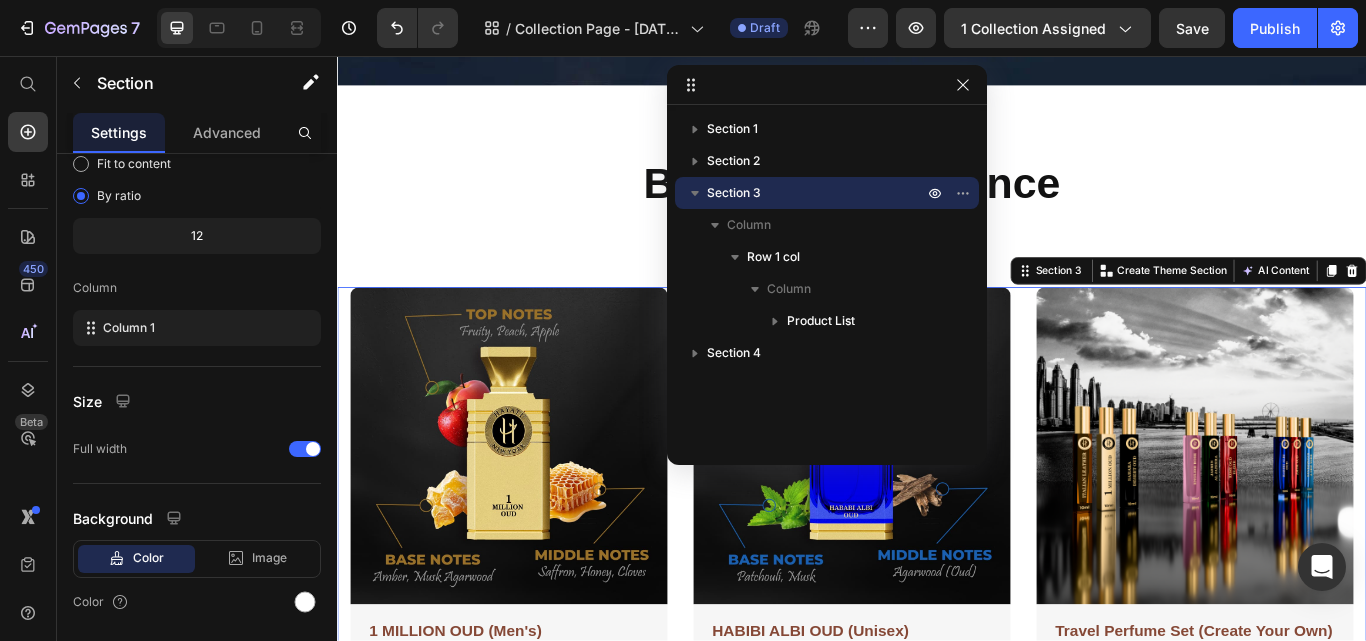 scroll, scrollTop: 0, scrollLeft: 0, axis: both 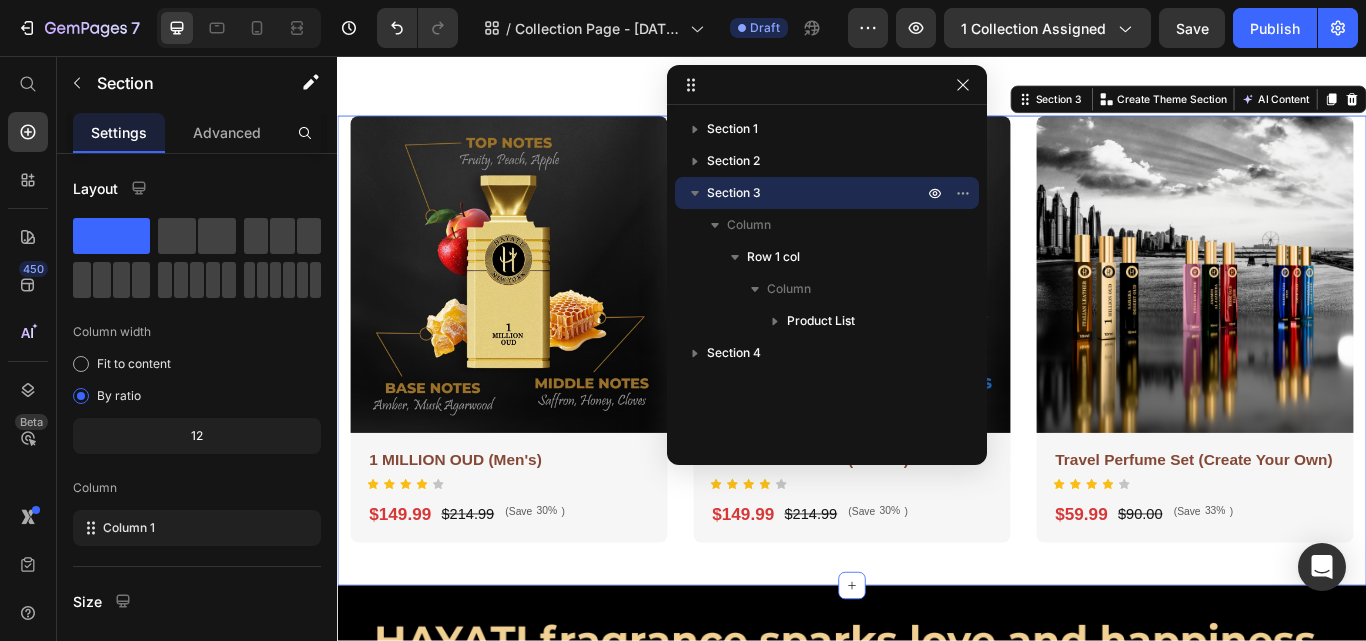 click 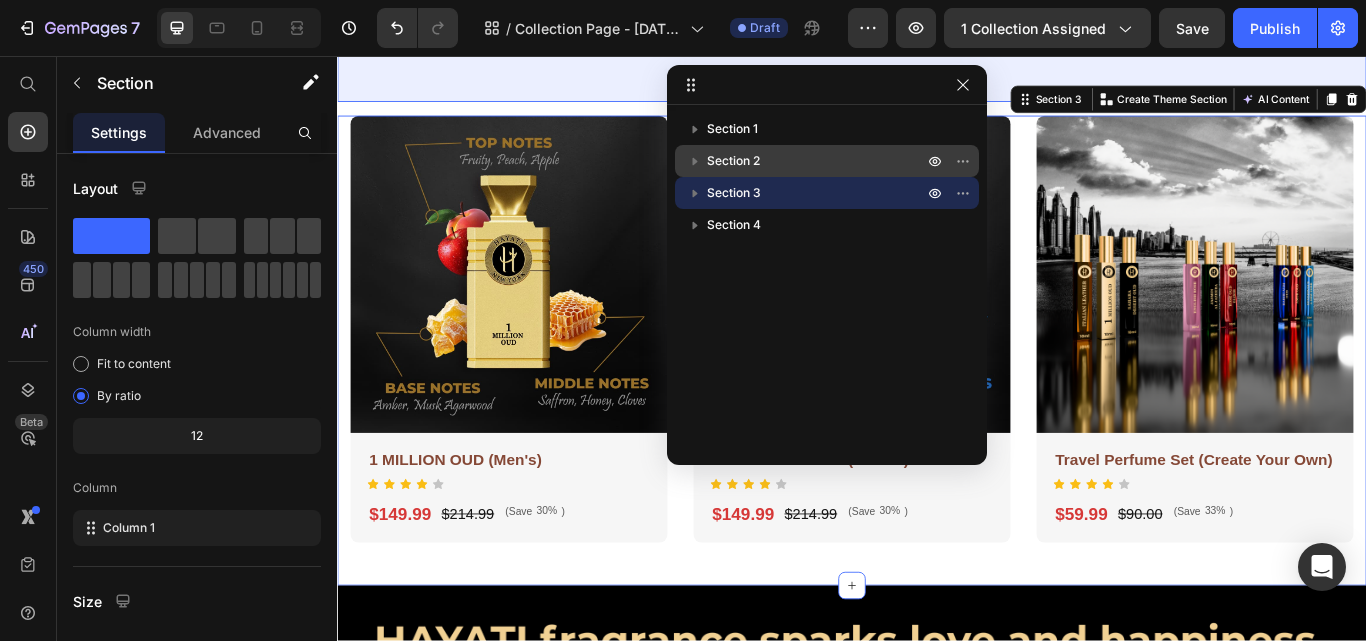 click on "Section 2" at bounding box center (733, 161) 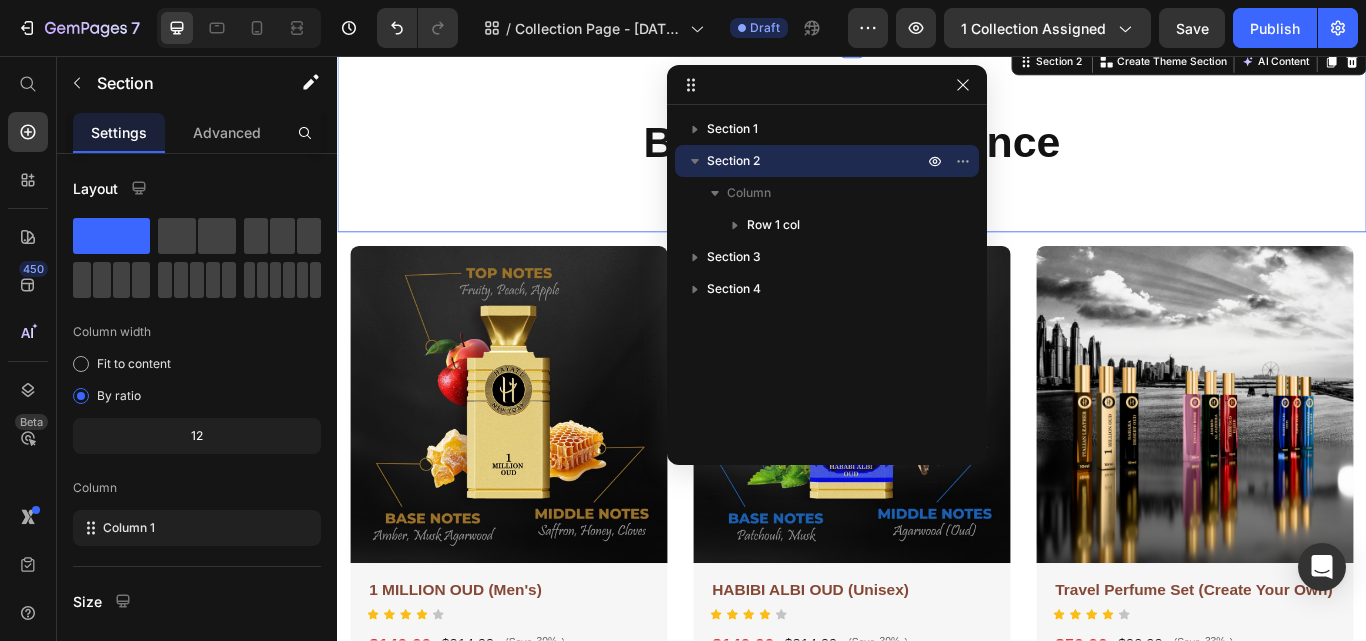 scroll, scrollTop: 652, scrollLeft: 0, axis: vertical 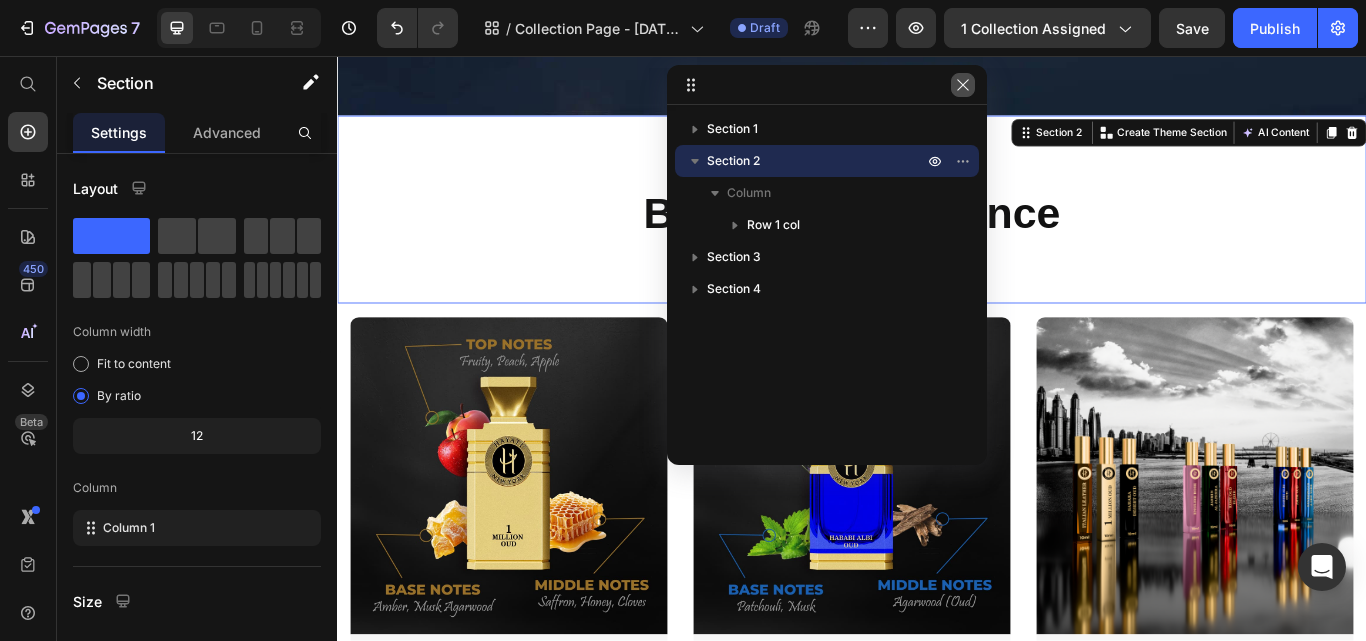 click 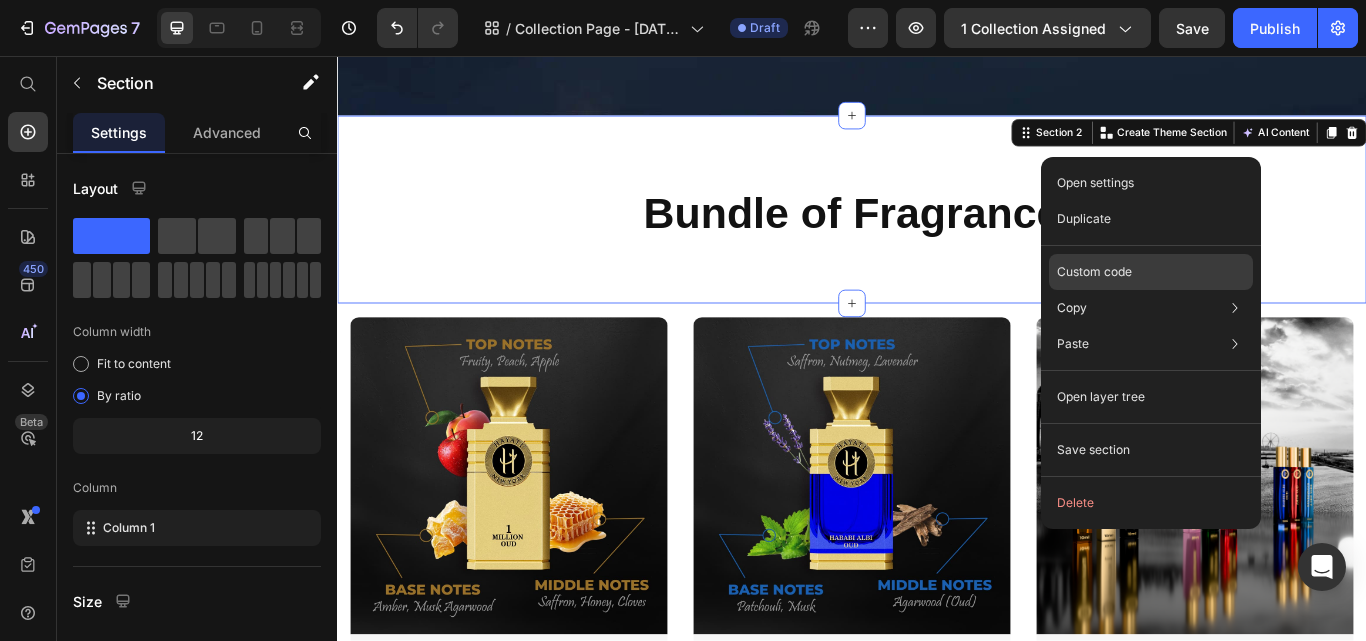 click on "Custom code" 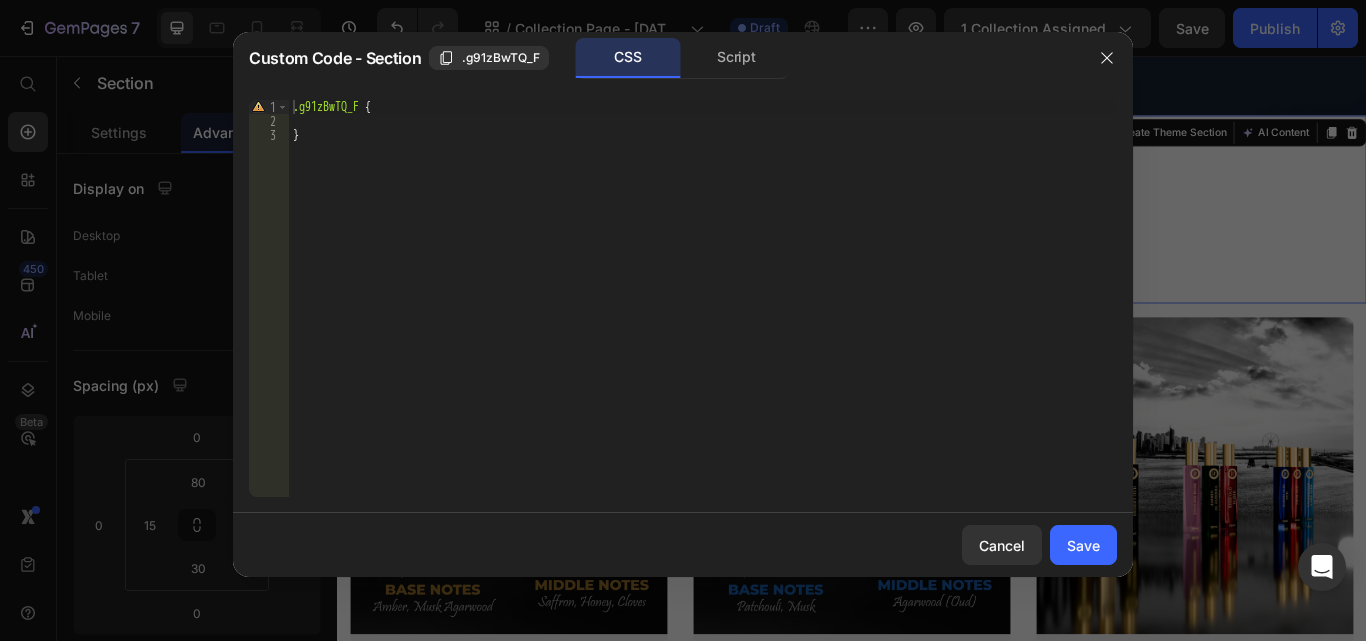 type on "}" 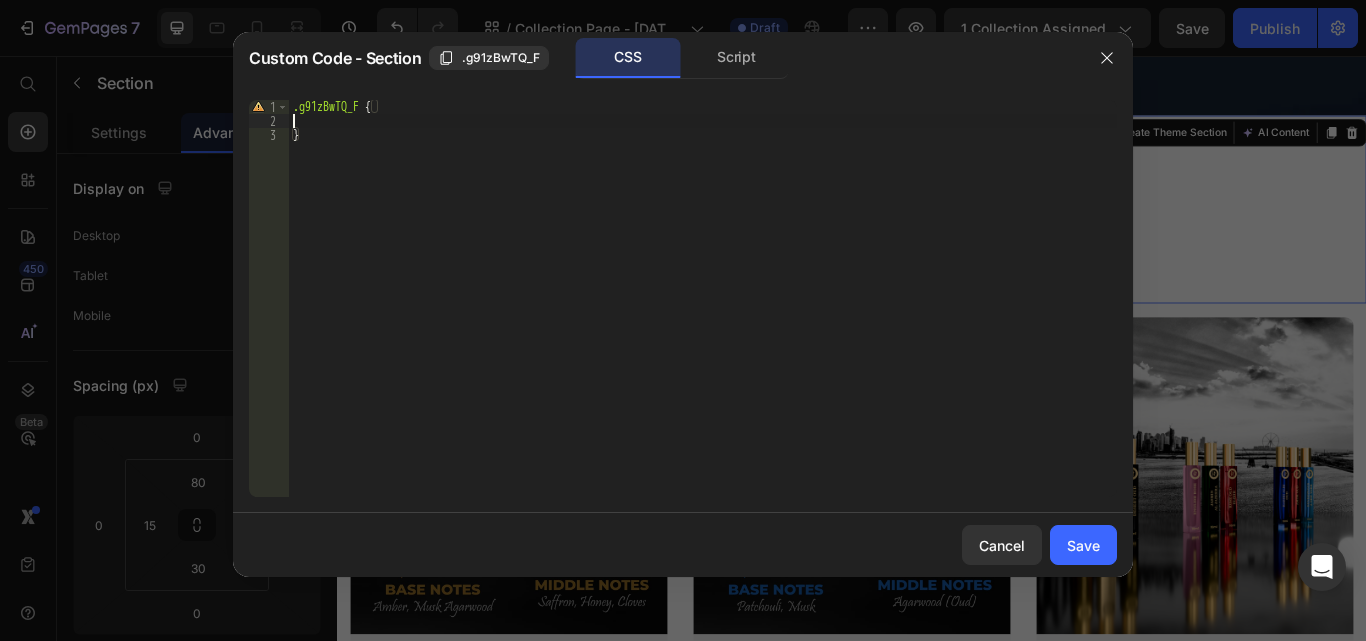 click on ".g91zBwTQ_F   { }" at bounding box center [703, 312] 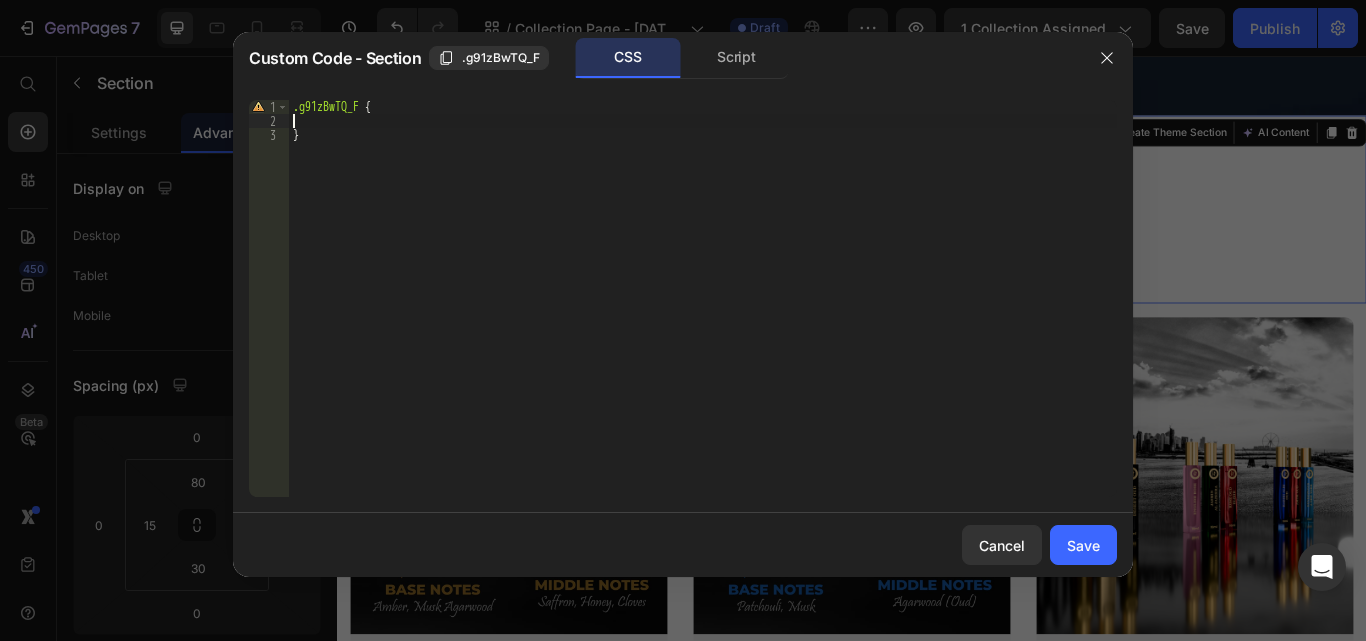paste on "zoom: 0.9;" 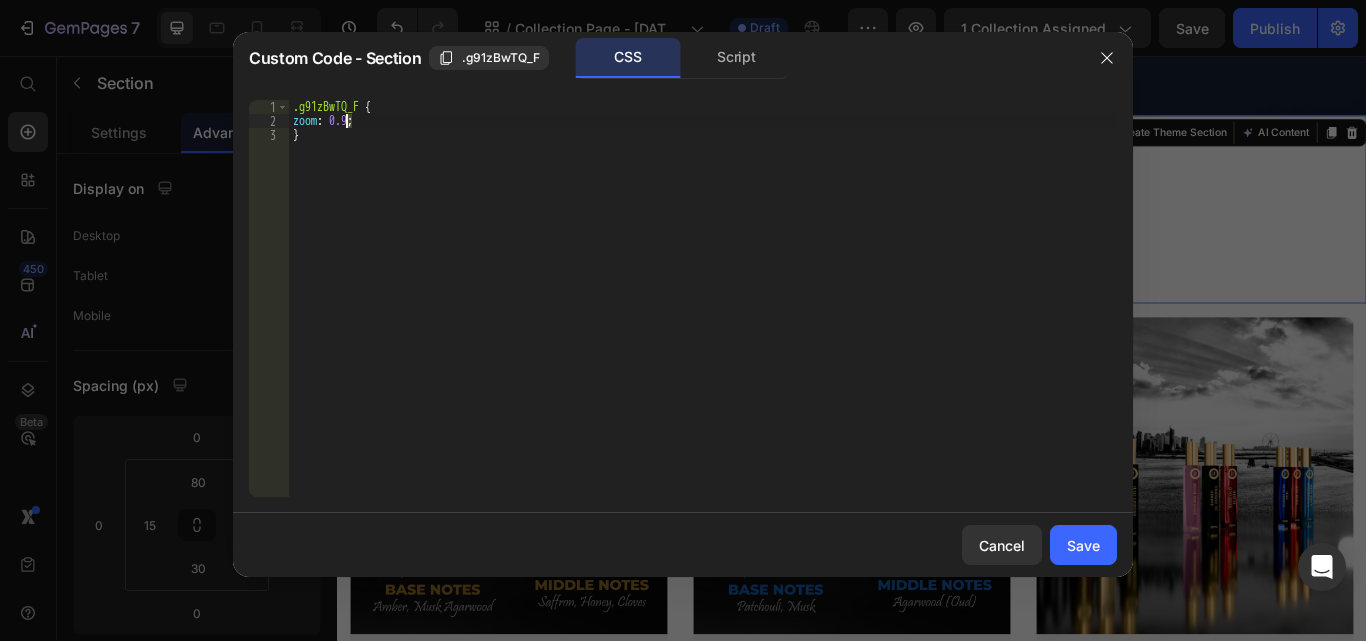 click on ".g91zBwTQ_F   { zoom :   0.9 ; }" at bounding box center (703, 312) 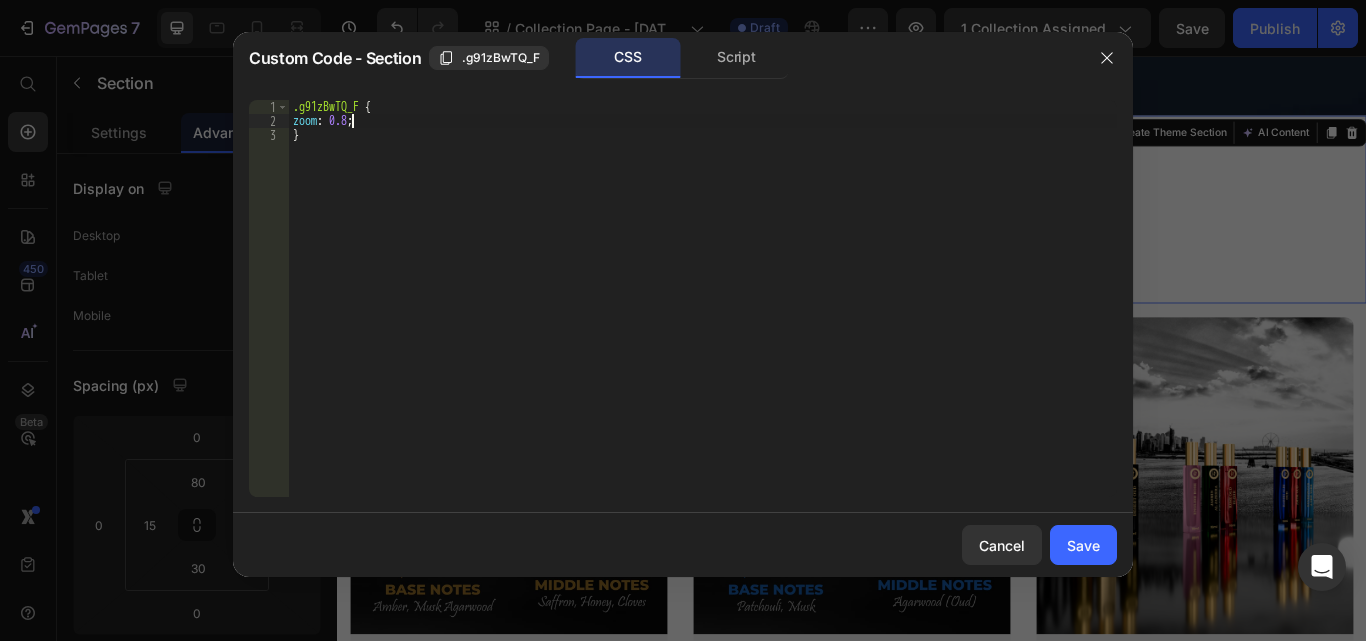 scroll, scrollTop: 0, scrollLeft: 4, axis: horizontal 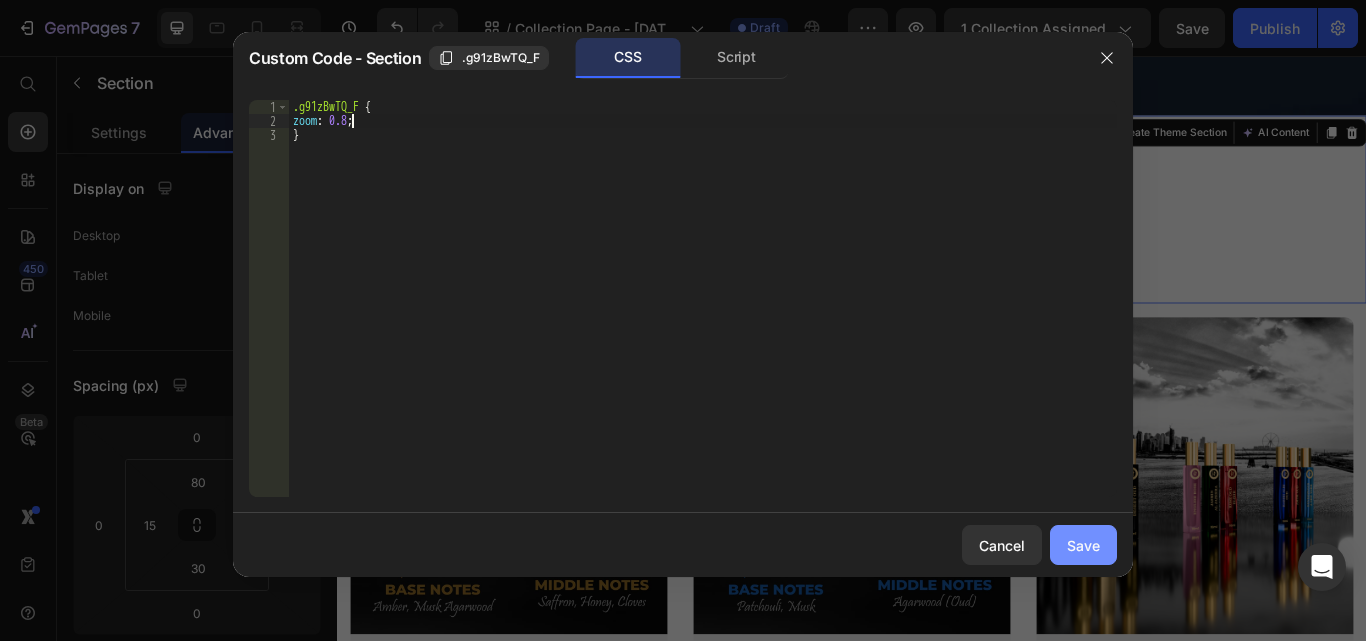 type on "zoom: 0.8;" 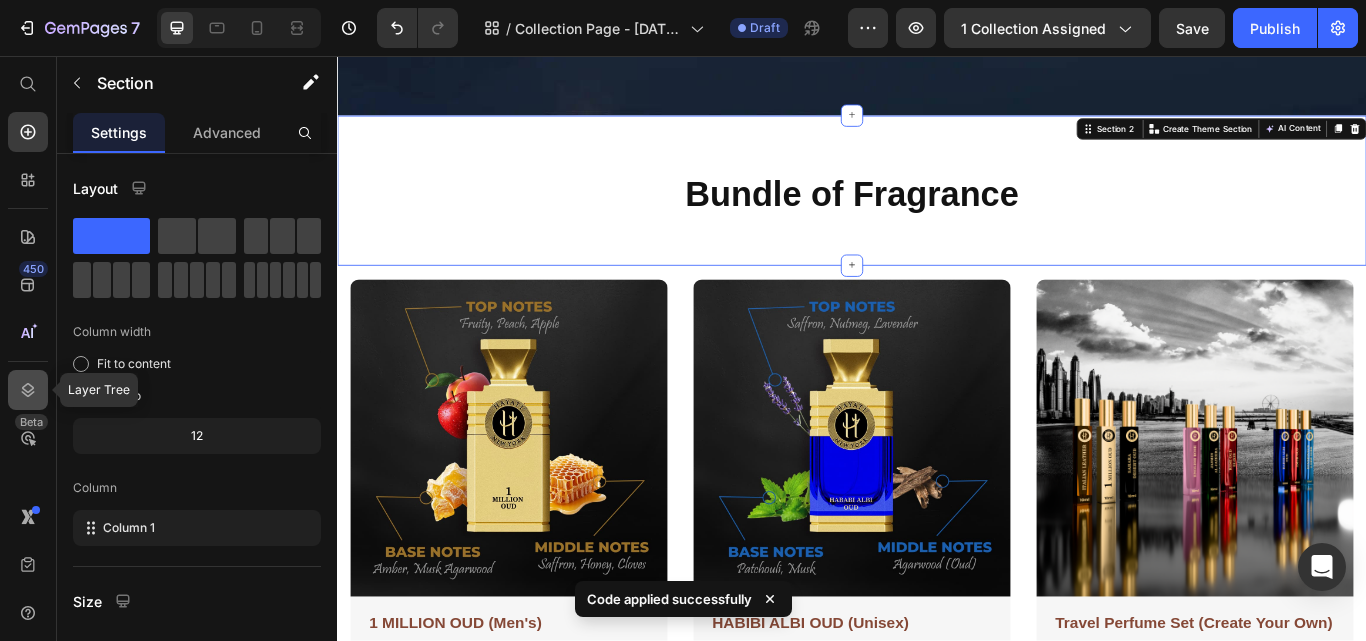 click 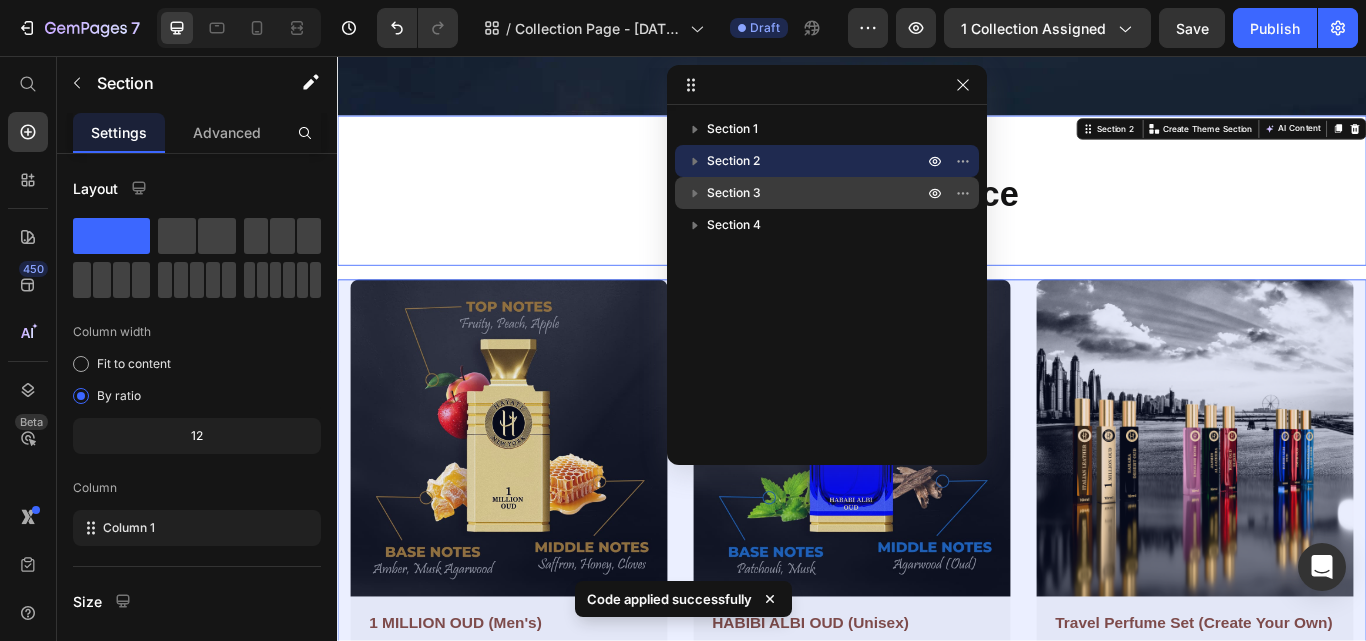 click on "Section 3" at bounding box center [734, 193] 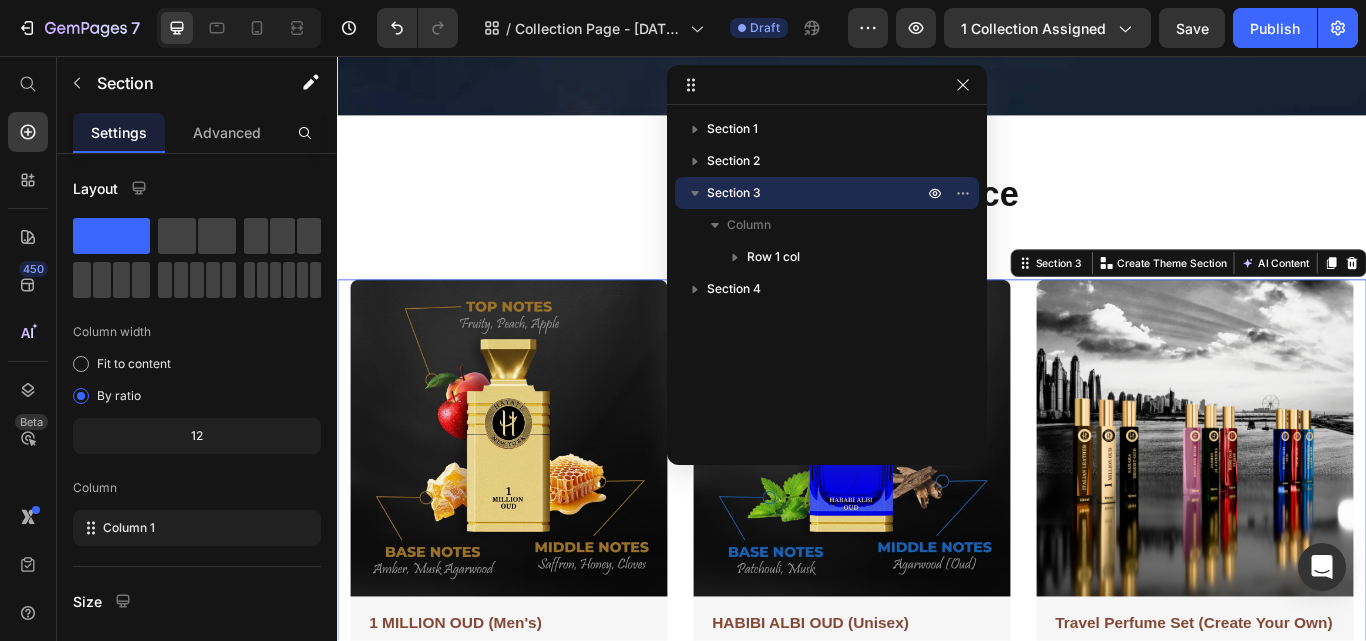 click on "Section 3" at bounding box center [734, 193] 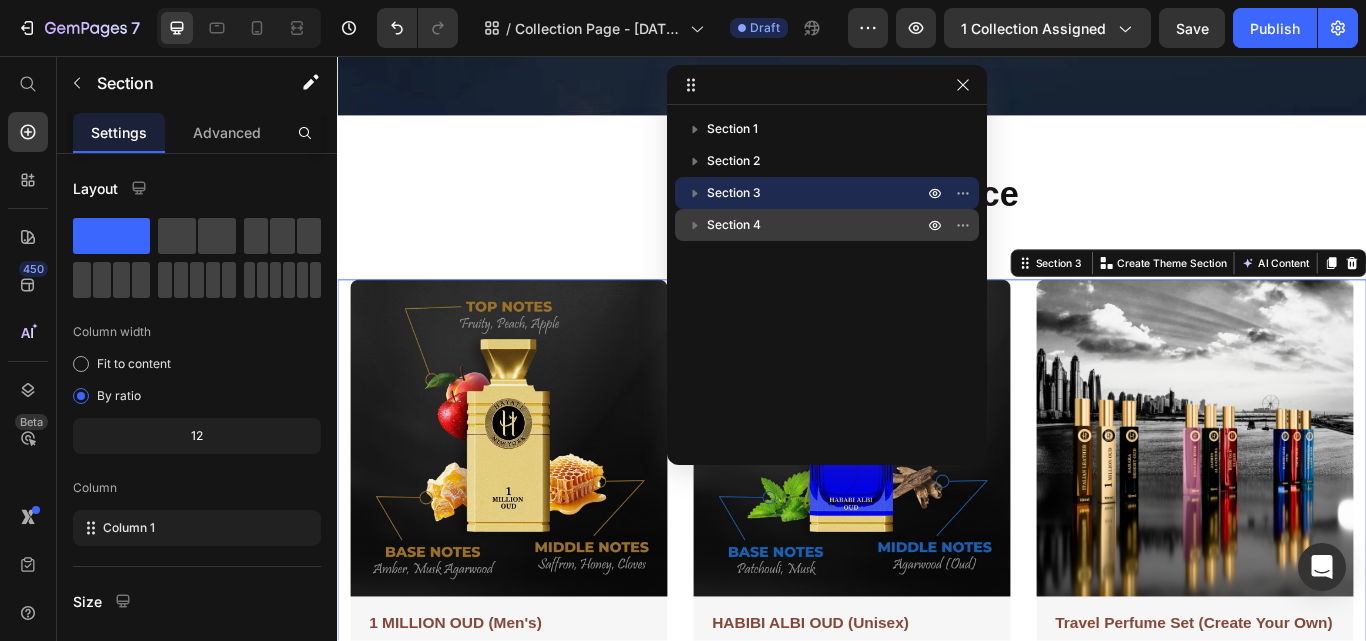 click on "Section 4" at bounding box center [734, 225] 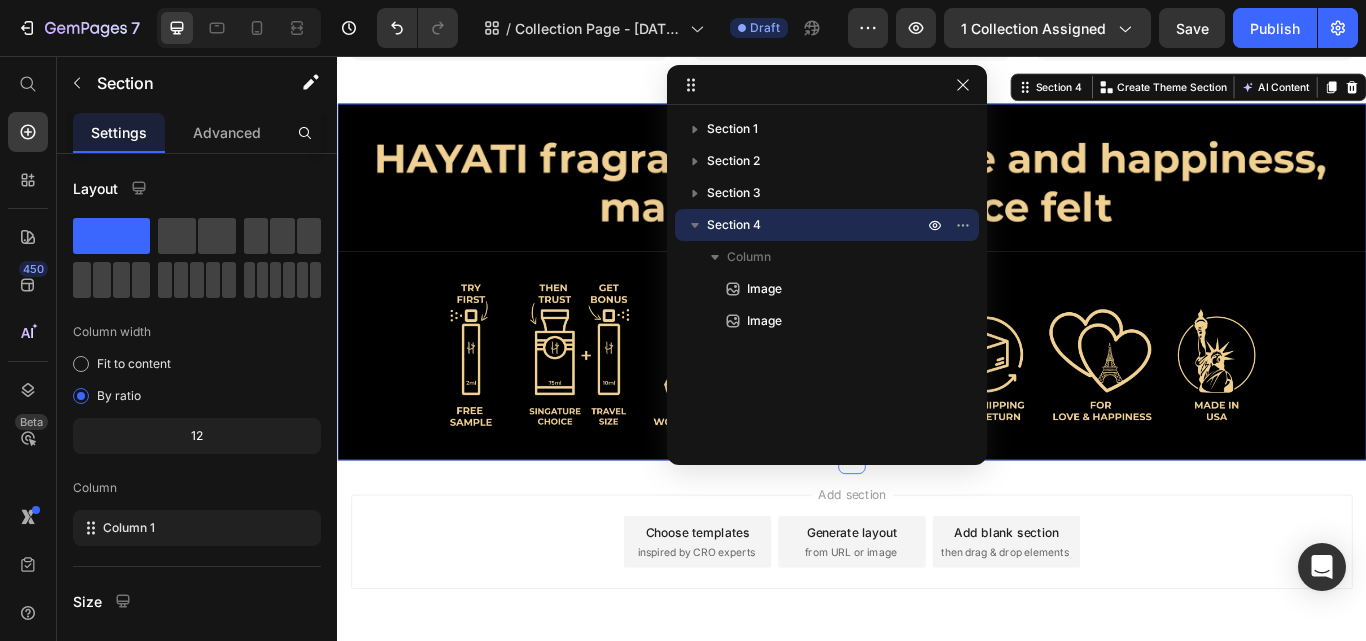 scroll, scrollTop: 1413, scrollLeft: 0, axis: vertical 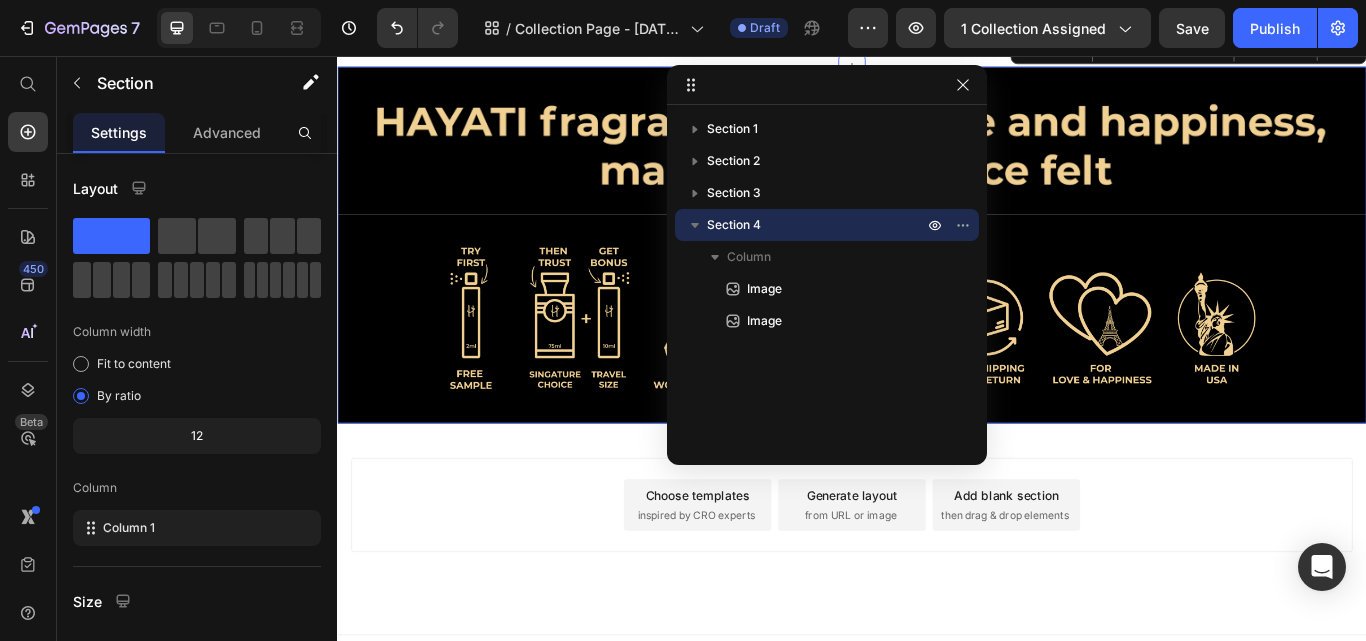 click on "Section 4" at bounding box center [734, 225] 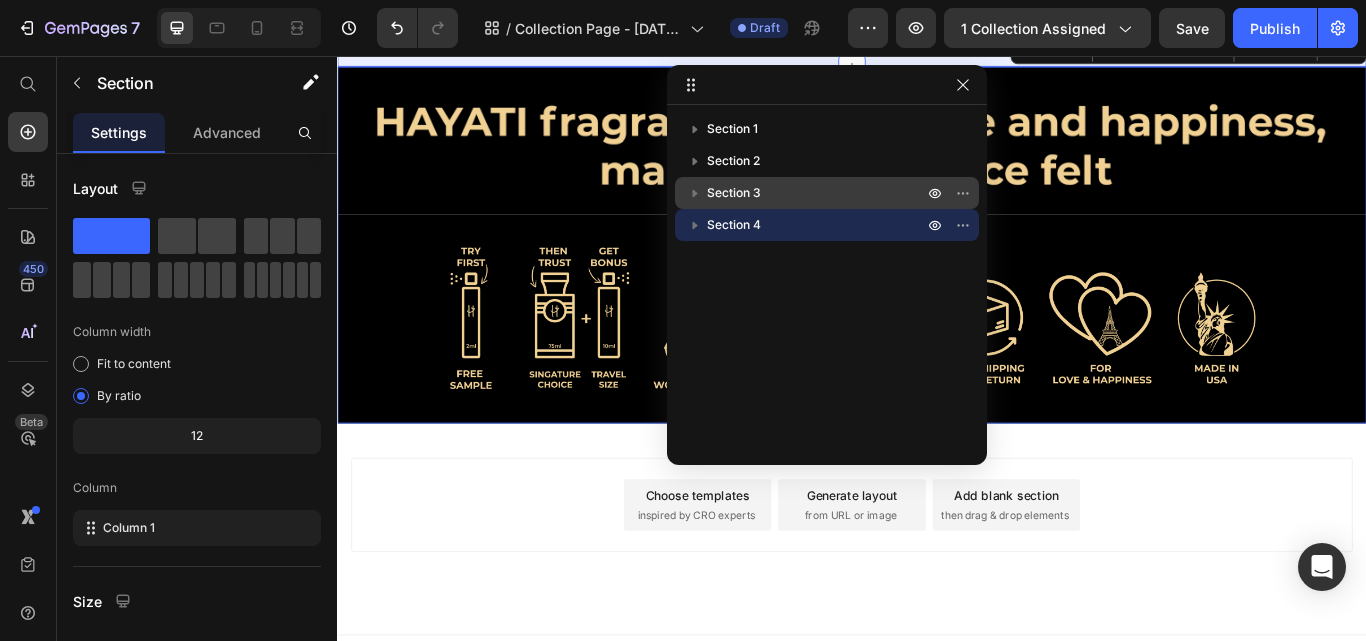 click on "Section 3" at bounding box center (734, 193) 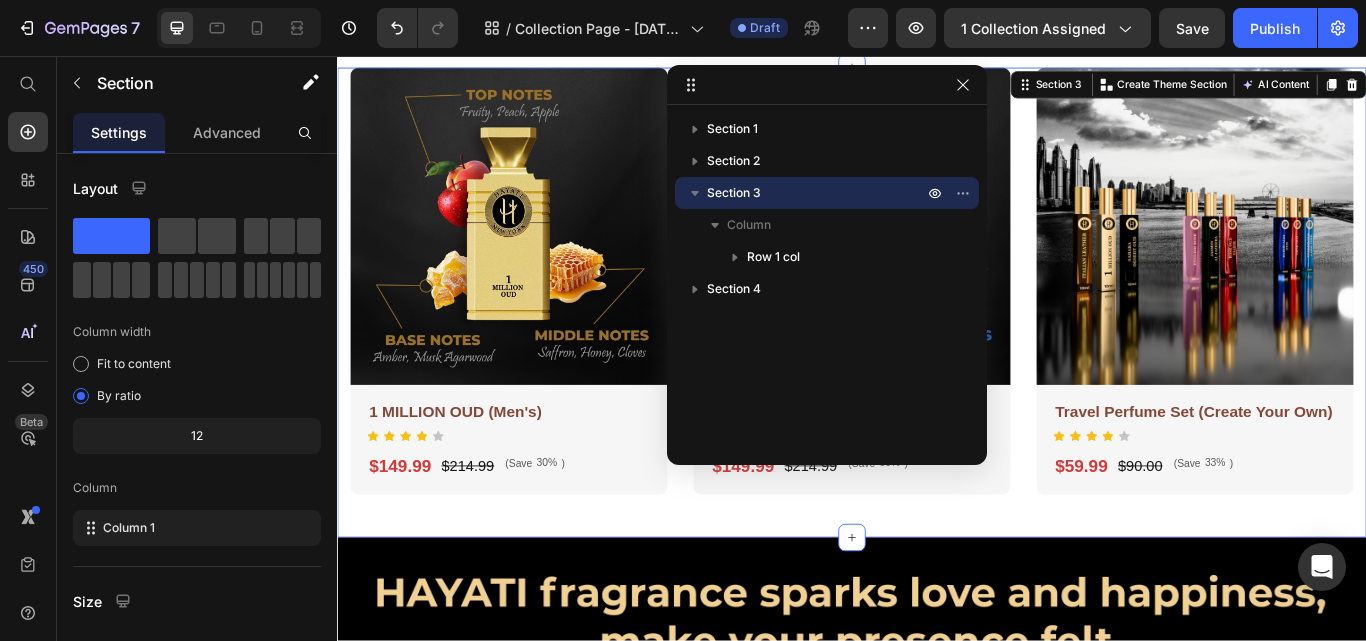 scroll, scrollTop: 808, scrollLeft: 0, axis: vertical 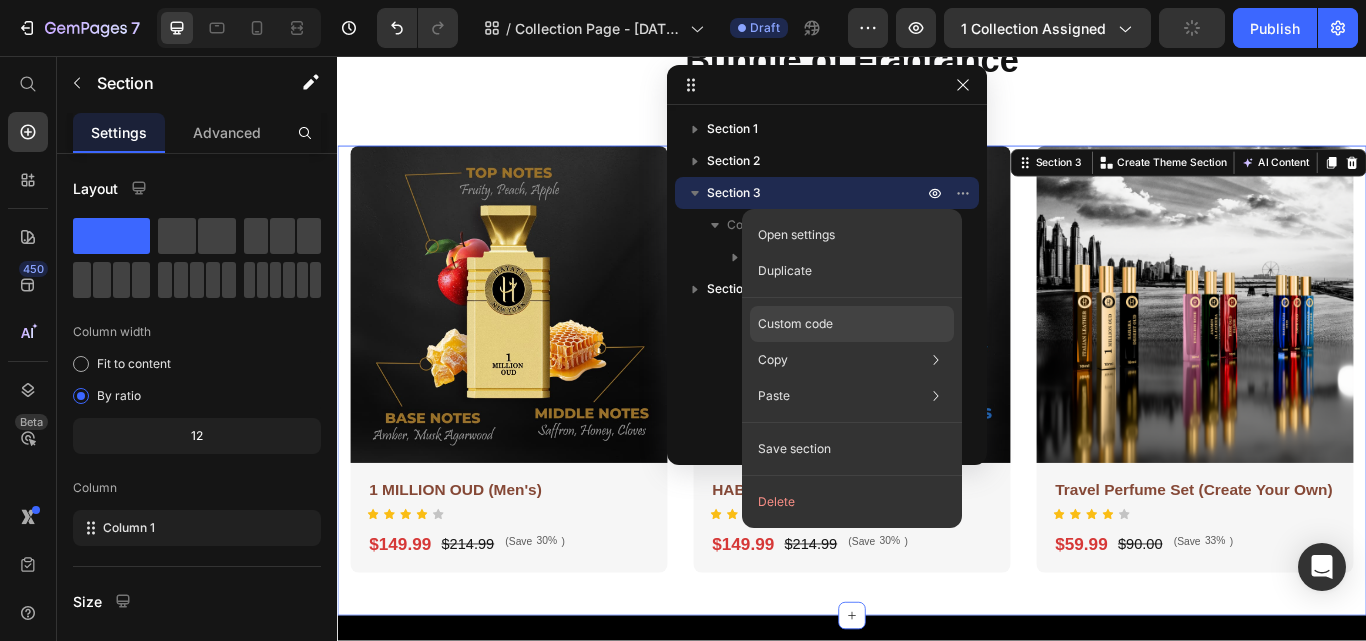 click on "Custom code" 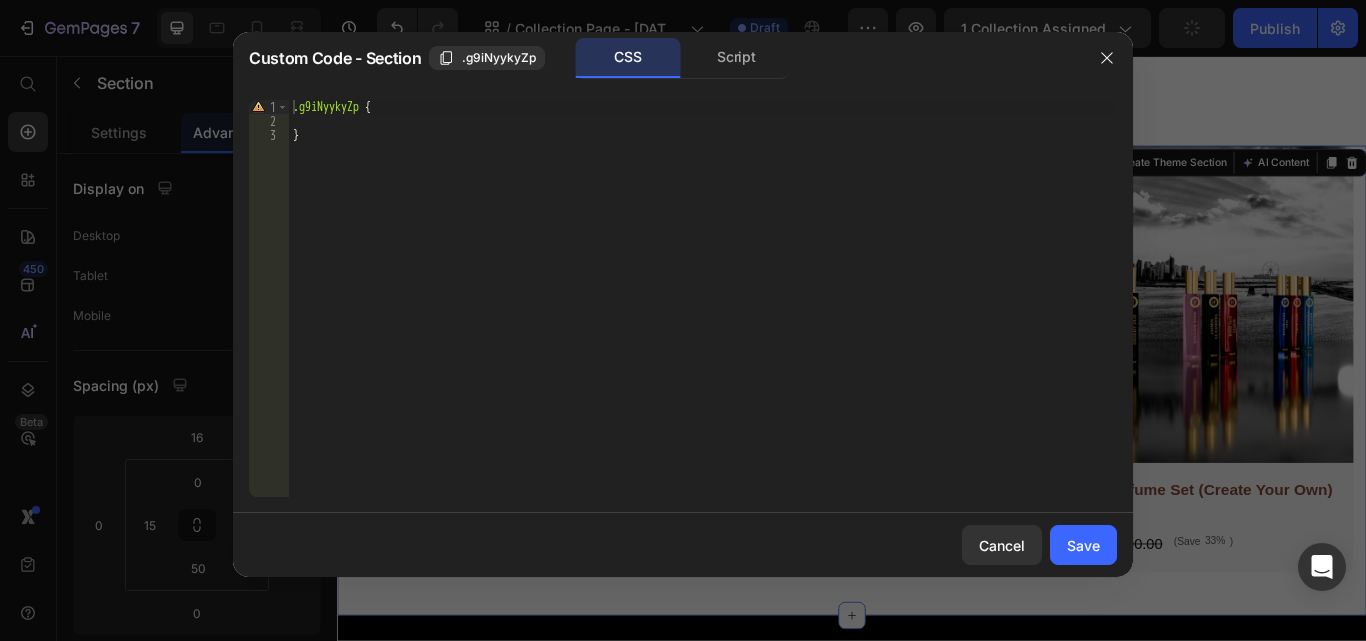 type on "}" 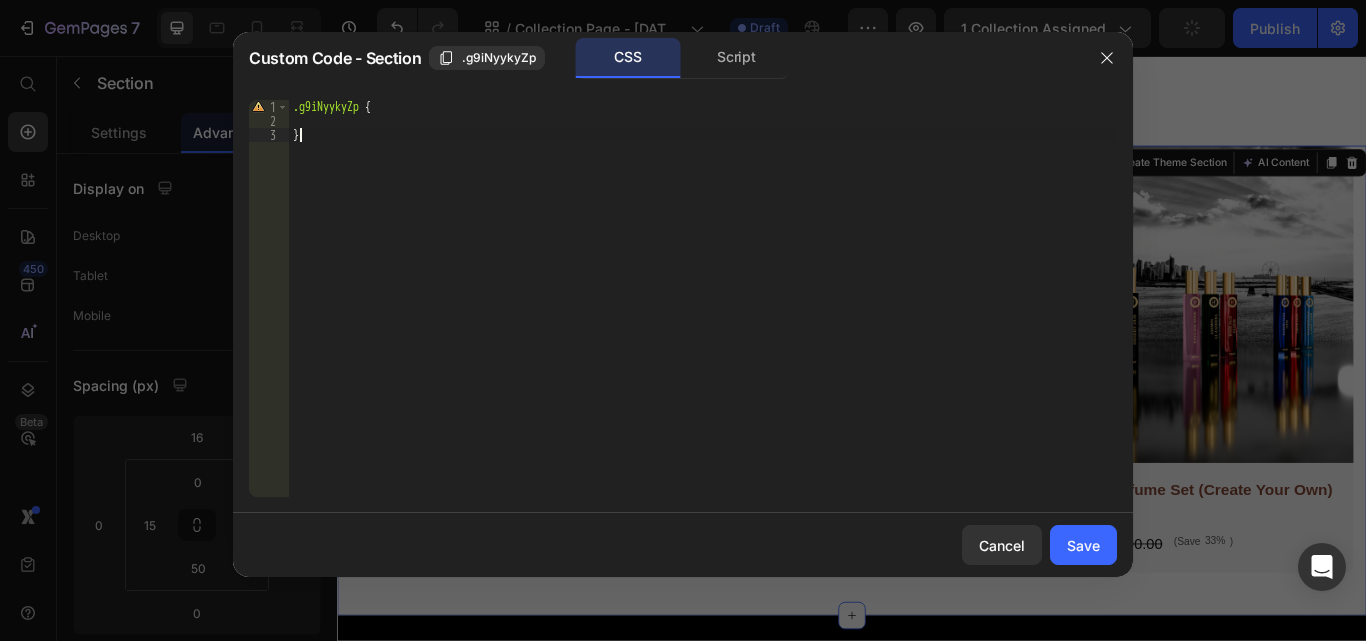 click on ".g9iNyykyZp   { }" at bounding box center [703, 312] 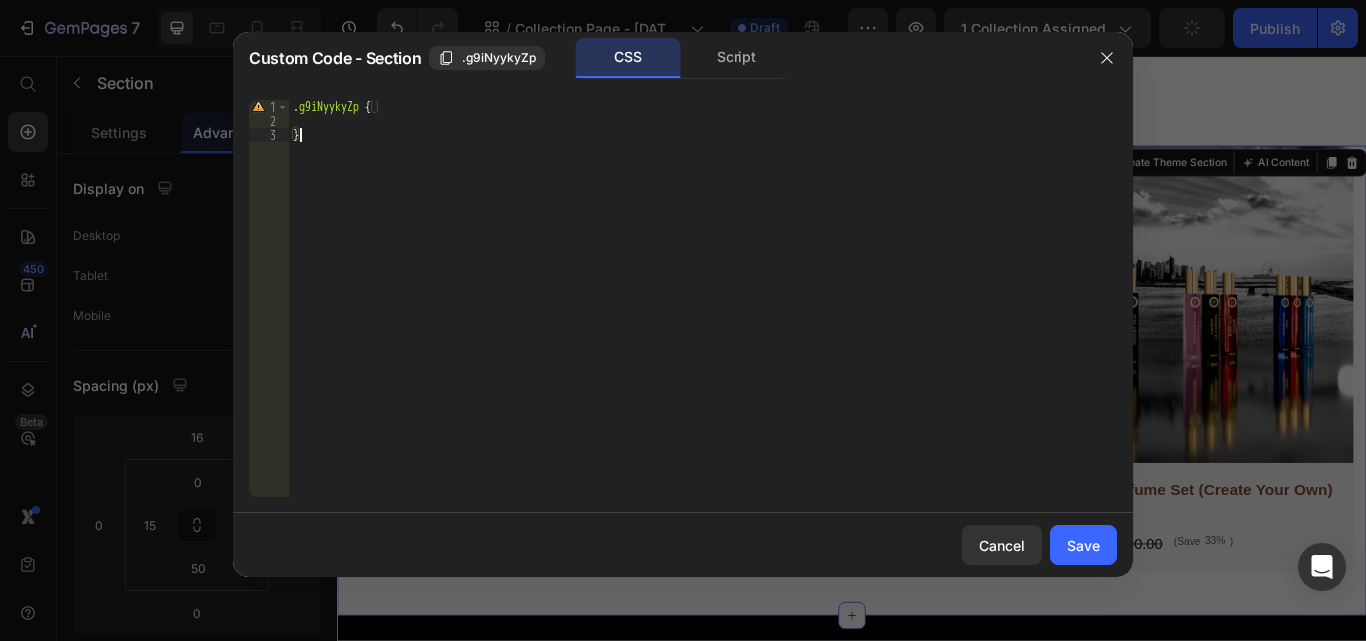click on ".g9iNyykyZp   { }" at bounding box center [703, 312] 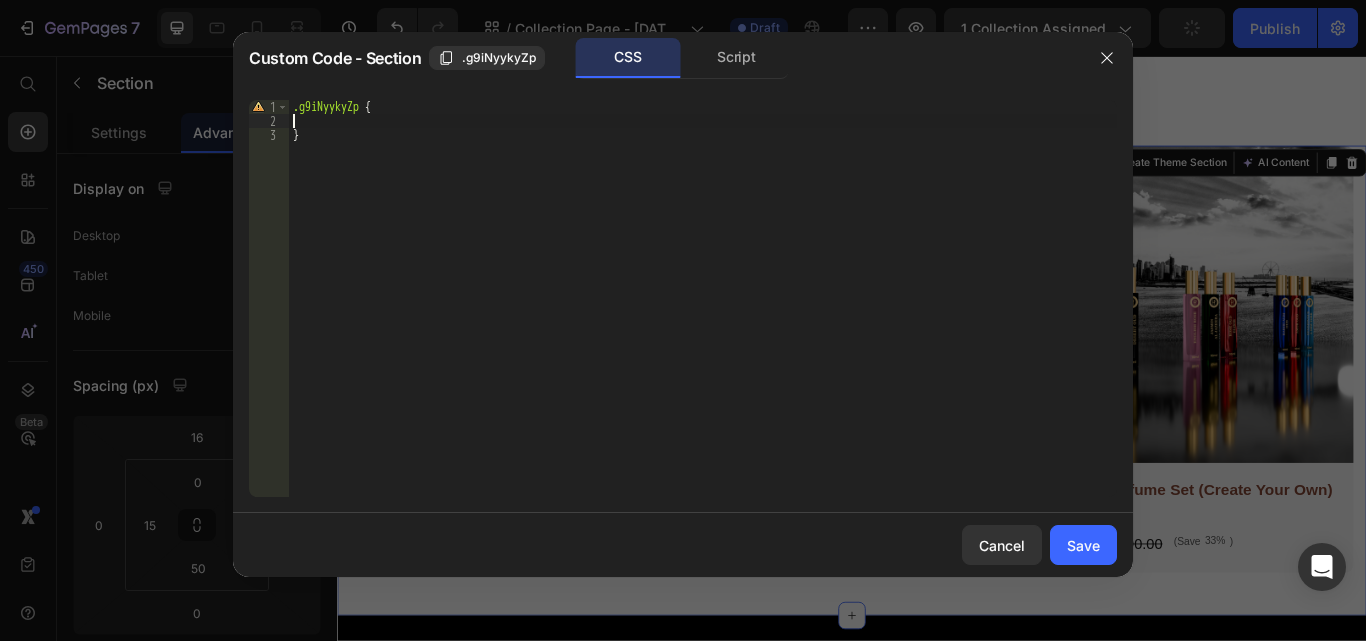 paste on "zoom: 0.9;" 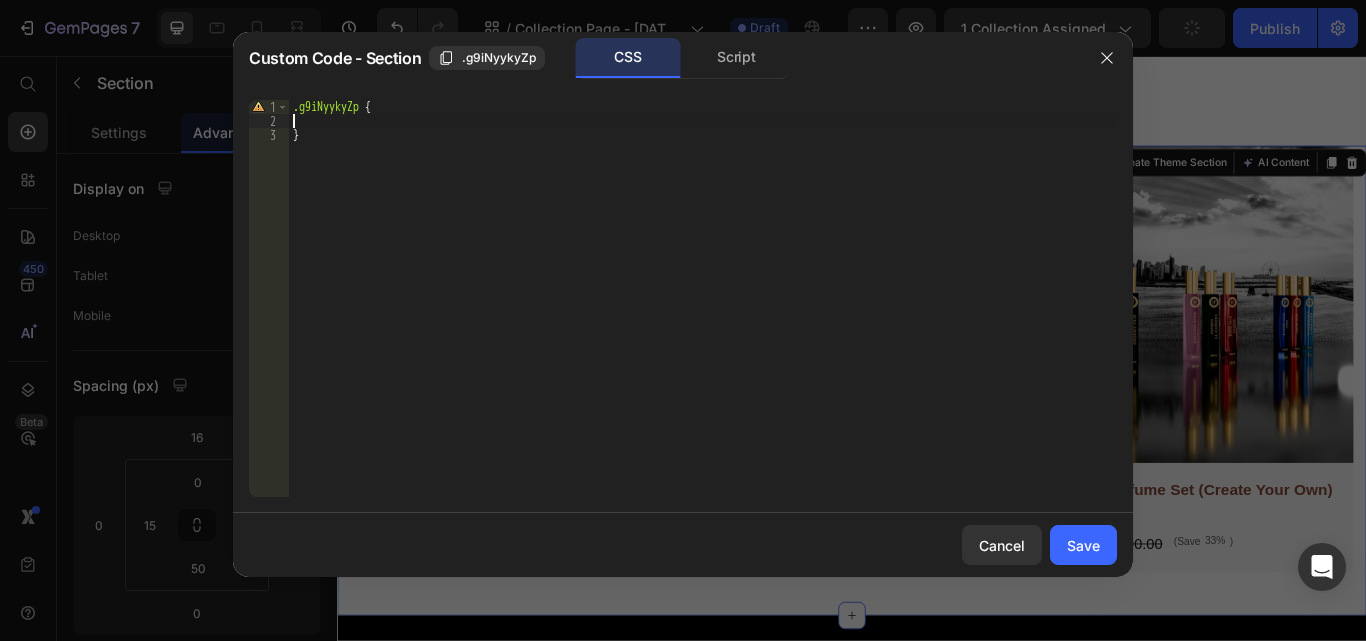 type on "zoom: 0.9;" 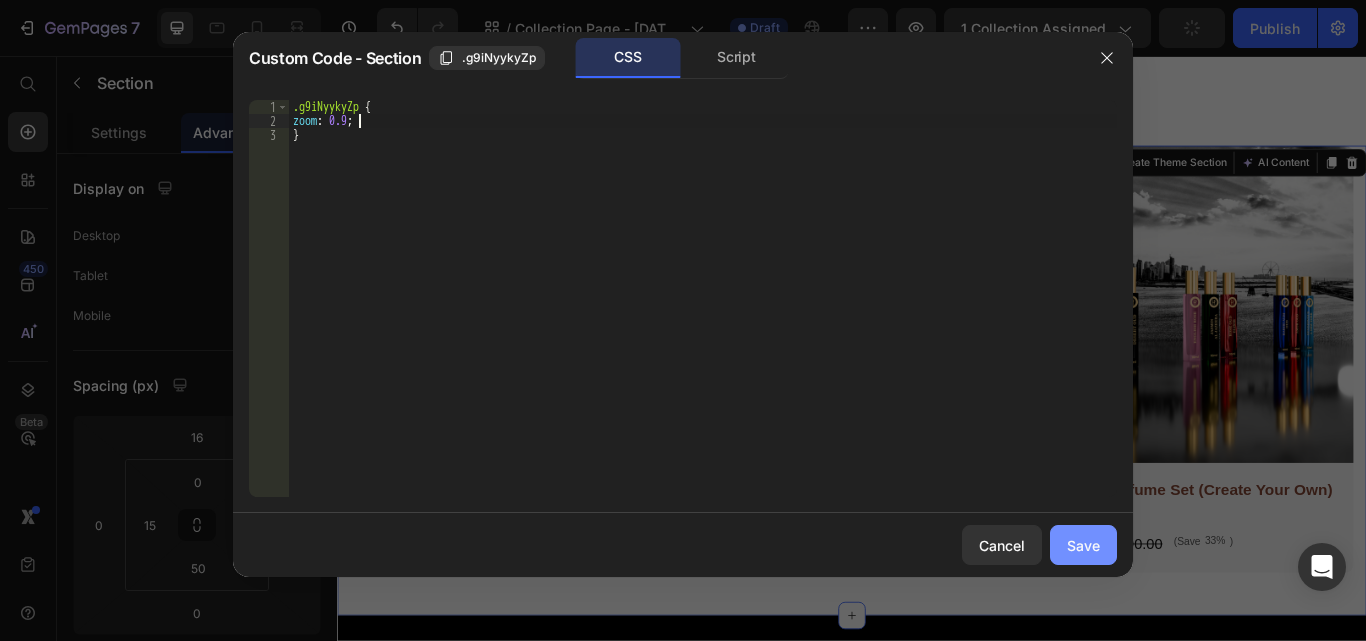 click on "Save" 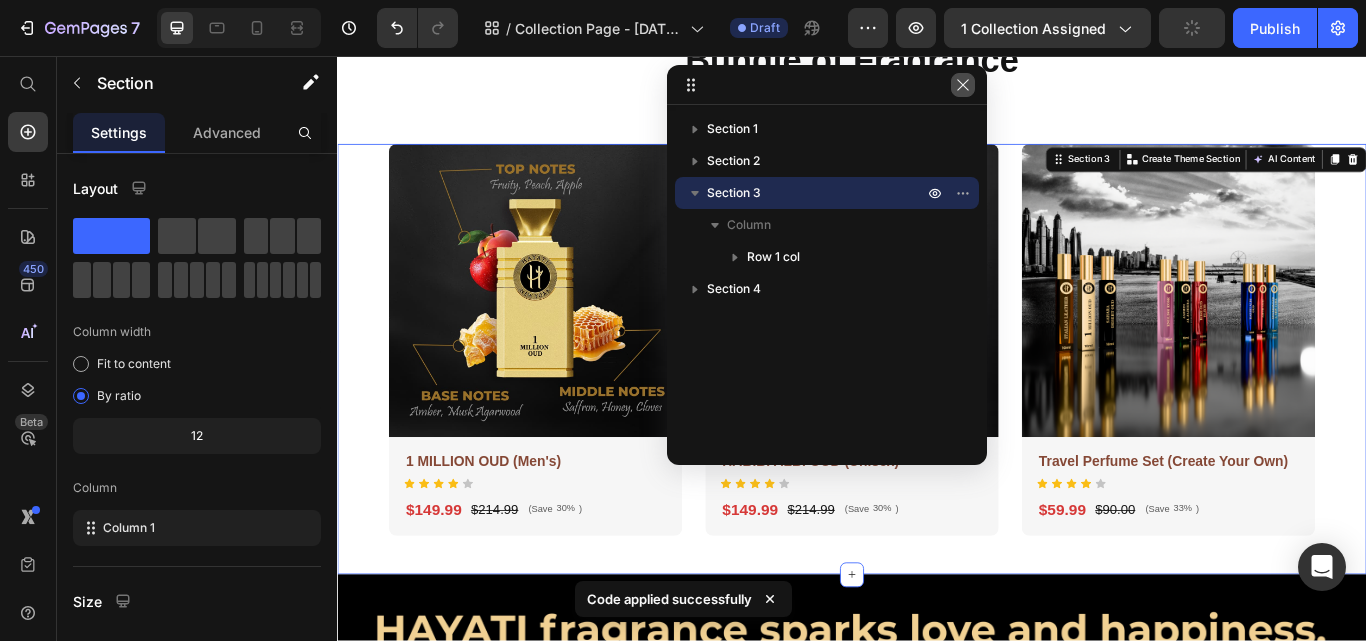 click 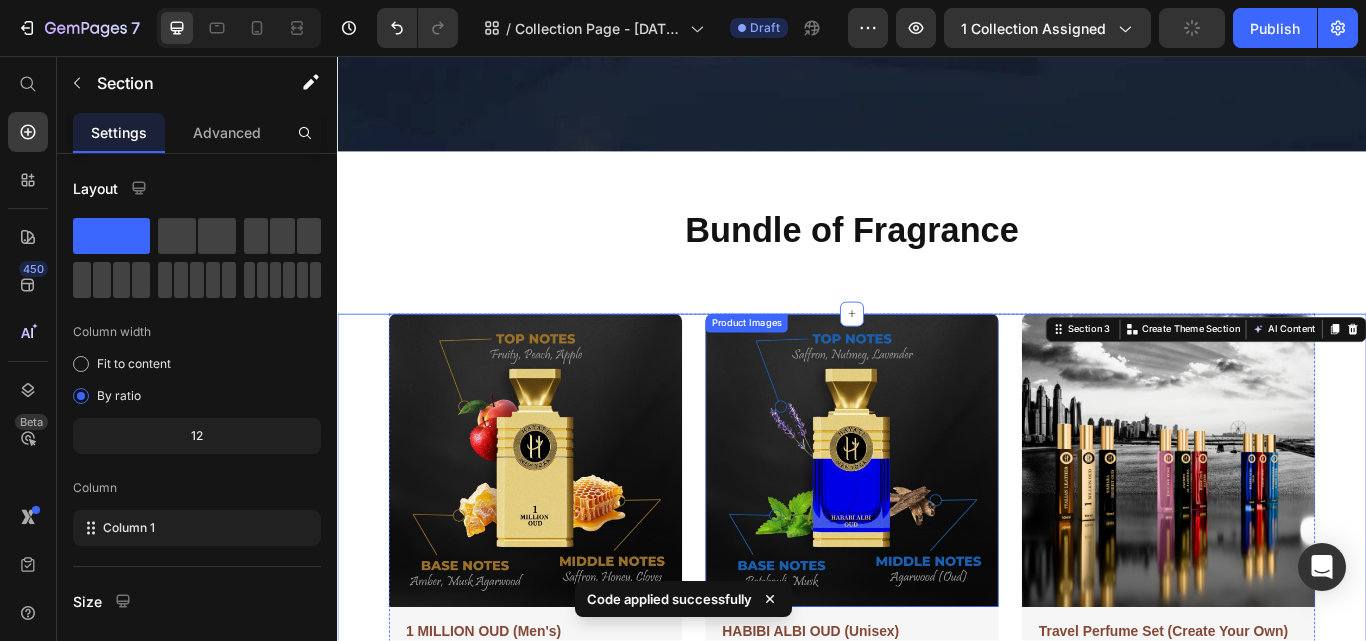 scroll, scrollTop: 608, scrollLeft: 0, axis: vertical 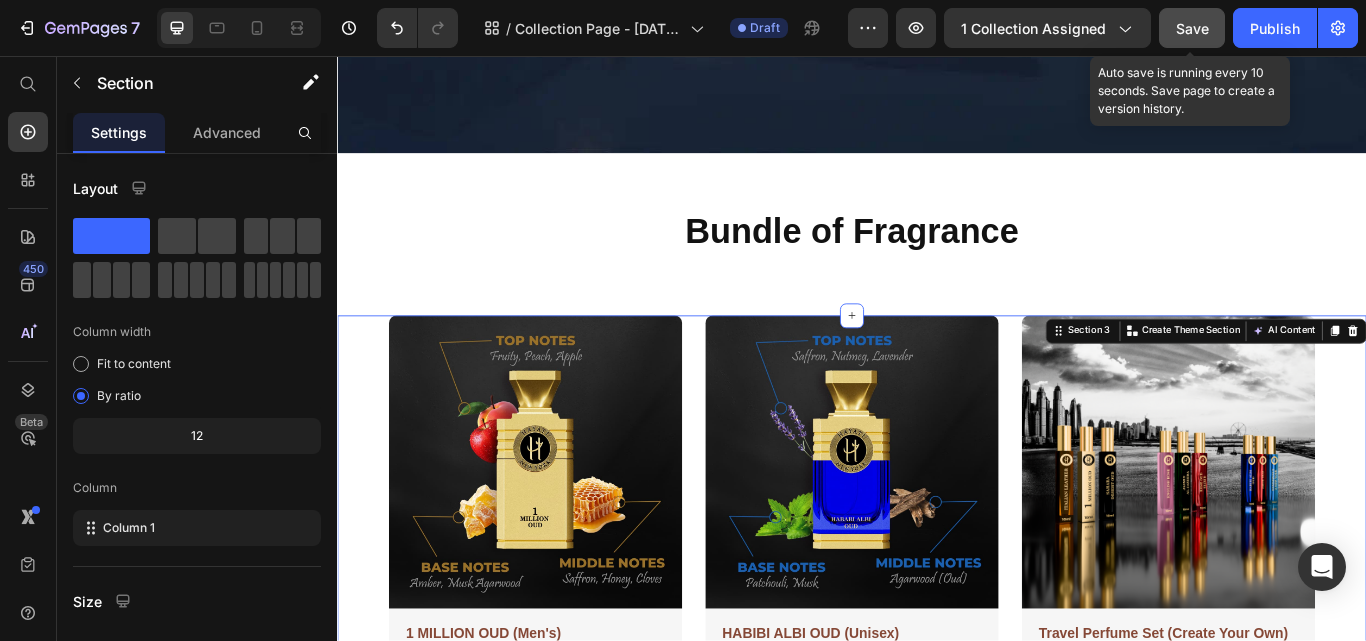 click on "Save" 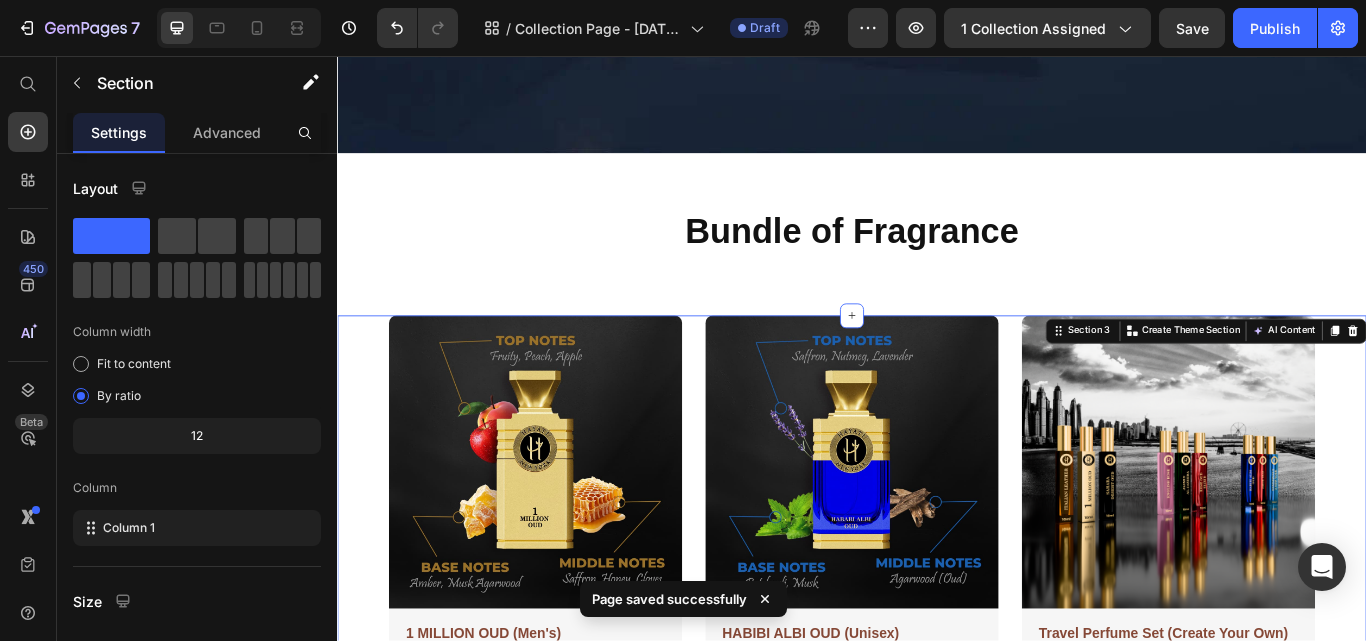 click on "1 collection assigned" at bounding box center (1047, 28) 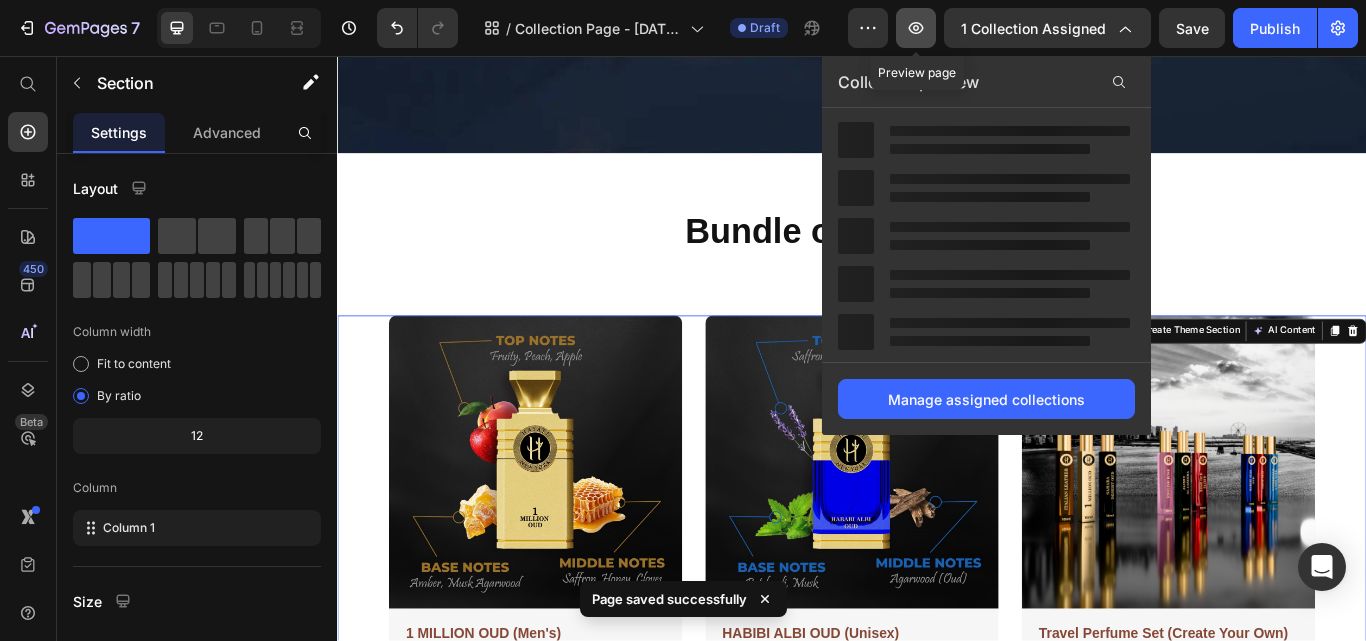 click 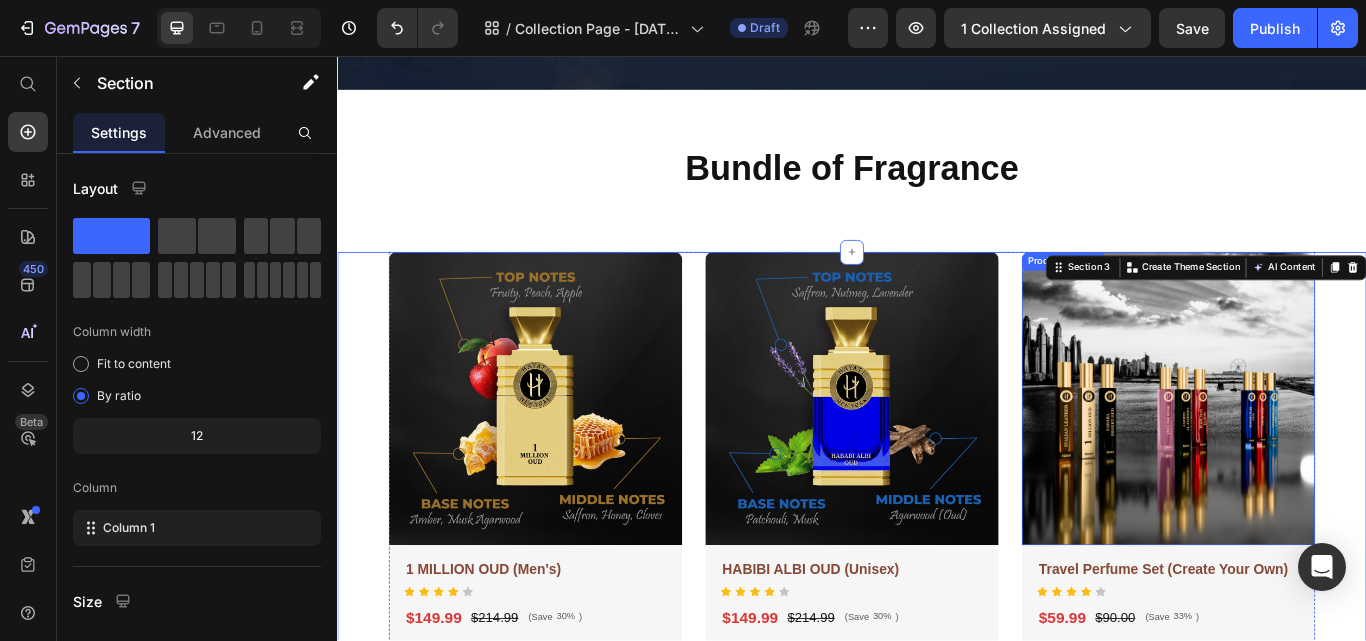 scroll, scrollTop: 808, scrollLeft: 0, axis: vertical 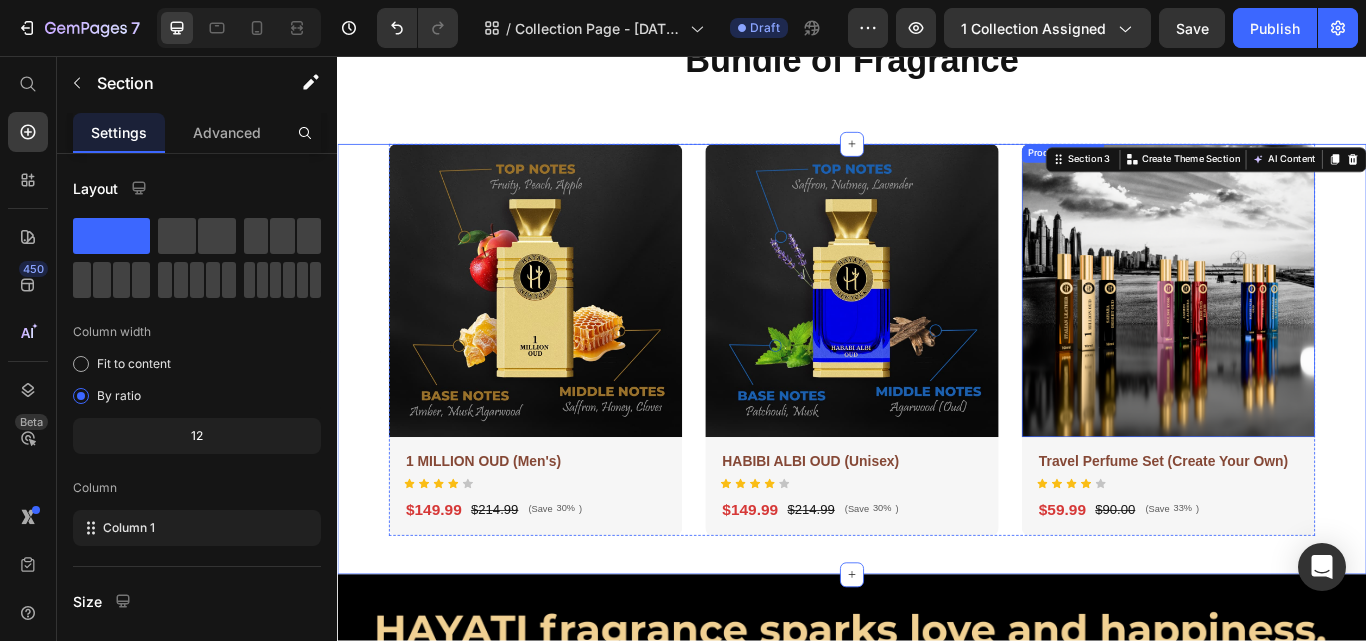 click at bounding box center (1306, 330) 